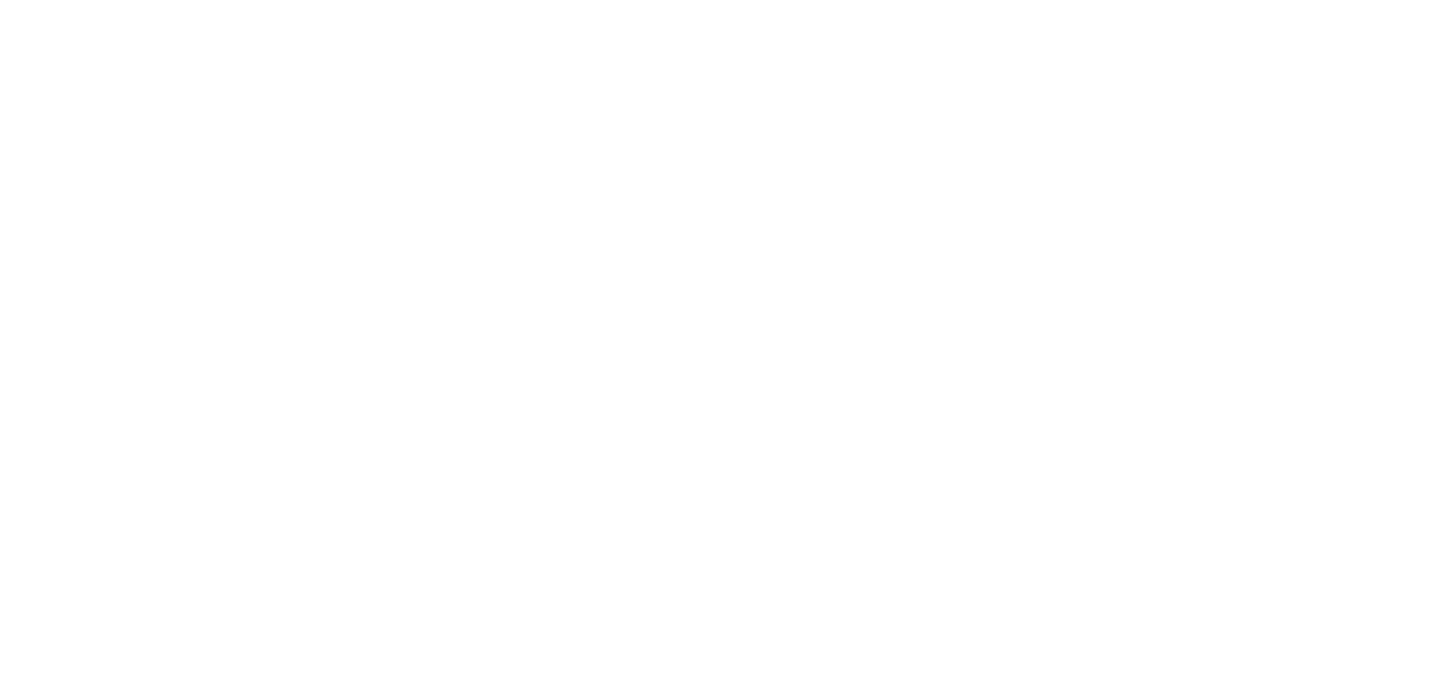 scroll, scrollTop: 0, scrollLeft: 0, axis: both 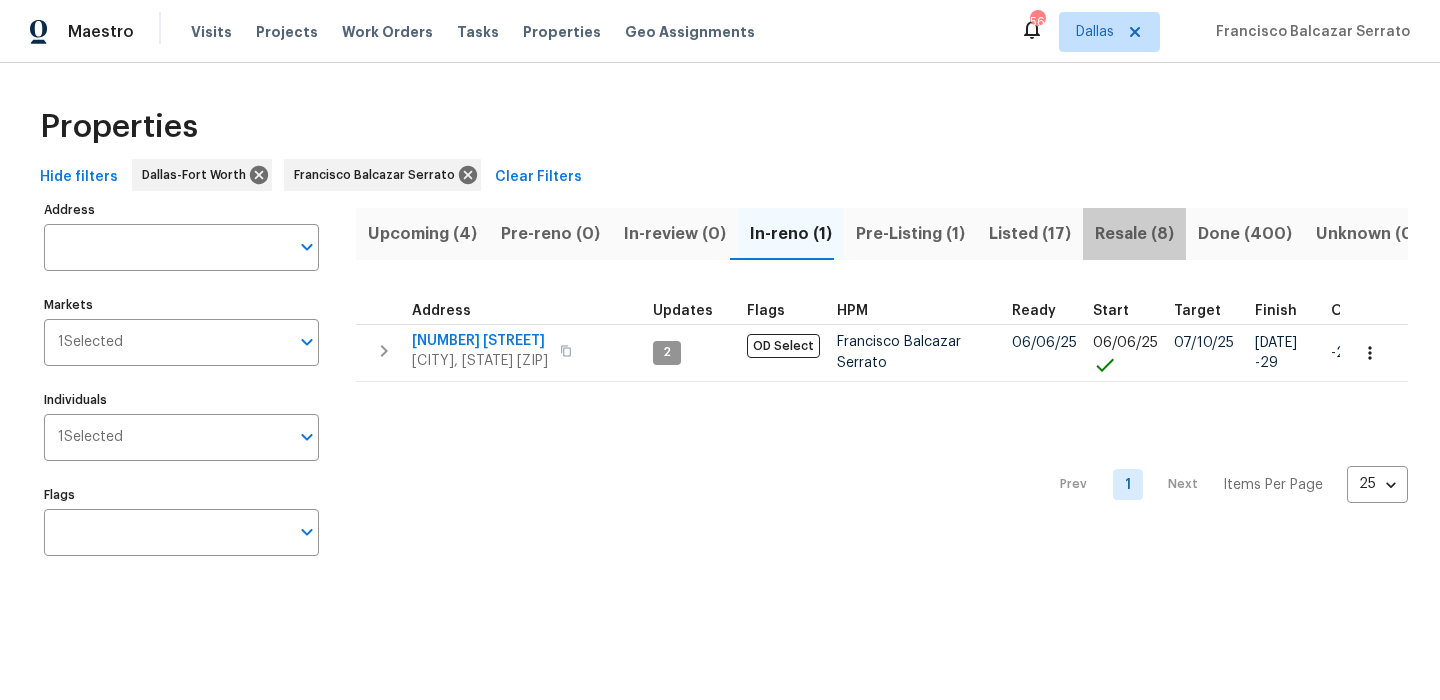 click on "Resale (8)" at bounding box center (1134, 234) 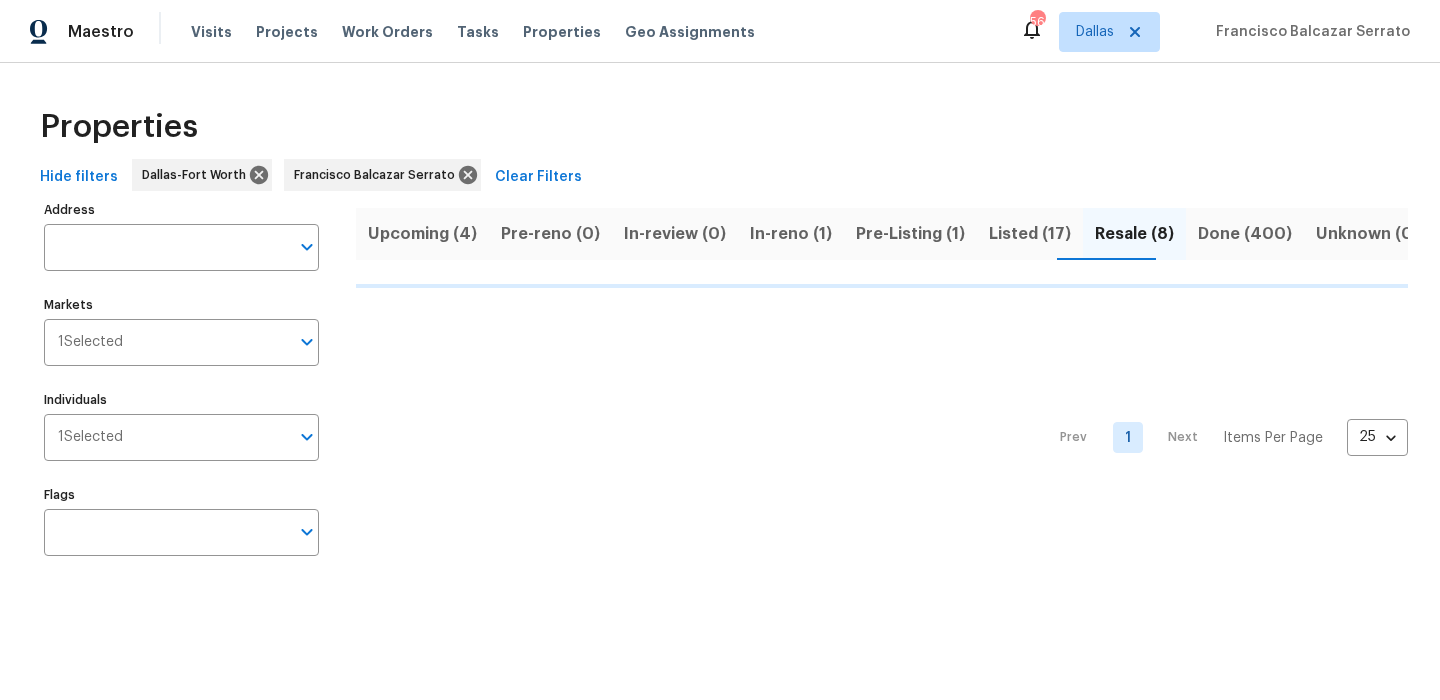 scroll, scrollTop: 0, scrollLeft: 0, axis: both 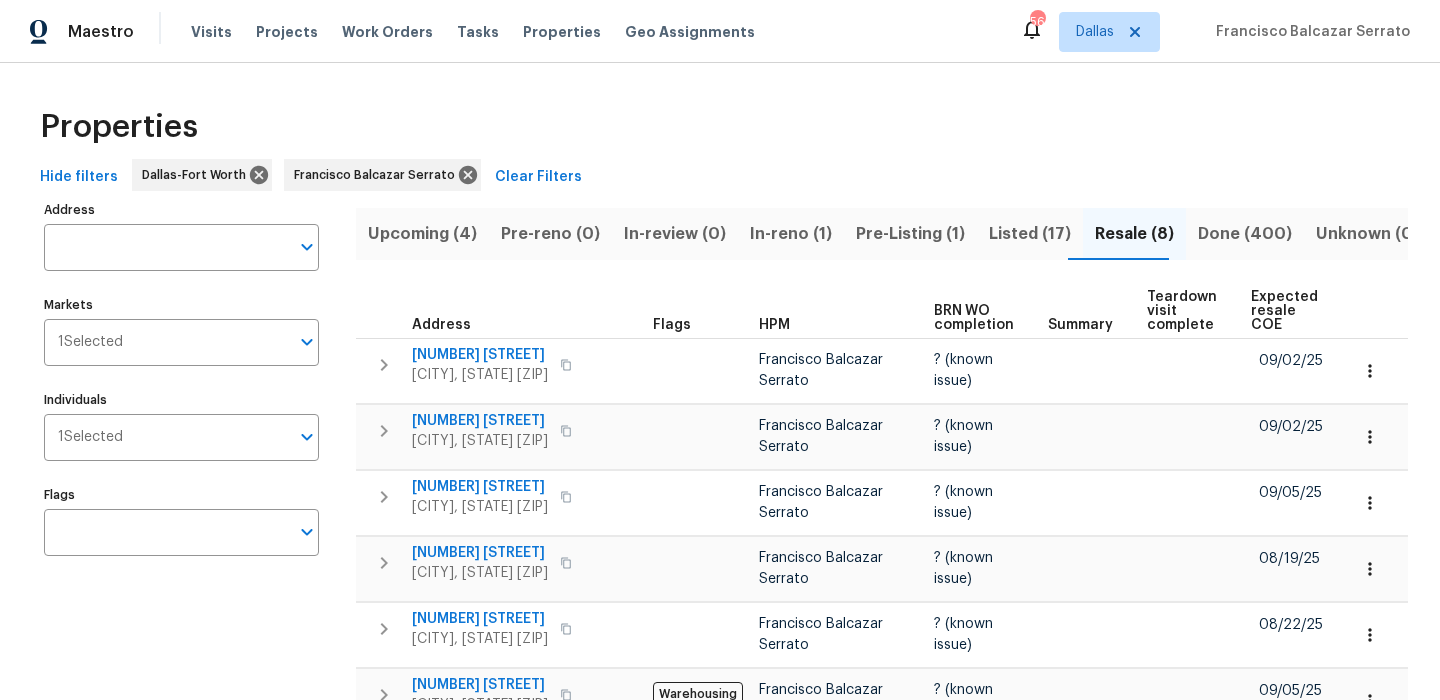 click on "Expected resale COE" at bounding box center (1286, 311) 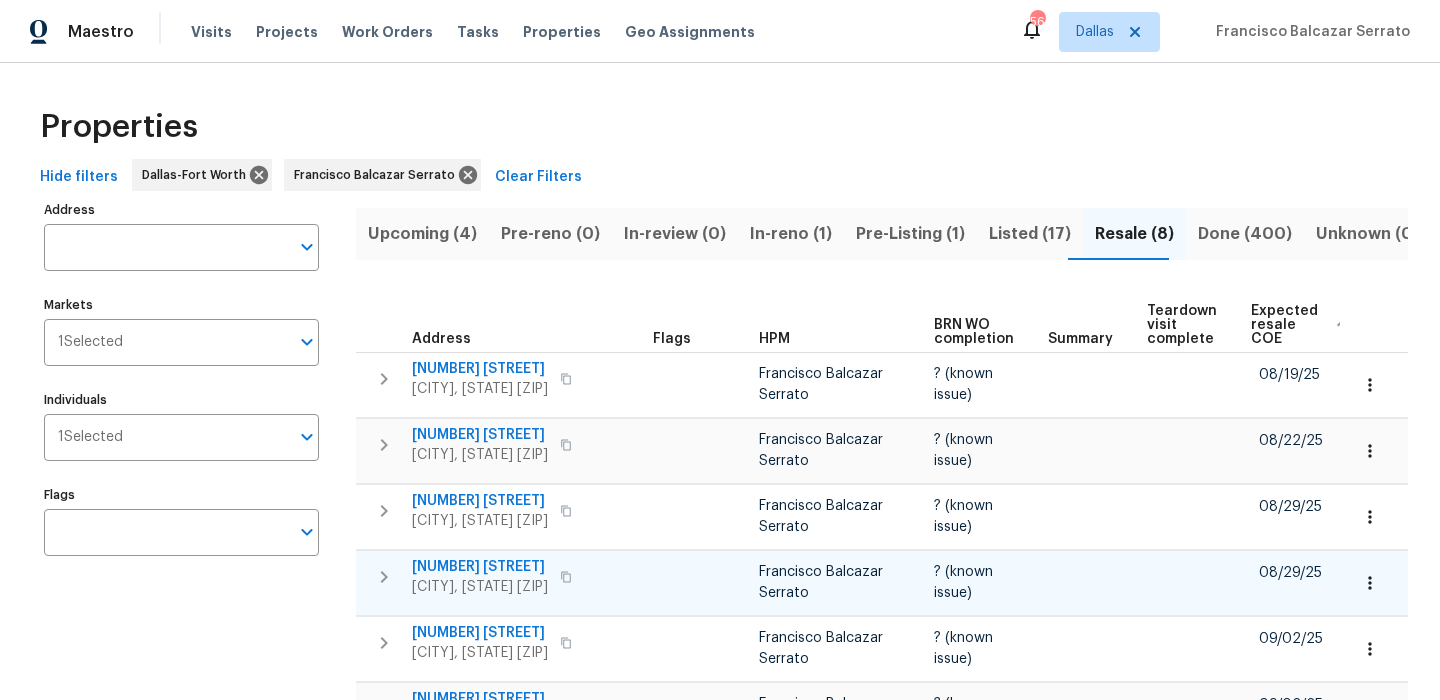 scroll, scrollTop: 260, scrollLeft: 0, axis: vertical 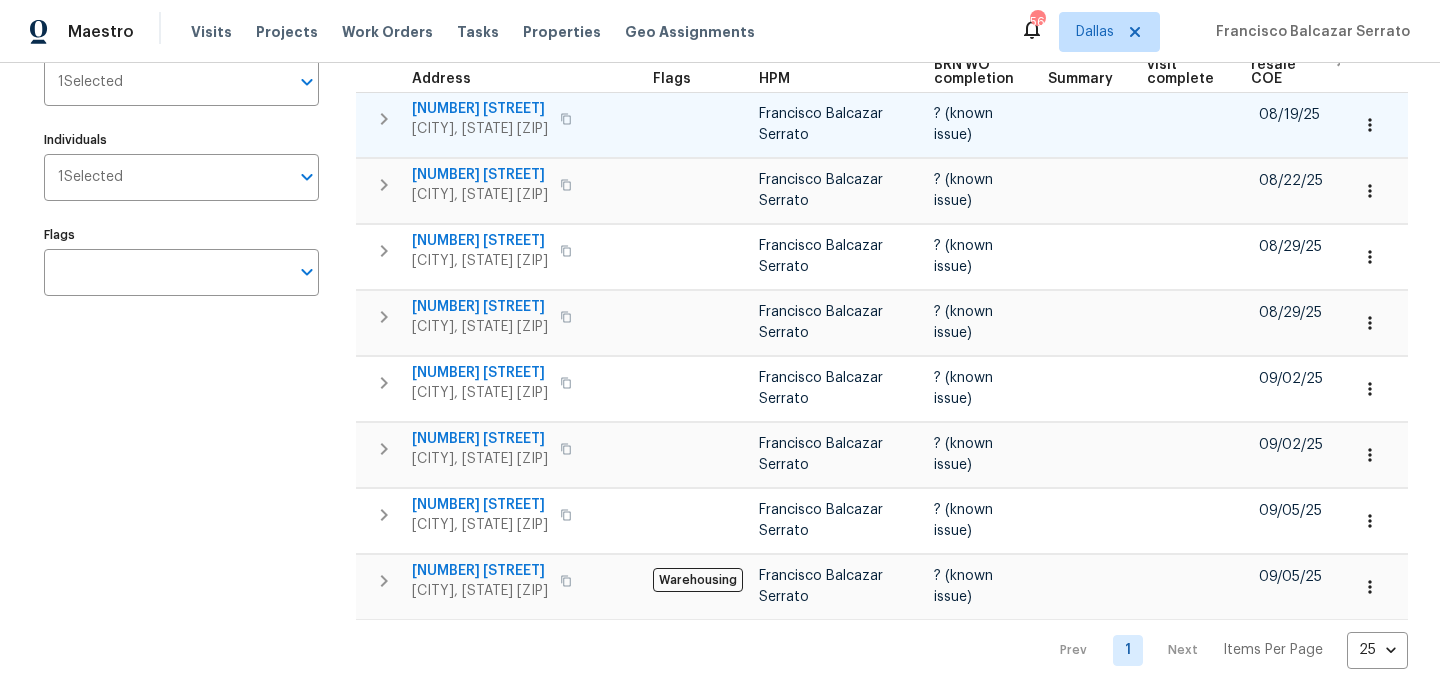 click 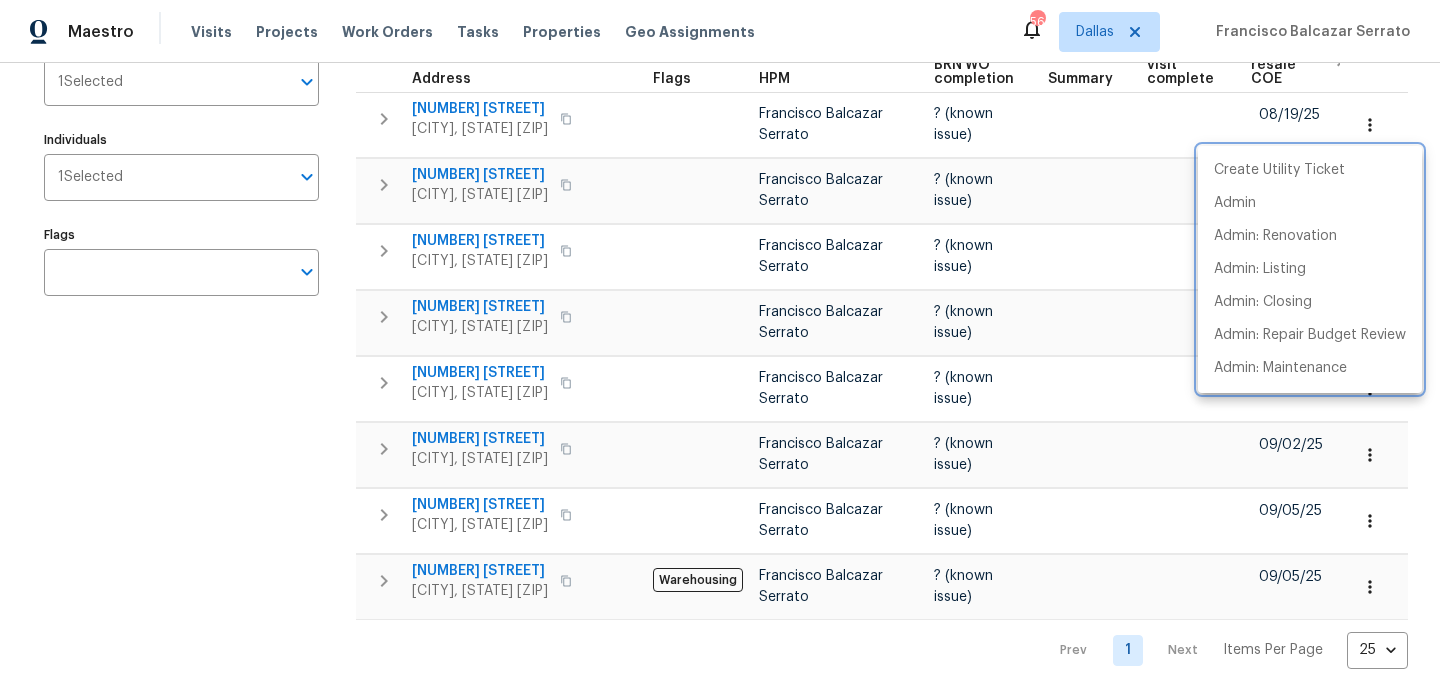click at bounding box center [720, 350] 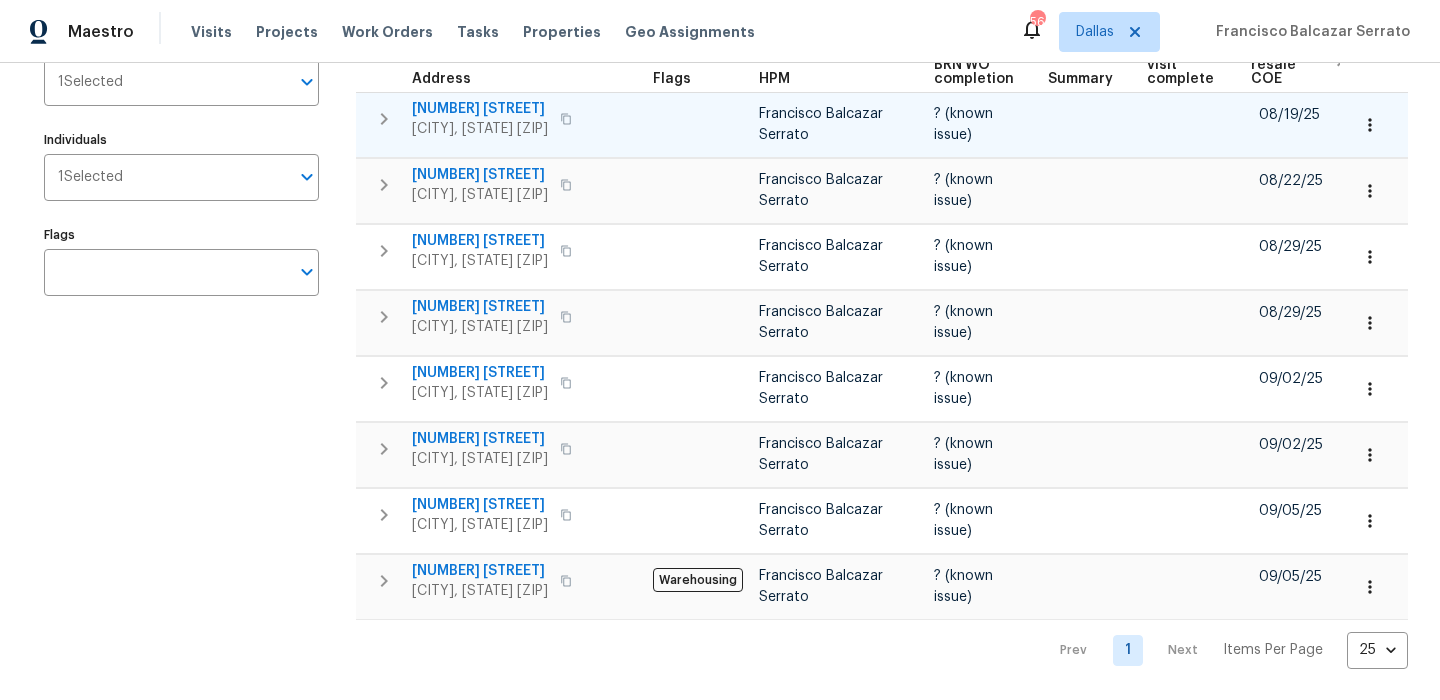 click on "2428 Marimont Ln" at bounding box center (480, 109) 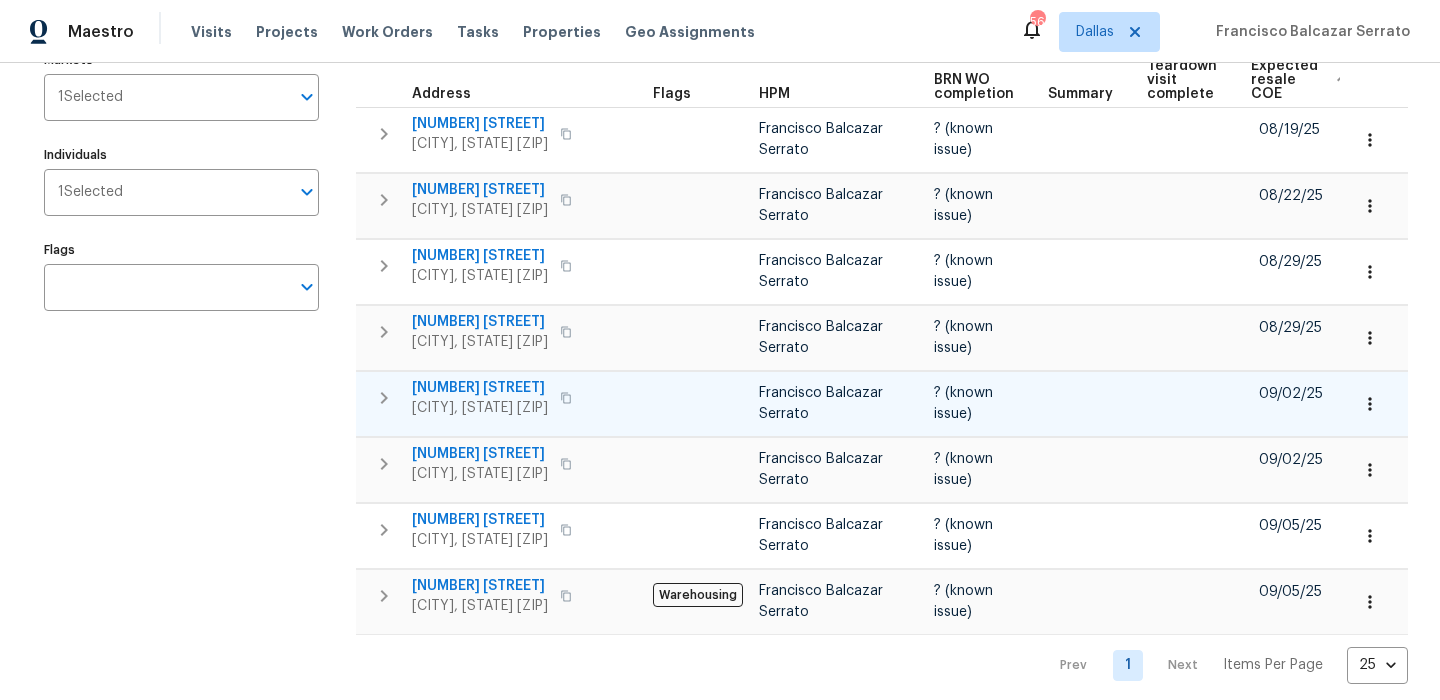 scroll, scrollTop: 240, scrollLeft: 0, axis: vertical 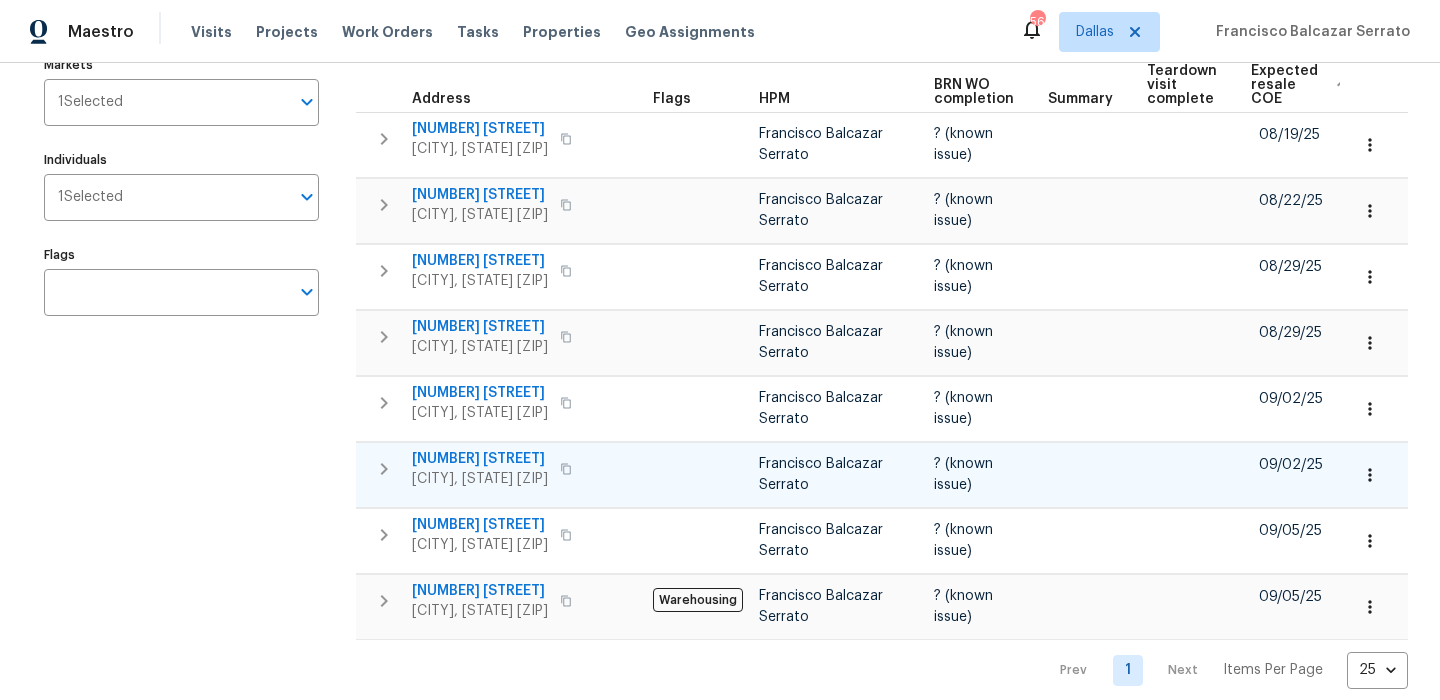 click on "2224 Bluff Ct" at bounding box center (480, 459) 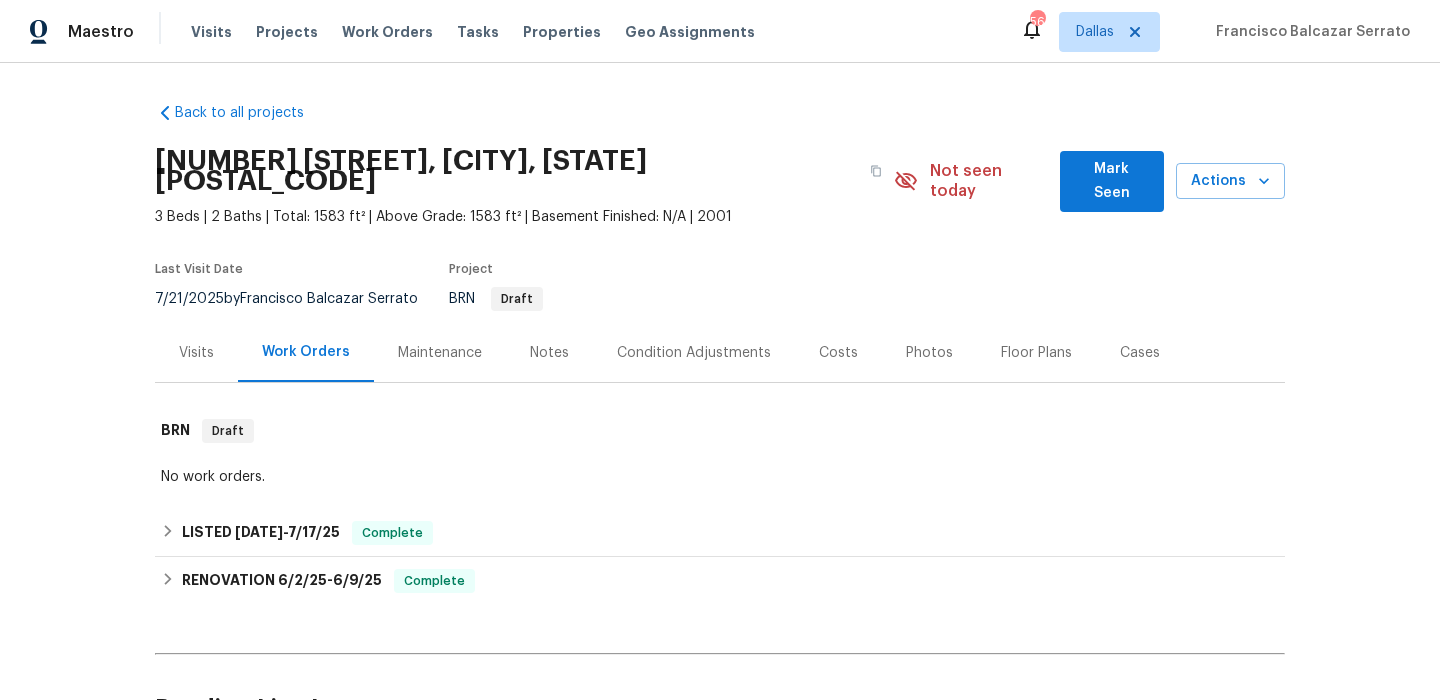 scroll, scrollTop: 0, scrollLeft: 0, axis: both 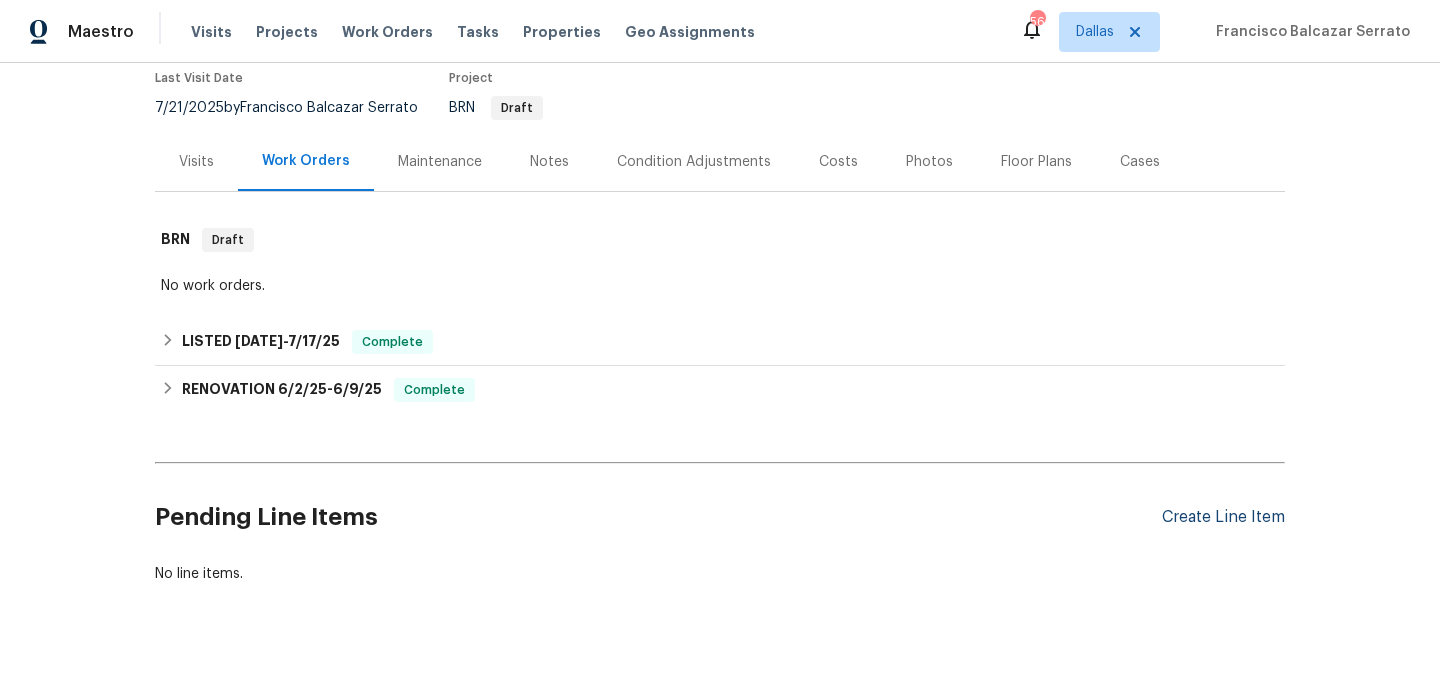 click on "Create Line Item" at bounding box center [1223, 517] 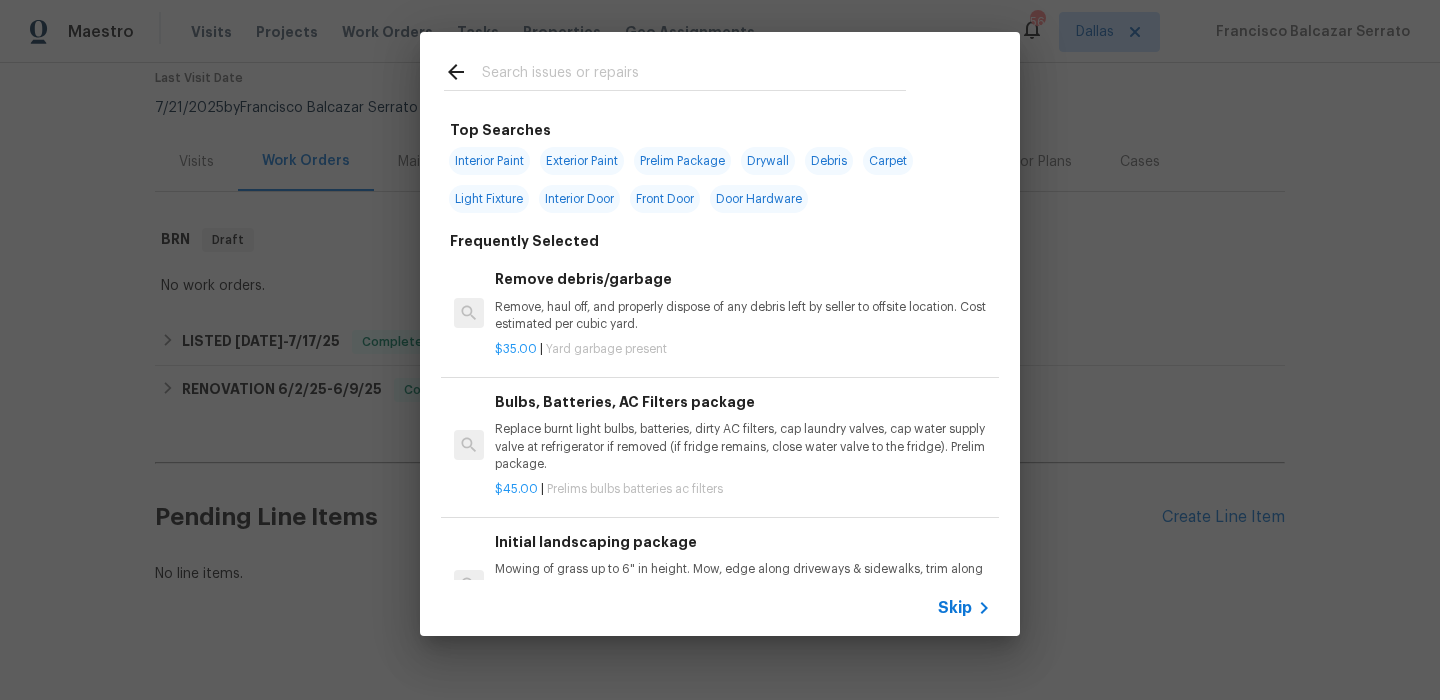 click 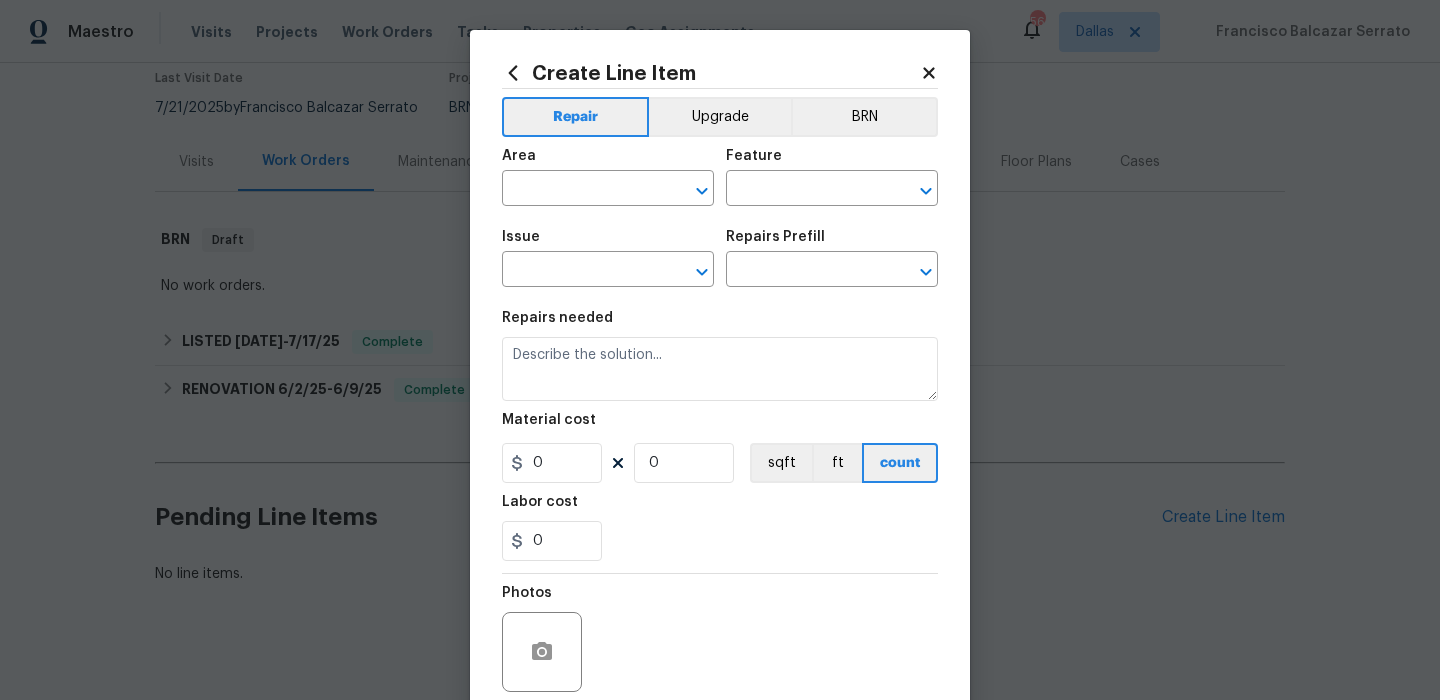 click on "Area" at bounding box center [608, 162] 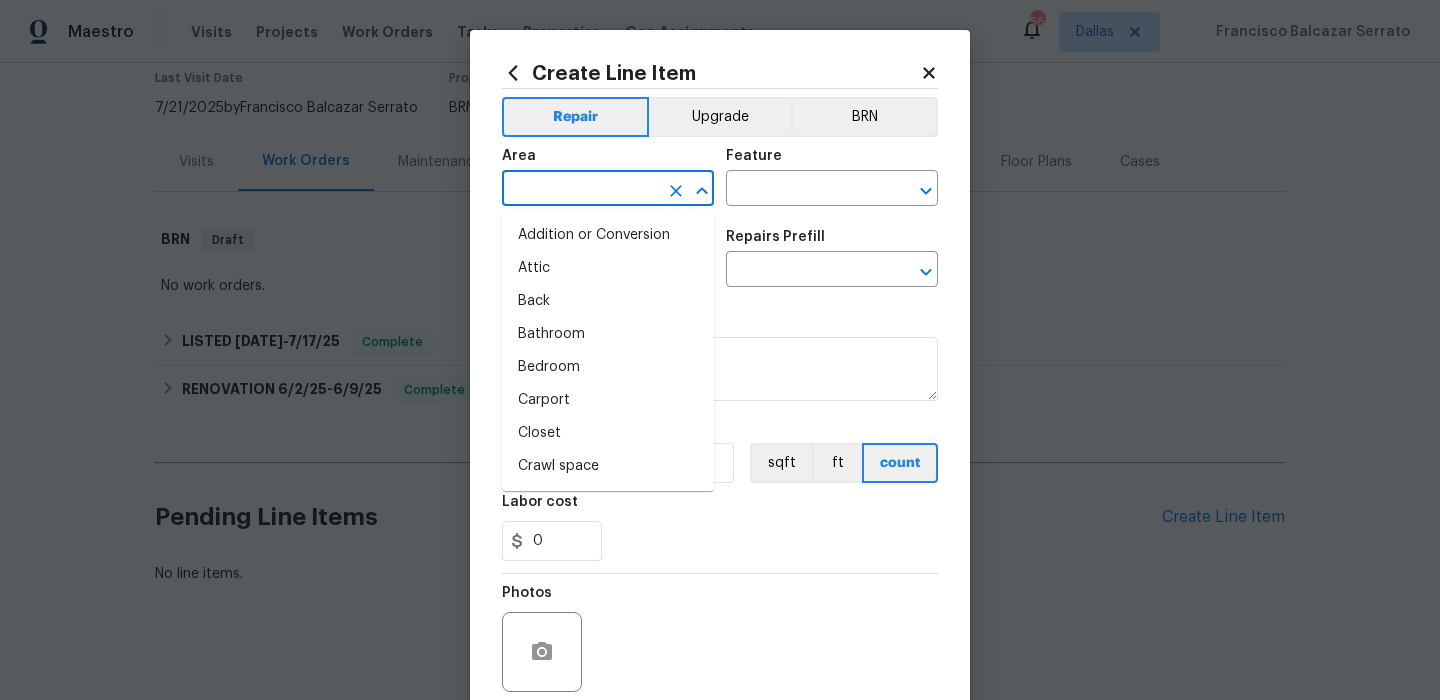 click at bounding box center (580, 190) 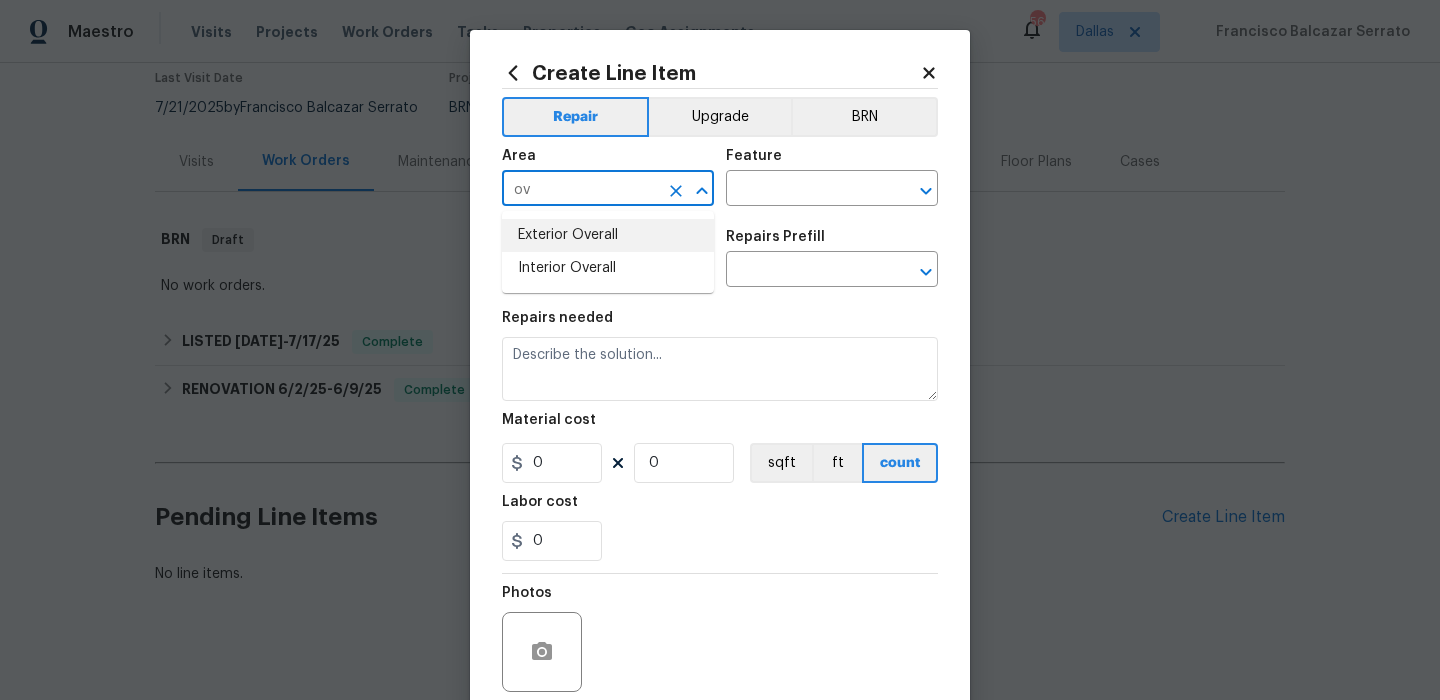 click on "Exterior Overall" at bounding box center [608, 235] 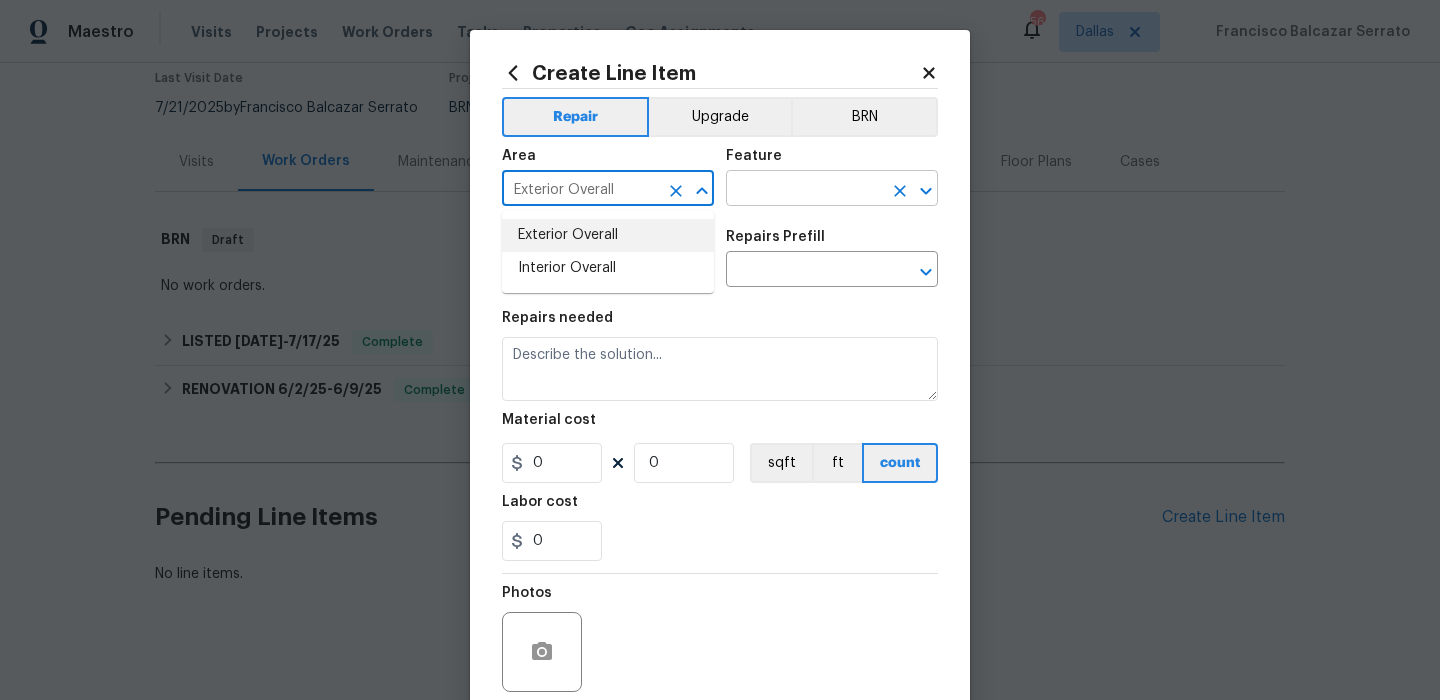 type on "Exterior Overall" 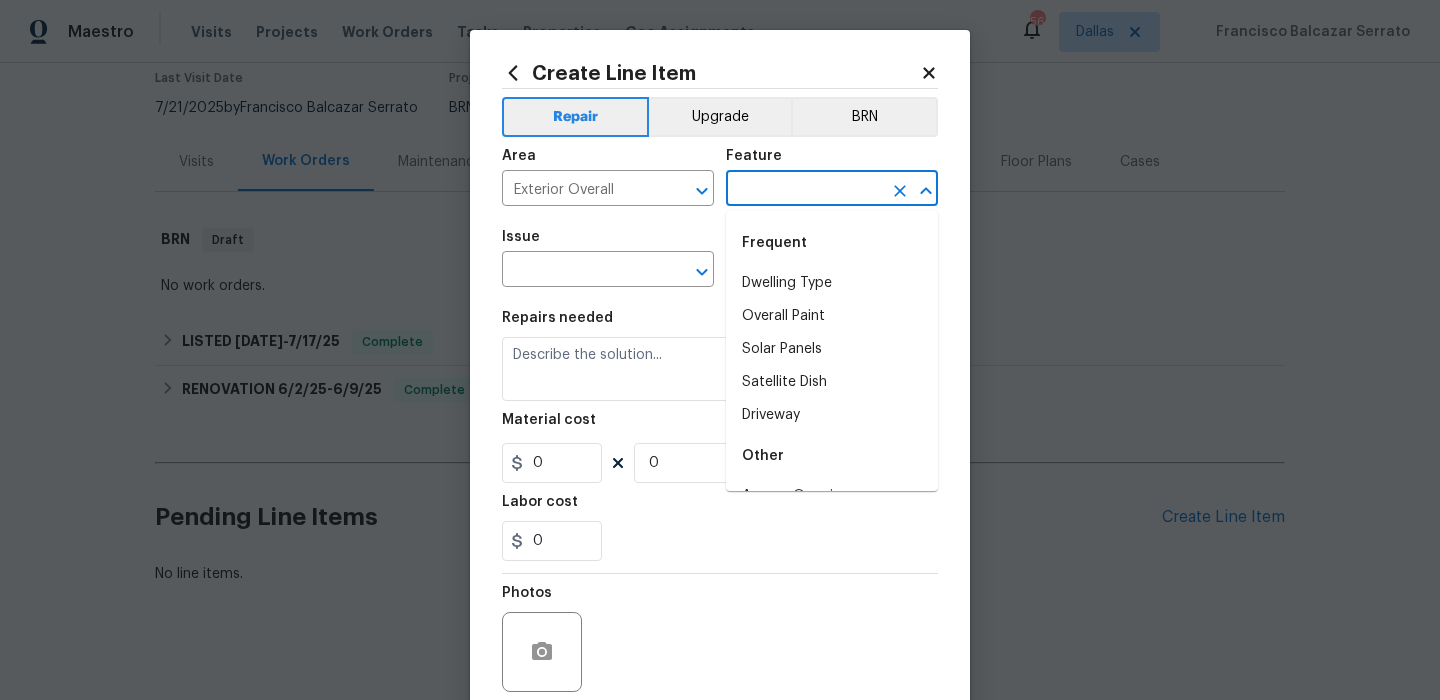 click at bounding box center [804, 190] 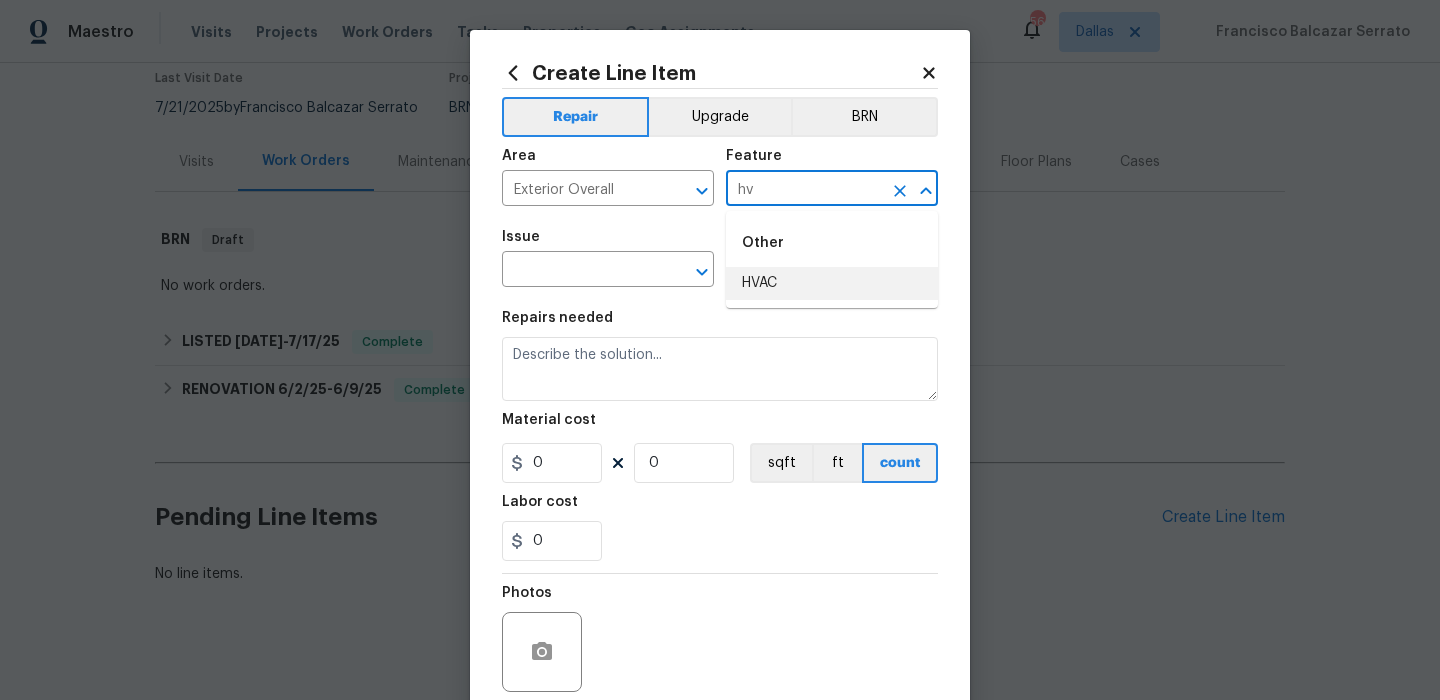 click on "HVAC" at bounding box center [832, 283] 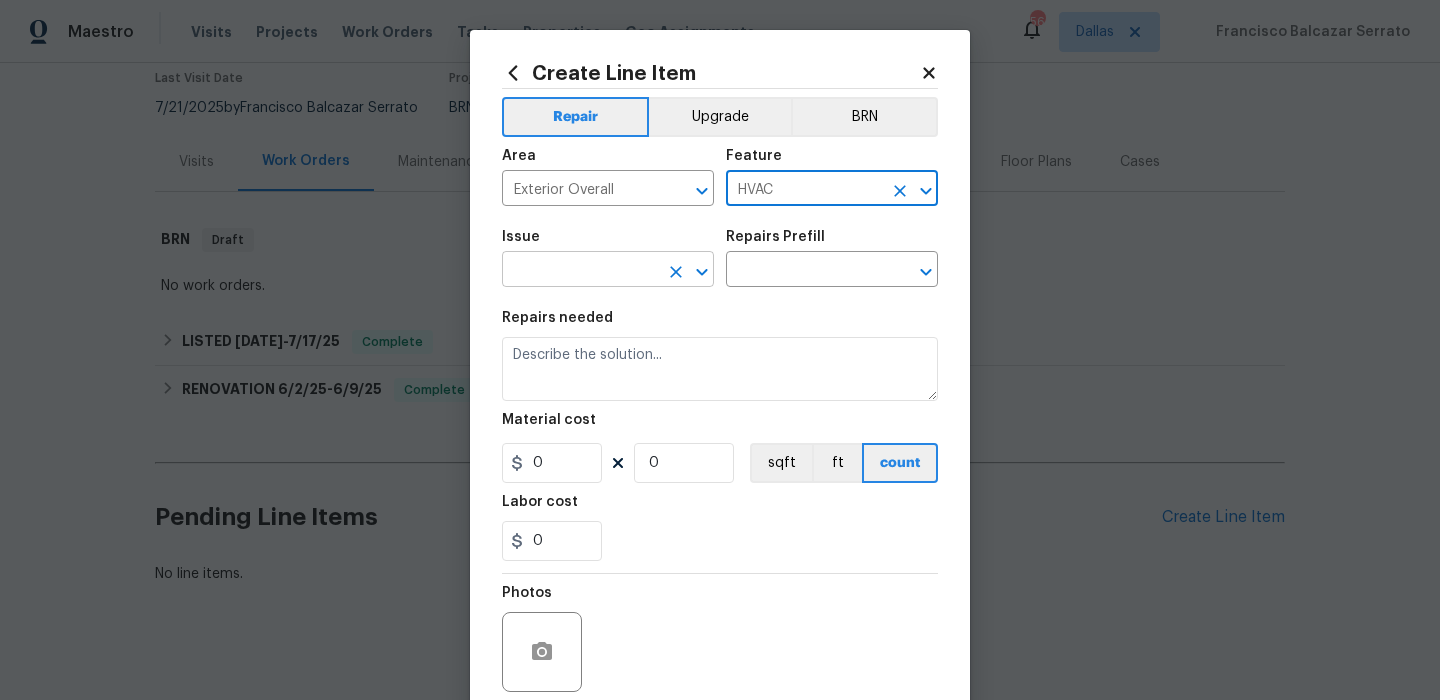 type on "HVAC" 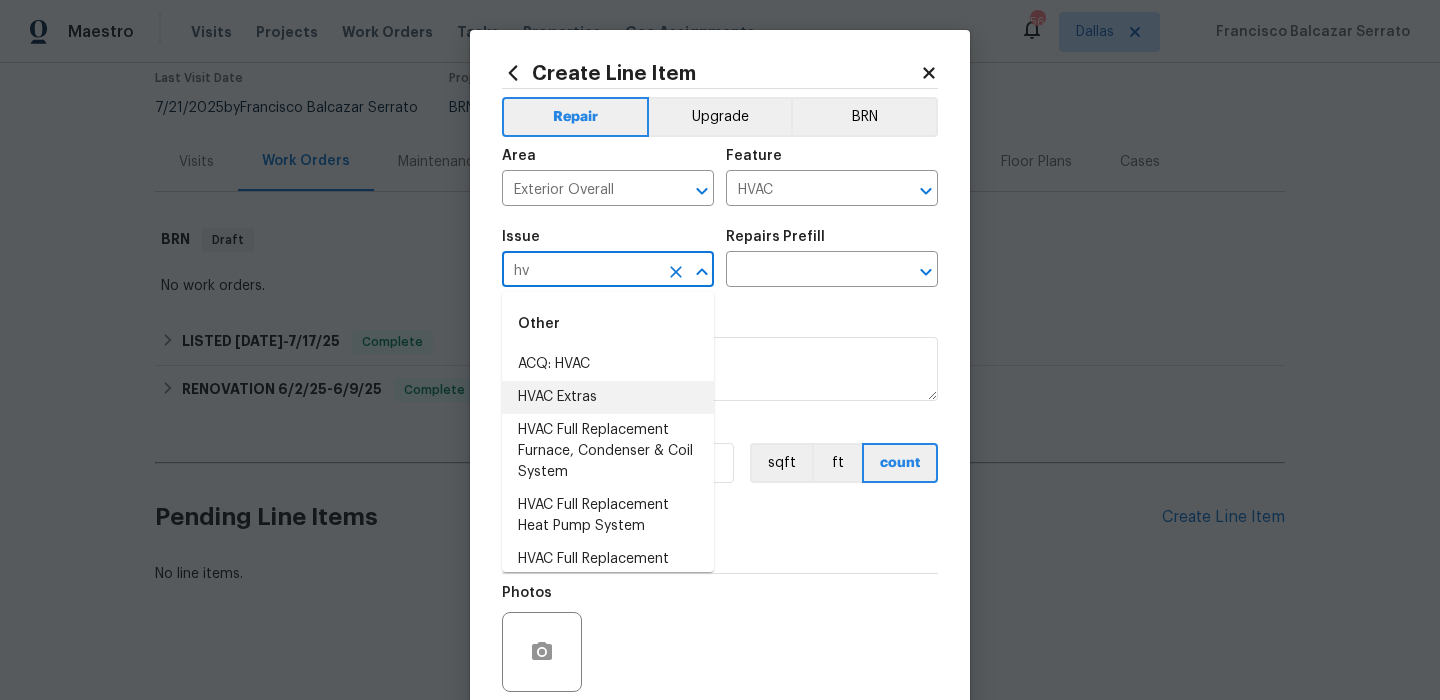 click on "HVAC Extras" at bounding box center (608, 397) 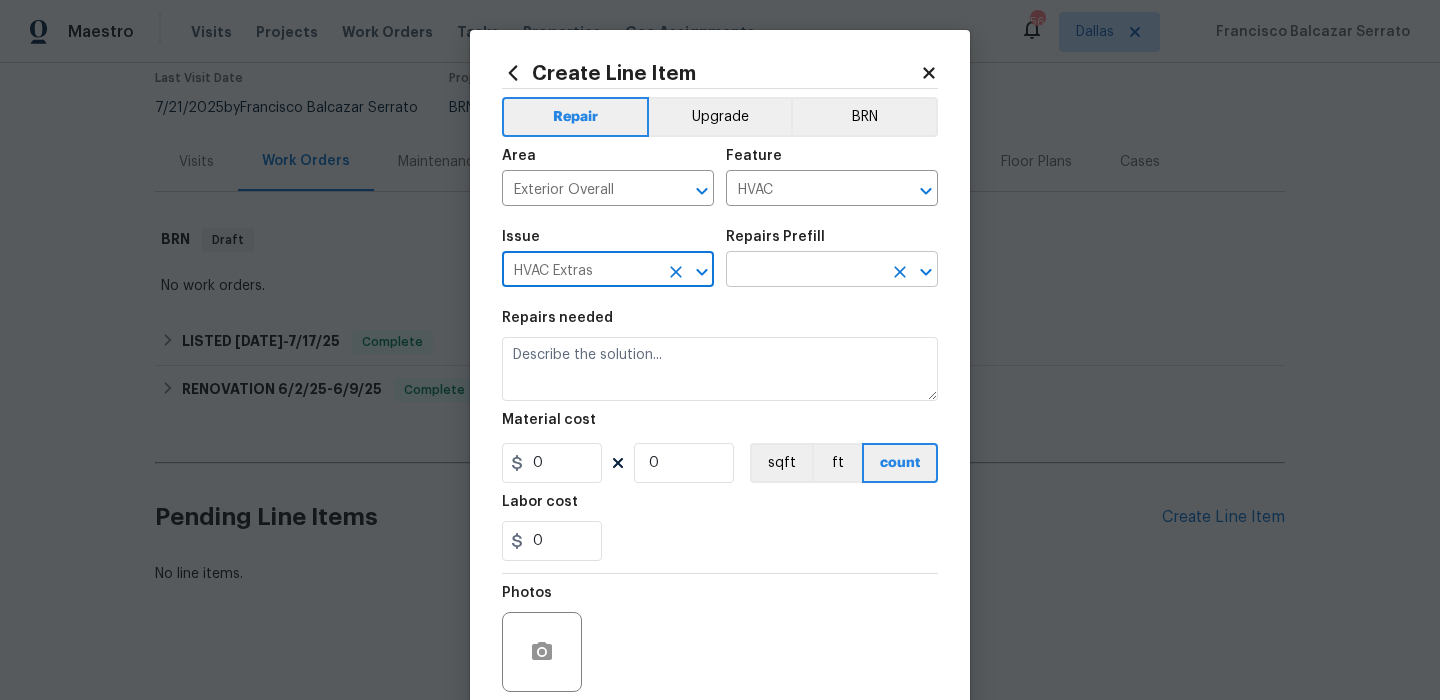 type on "HVAC Extras" 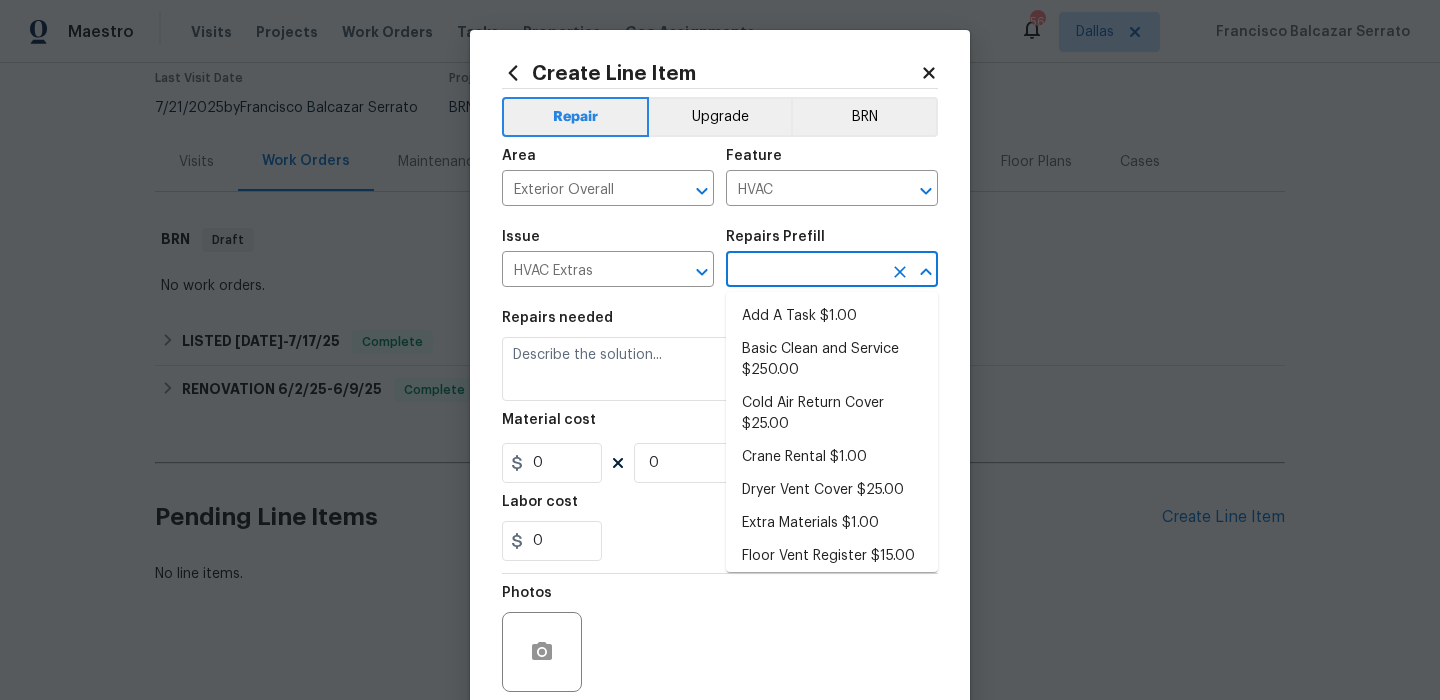 click at bounding box center (804, 271) 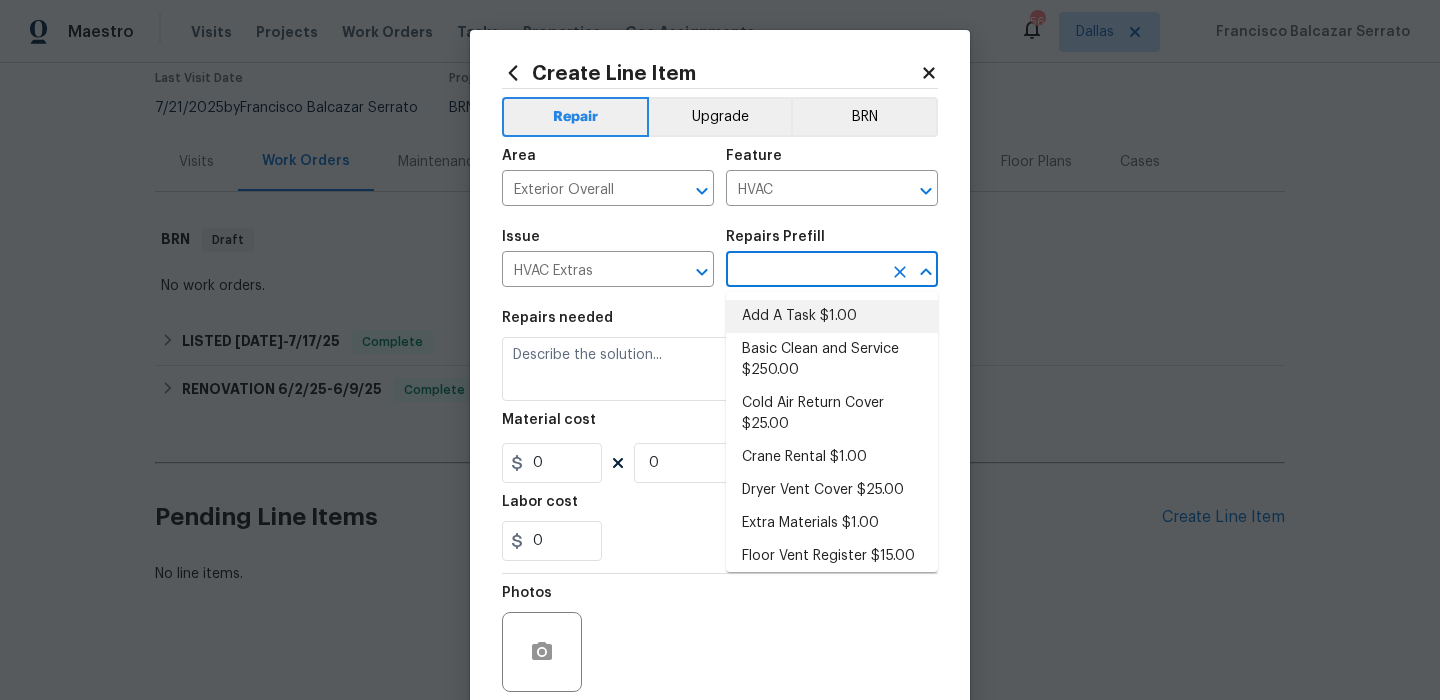 click on "Add A Task $1.00" at bounding box center [832, 316] 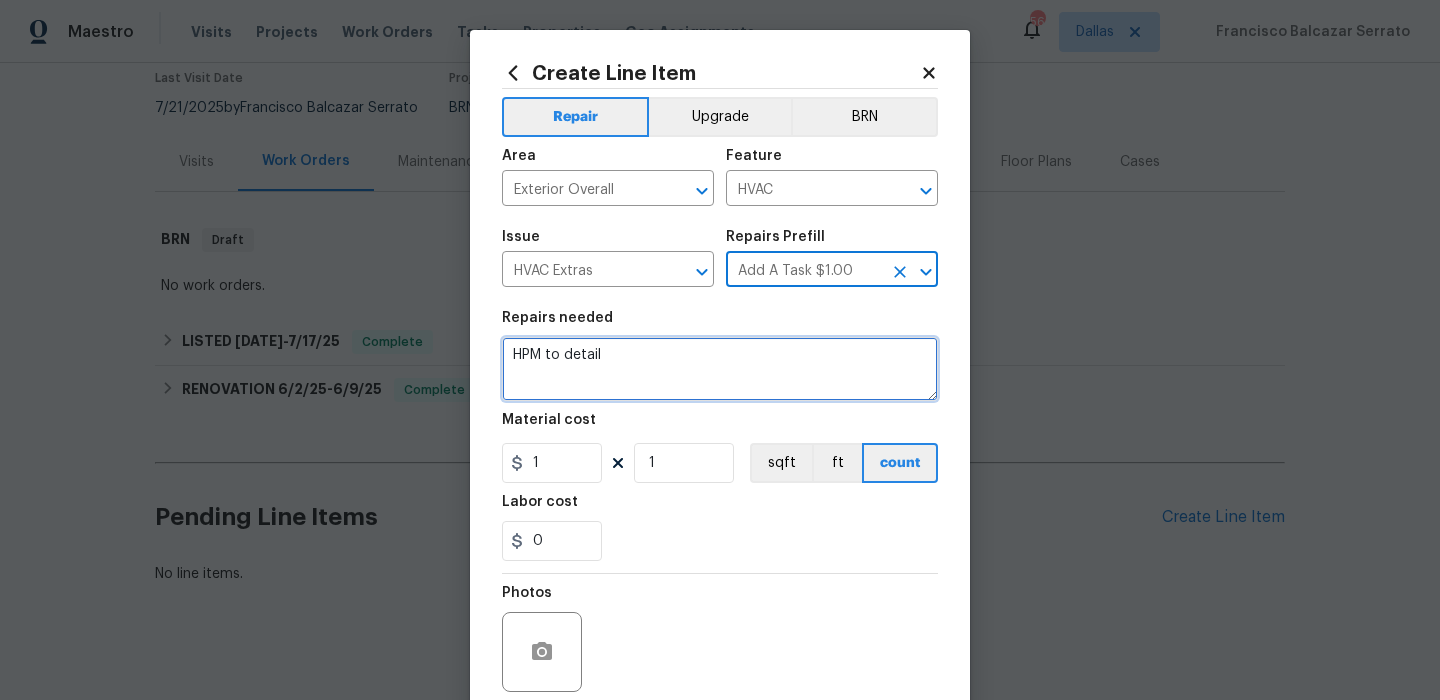 click on "HPM to detail" at bounding box center (720, 369) 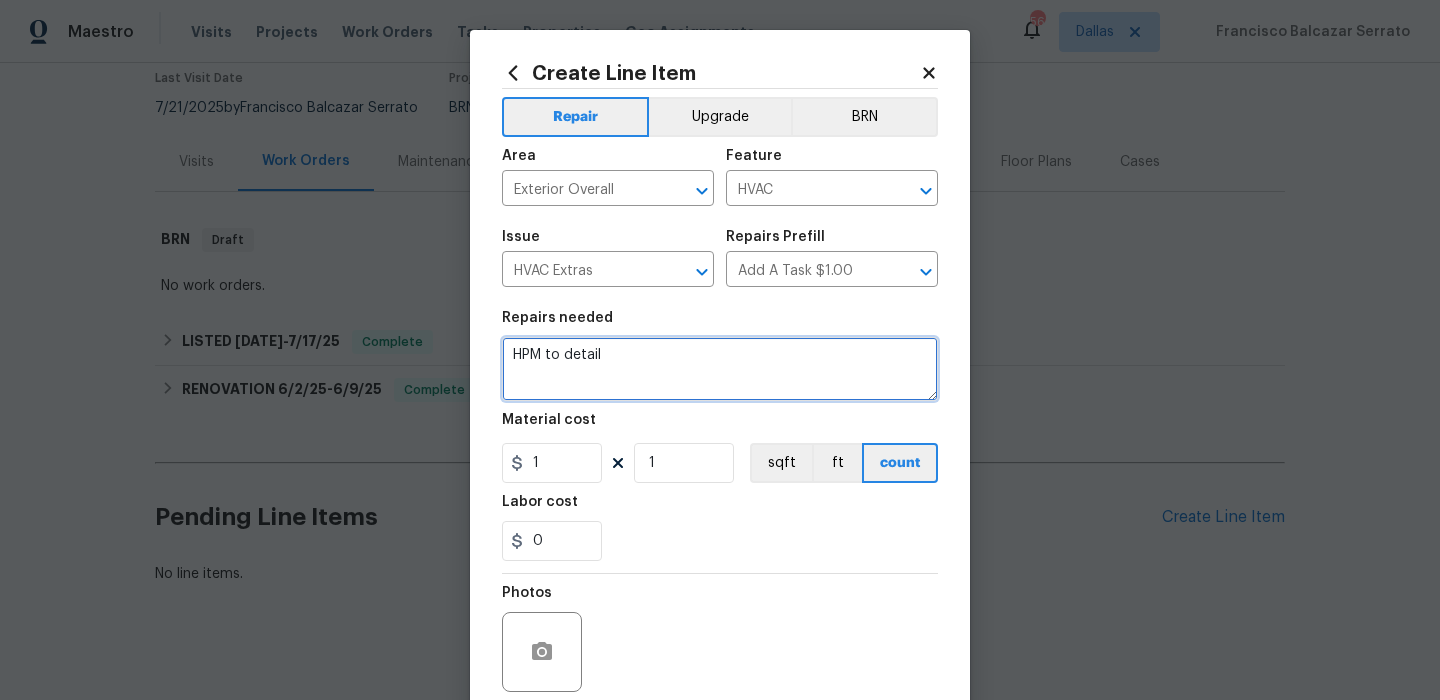 click on "HPM to detail" at bounding box center [720, 369] 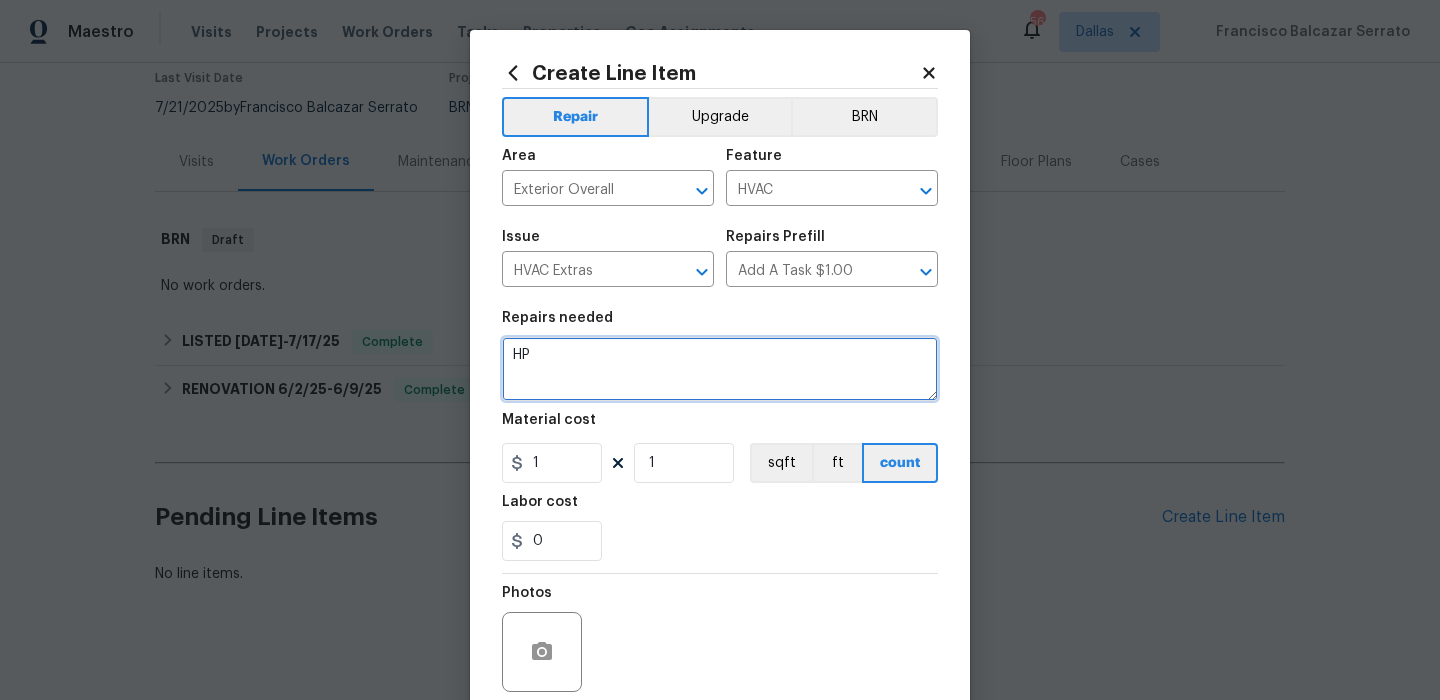 type on "H" 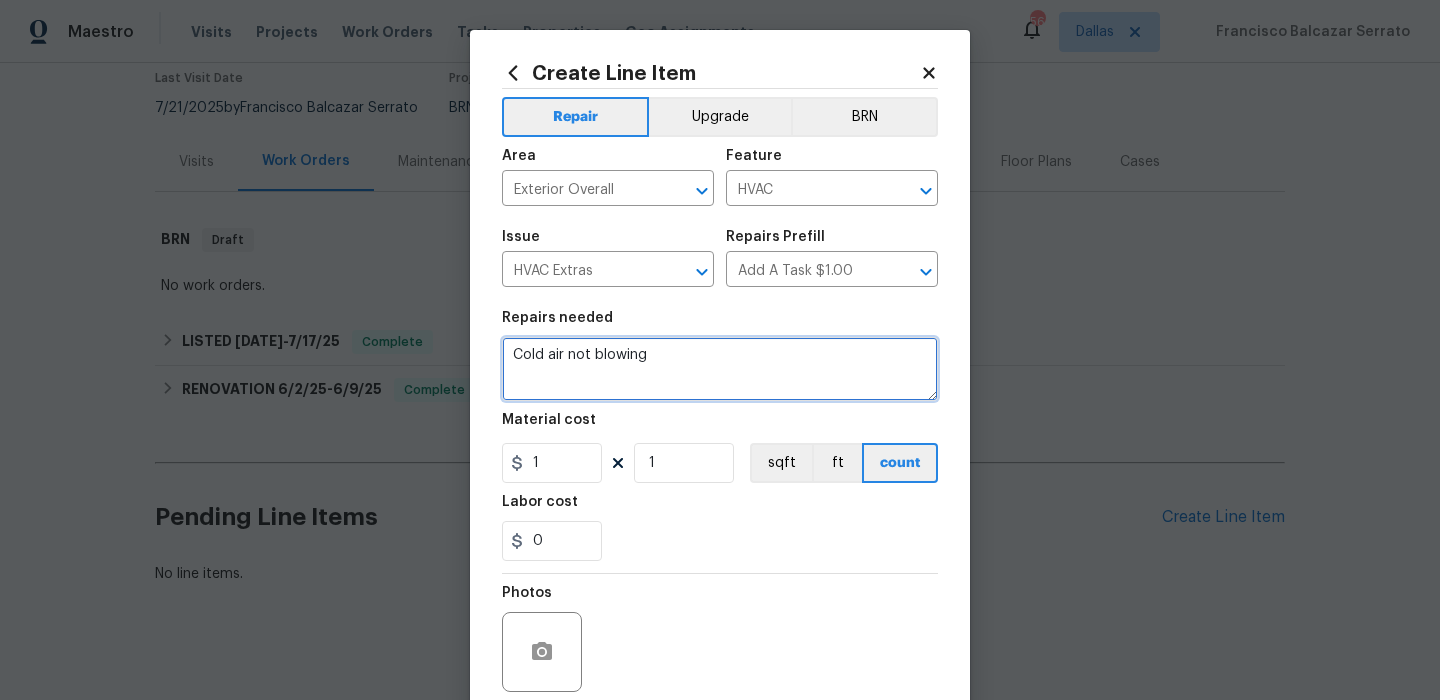 scroll, scrollTop: 162, scrollLeft: 0, axis: vertical 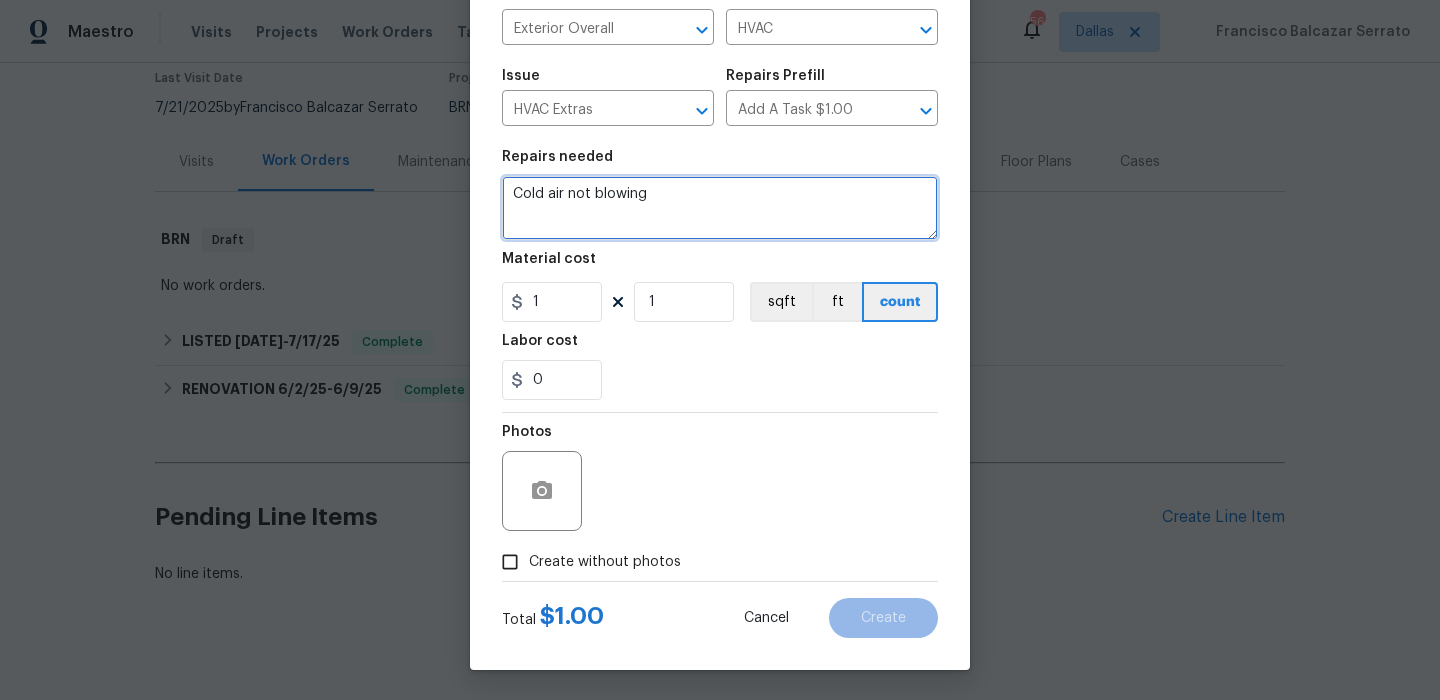type on "Cold air not blowing" 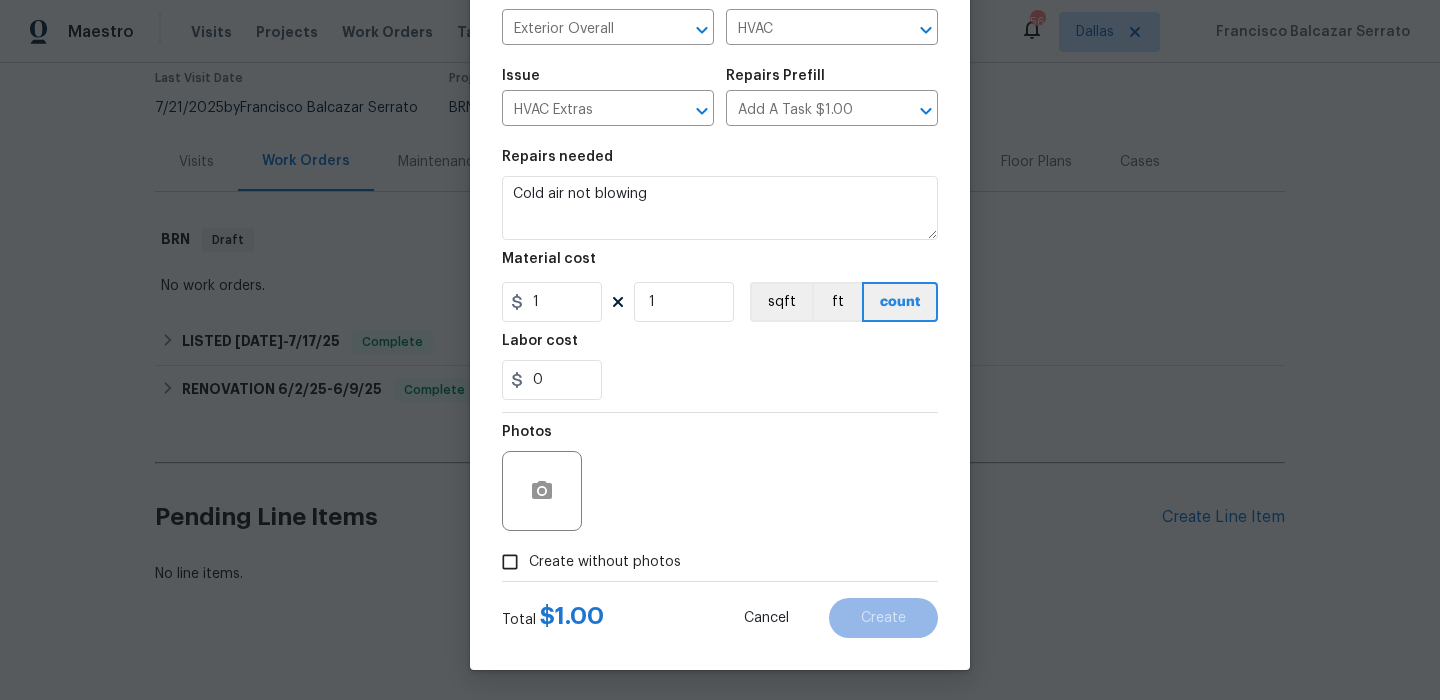 click on "Create without photos" at bounding box center (605, 562) 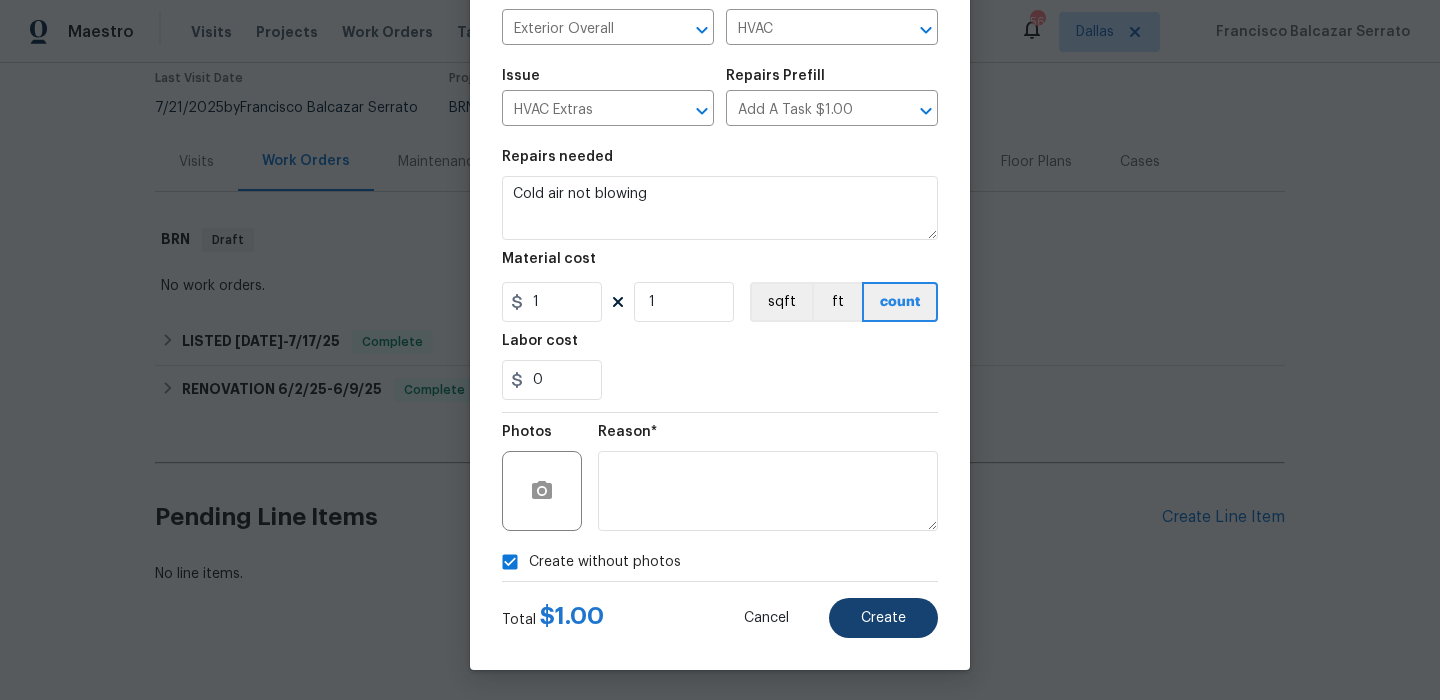type 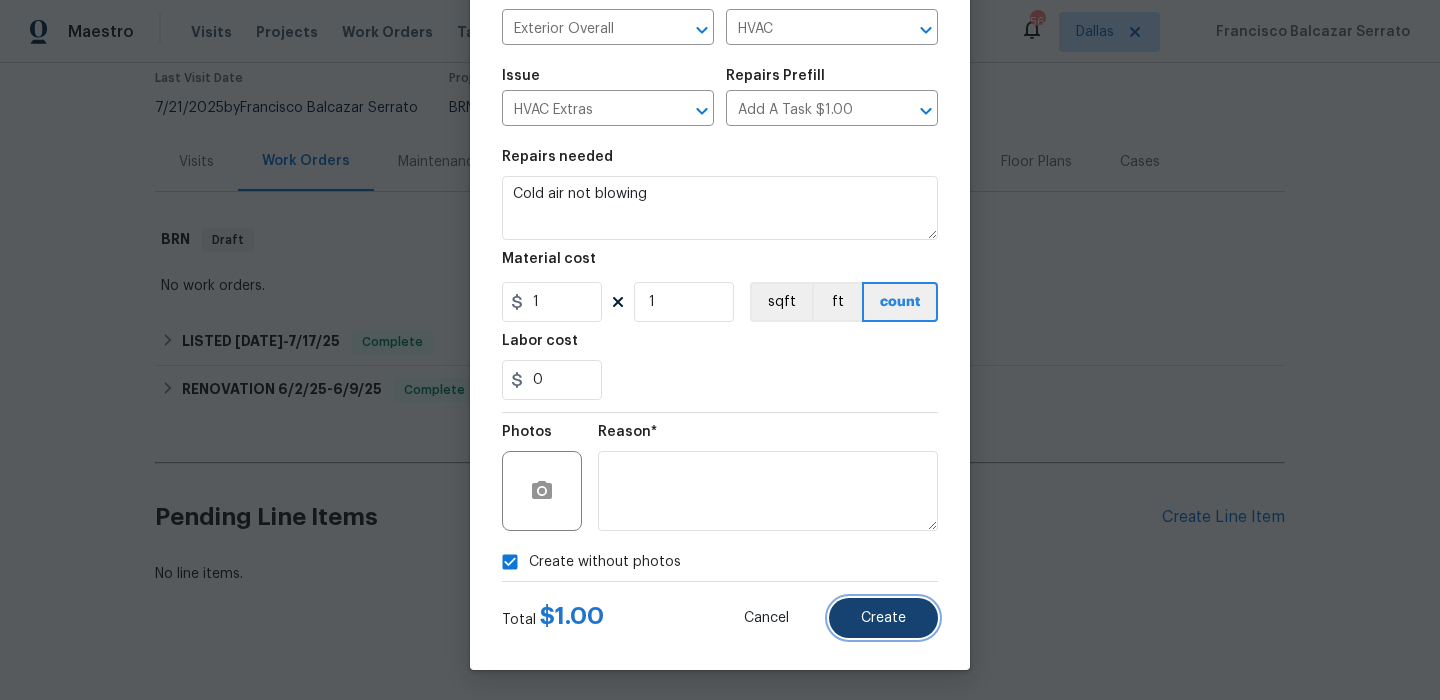 click on "Create" at bounding box center (883, 618) 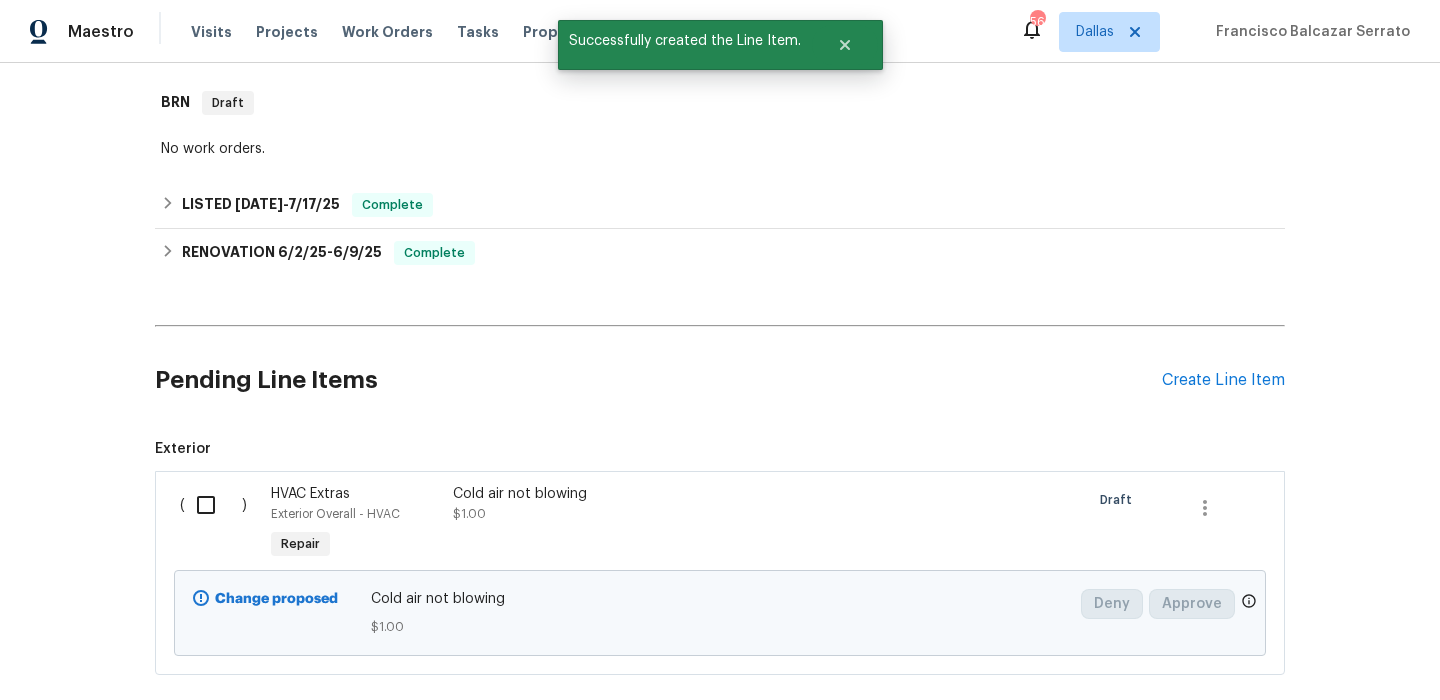 scroll, scrollTop: 419, scrollLeft: 0, axis: vertical 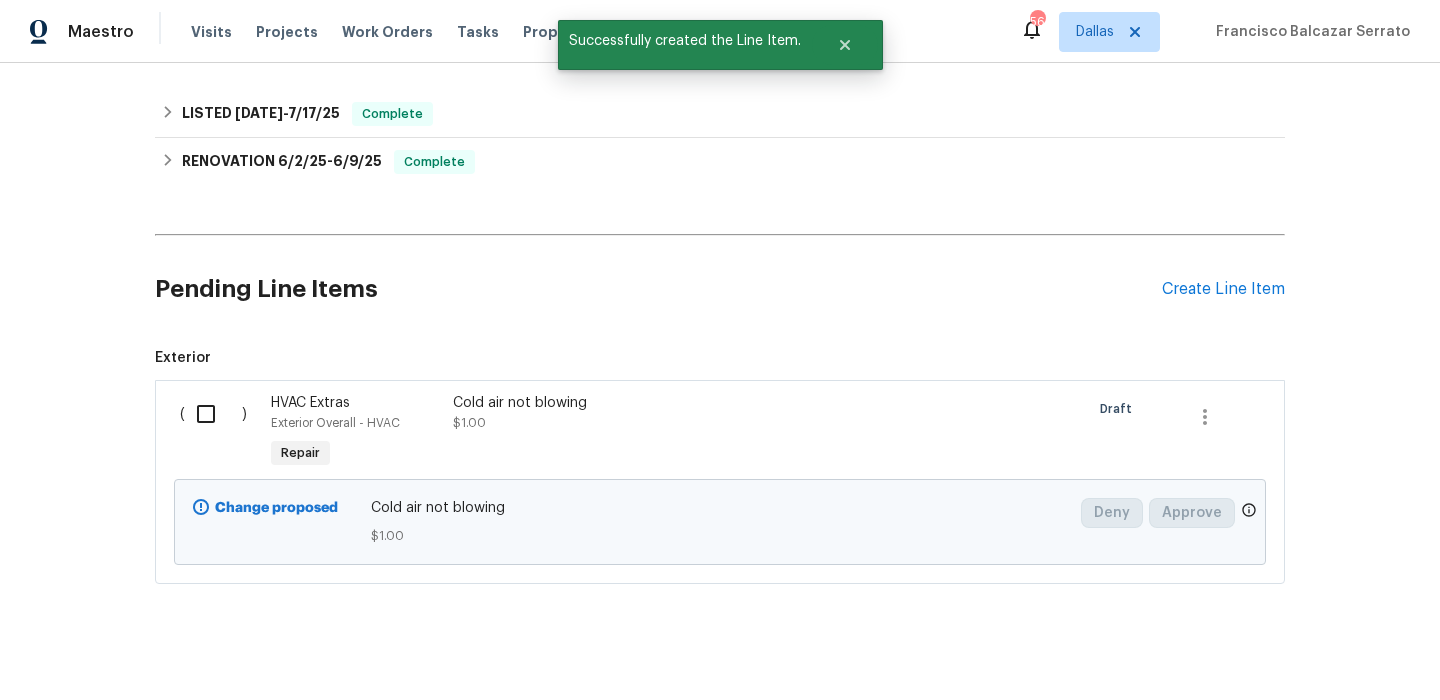 click at bounding box center [213, 414] 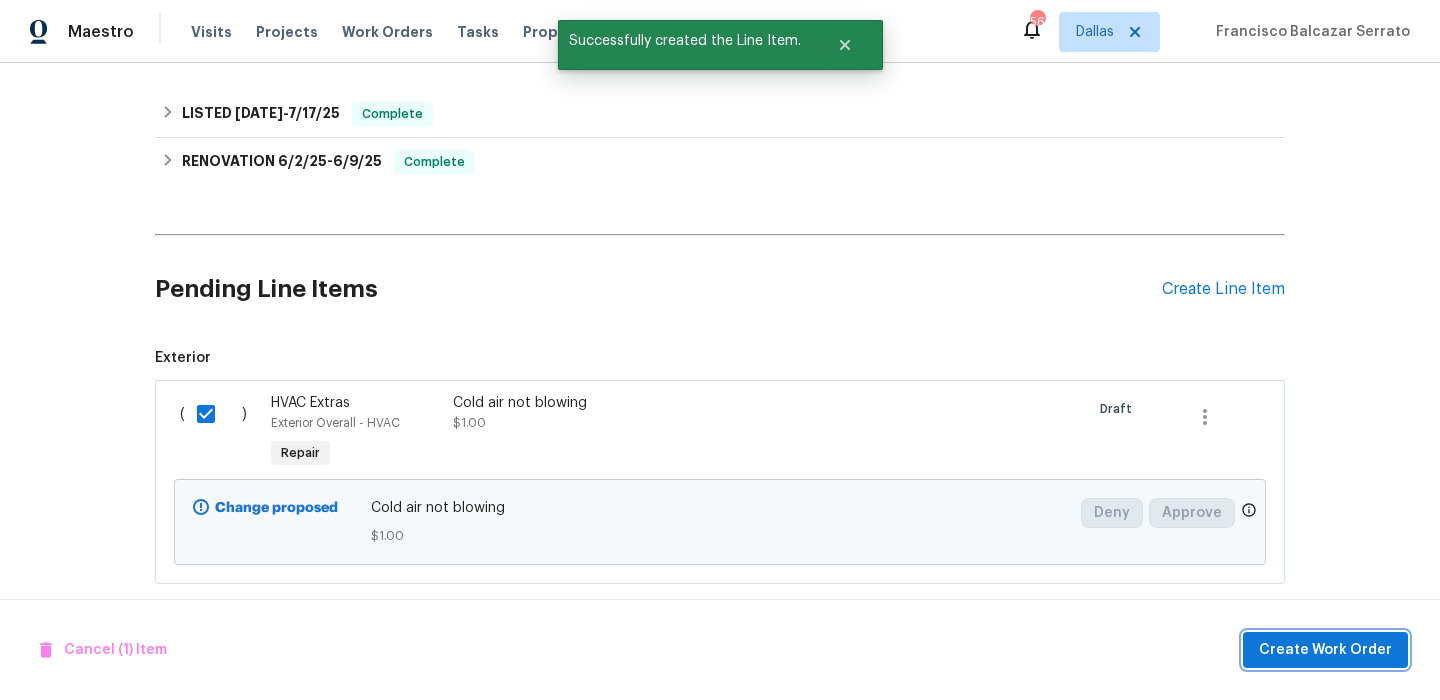 click on "Create Work Order" at bounding box center (1325, 650) 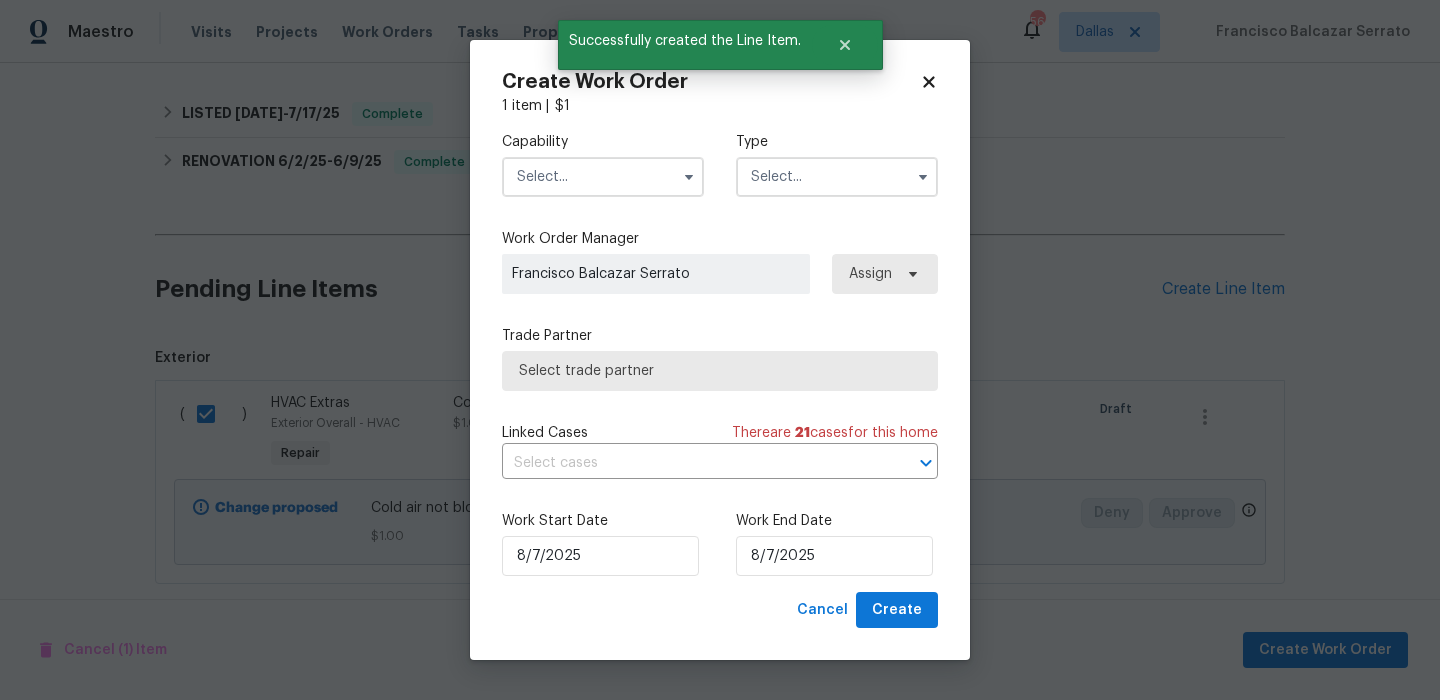 click at bounding box center (603, 177) 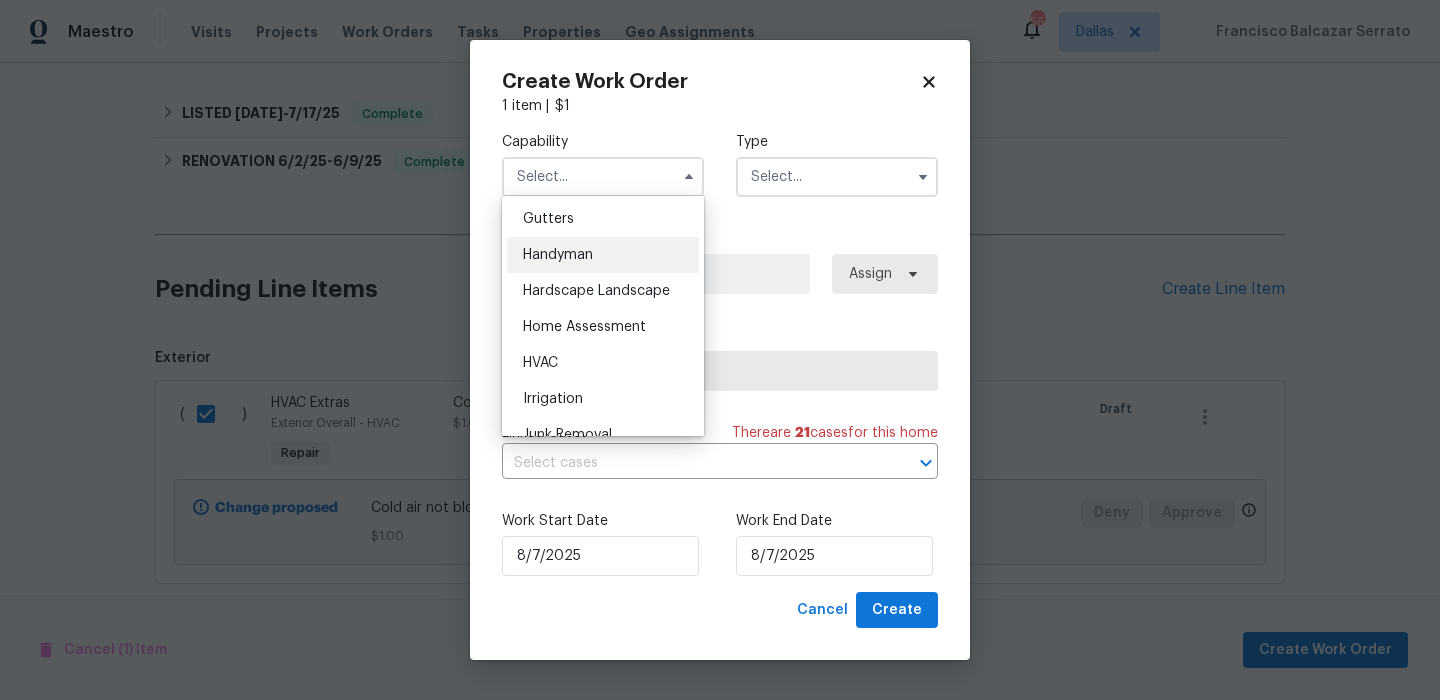 scroll, scrollTop: 1084, scrollLeft: 0, axis: vertical 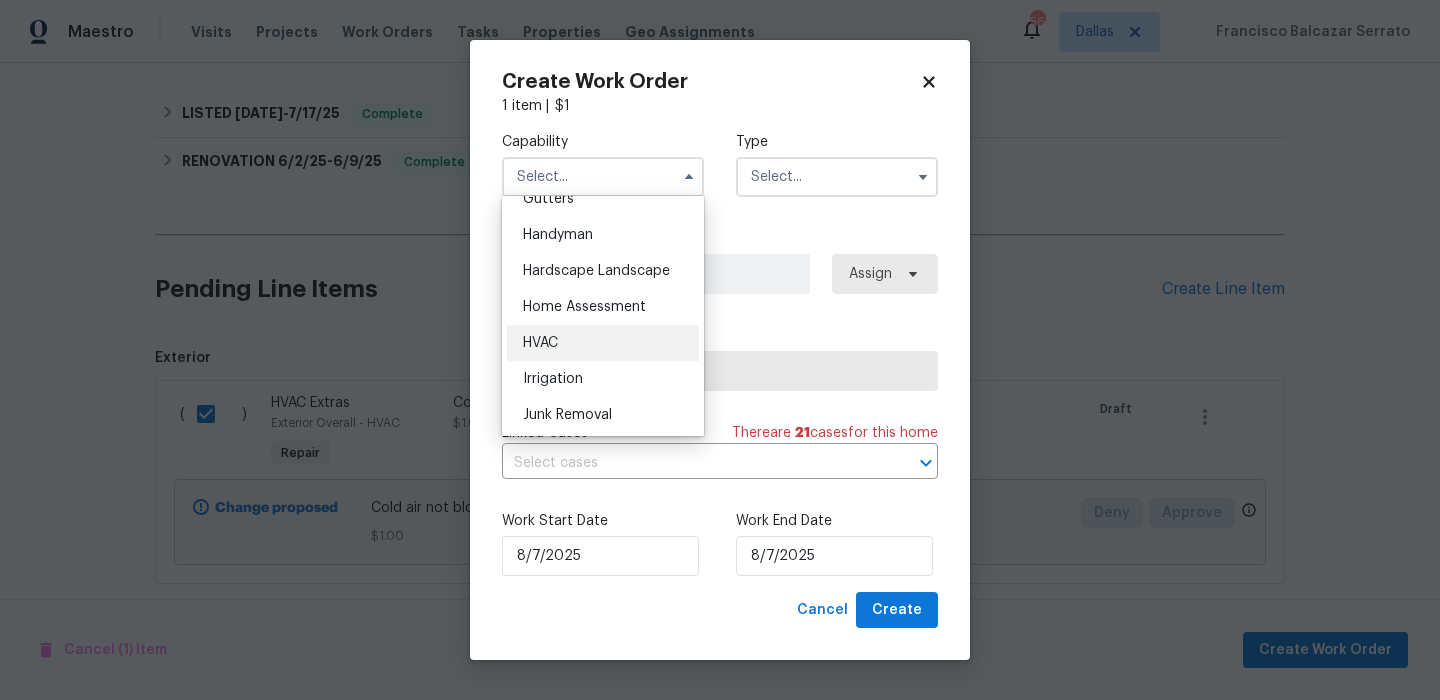 click on "HVAC" at bounding box center [603, 343] 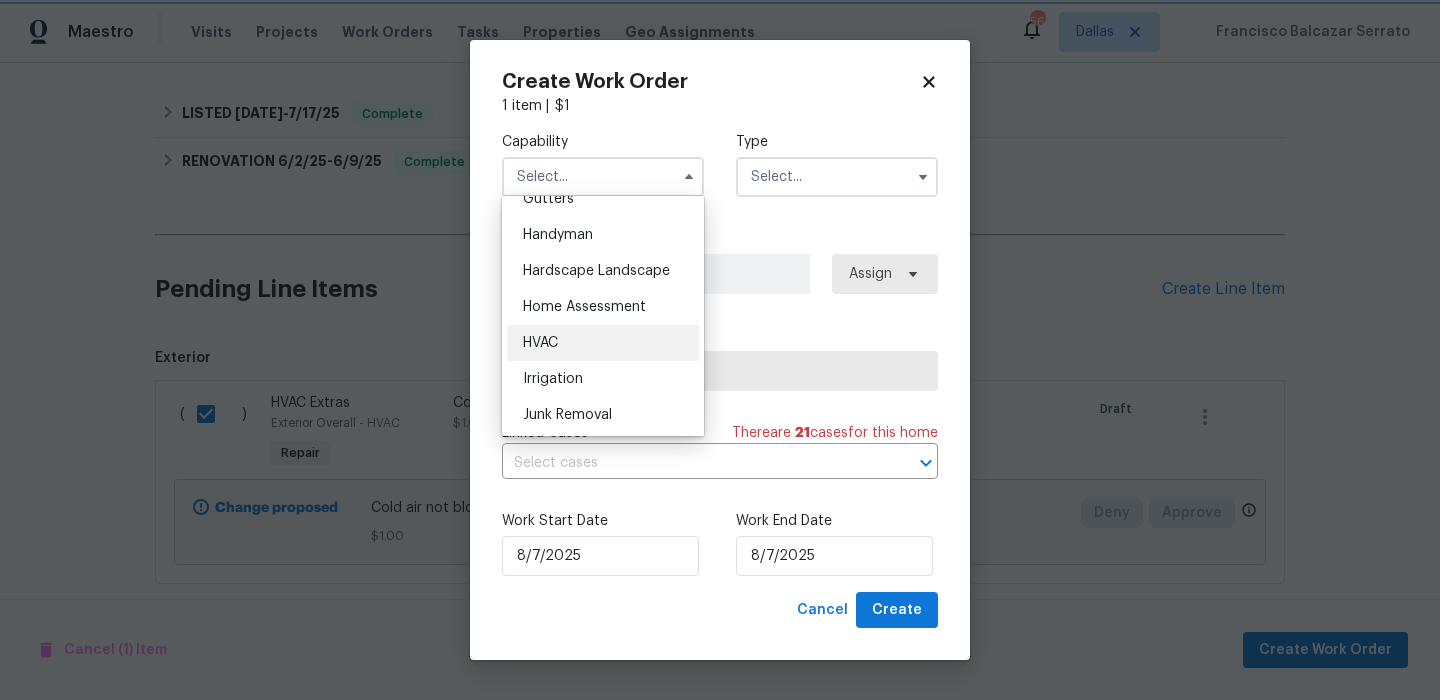 type on "HVAC" 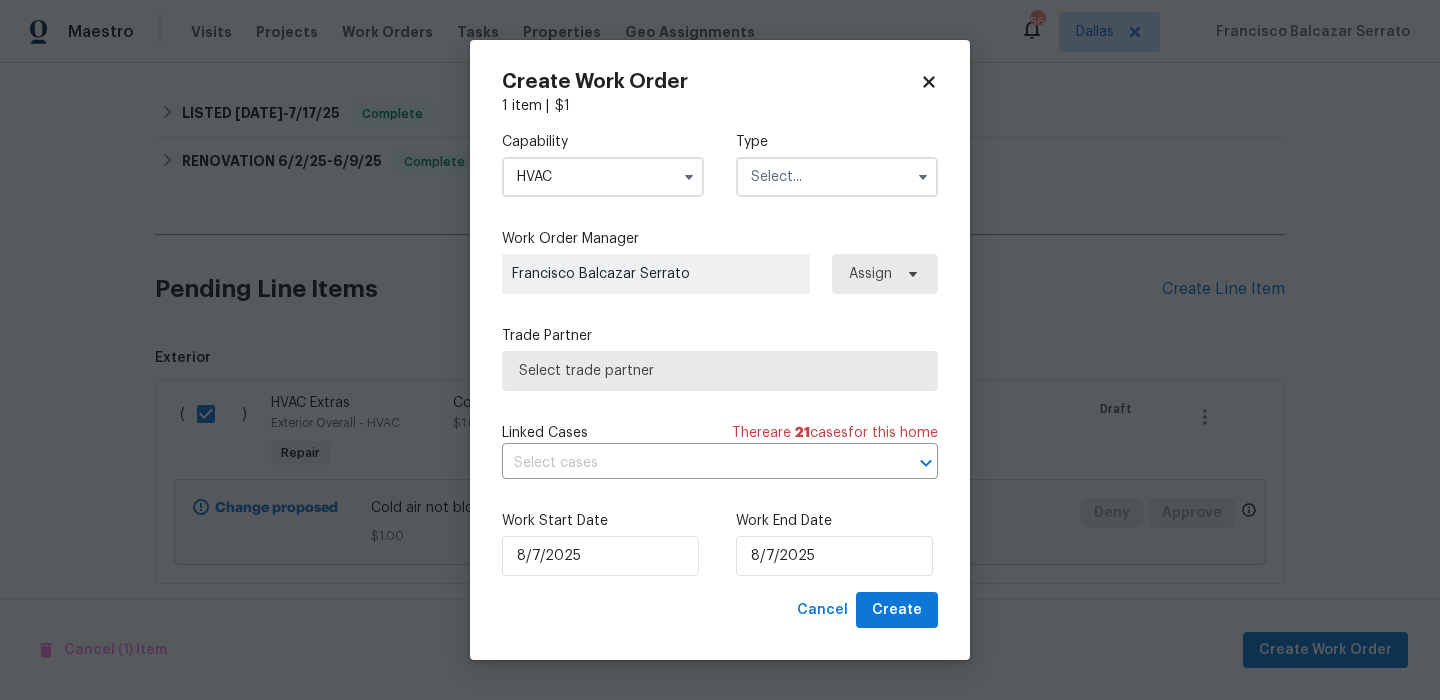 click on "Type" at bounding box center [837, 142] 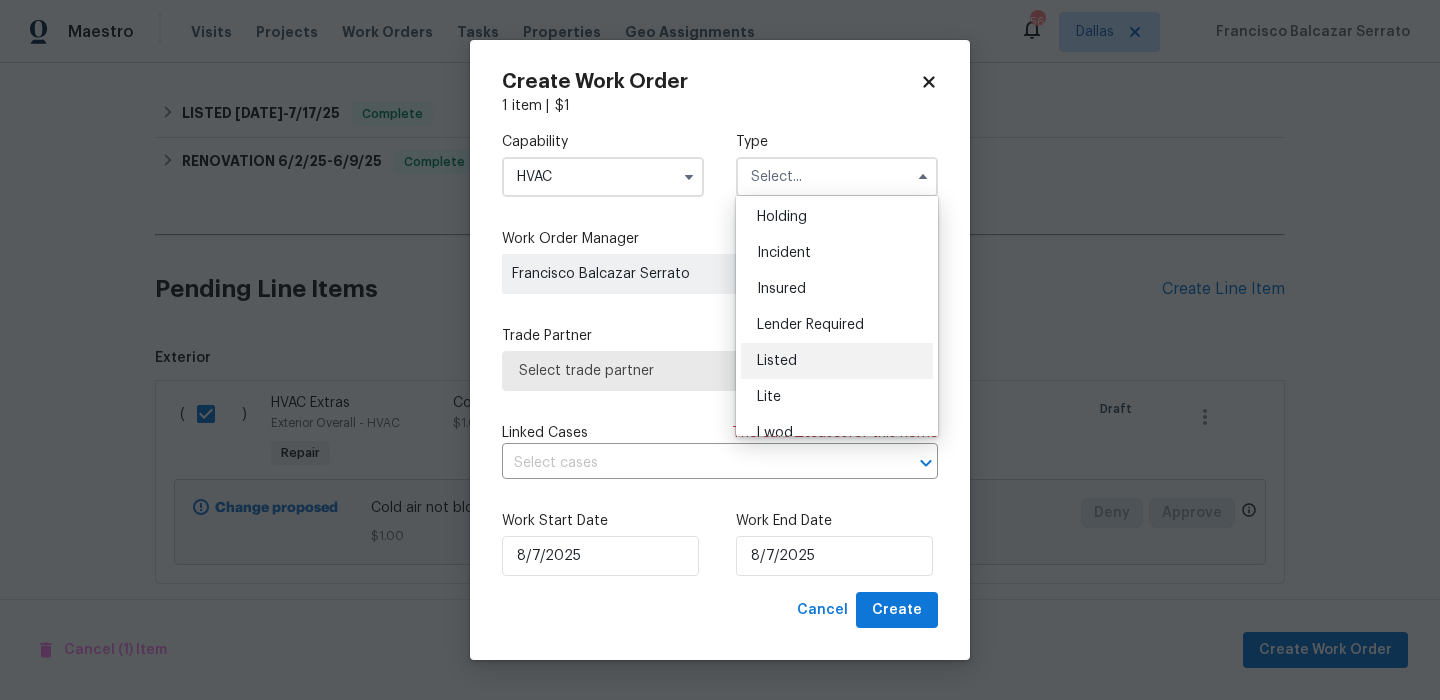 scroll, scrollTop: 81, scrollLeft: 0, axis: vertical 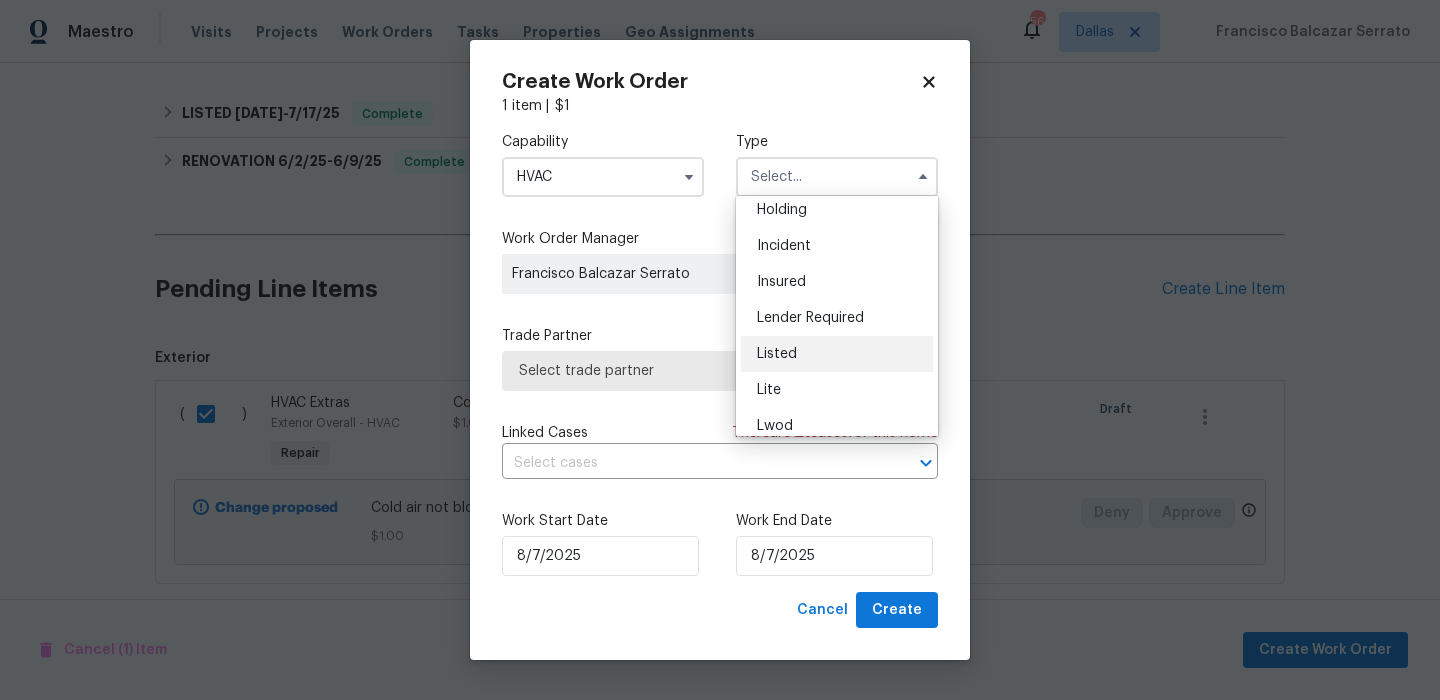 click on "Listed" at bounding box center [837, 354] 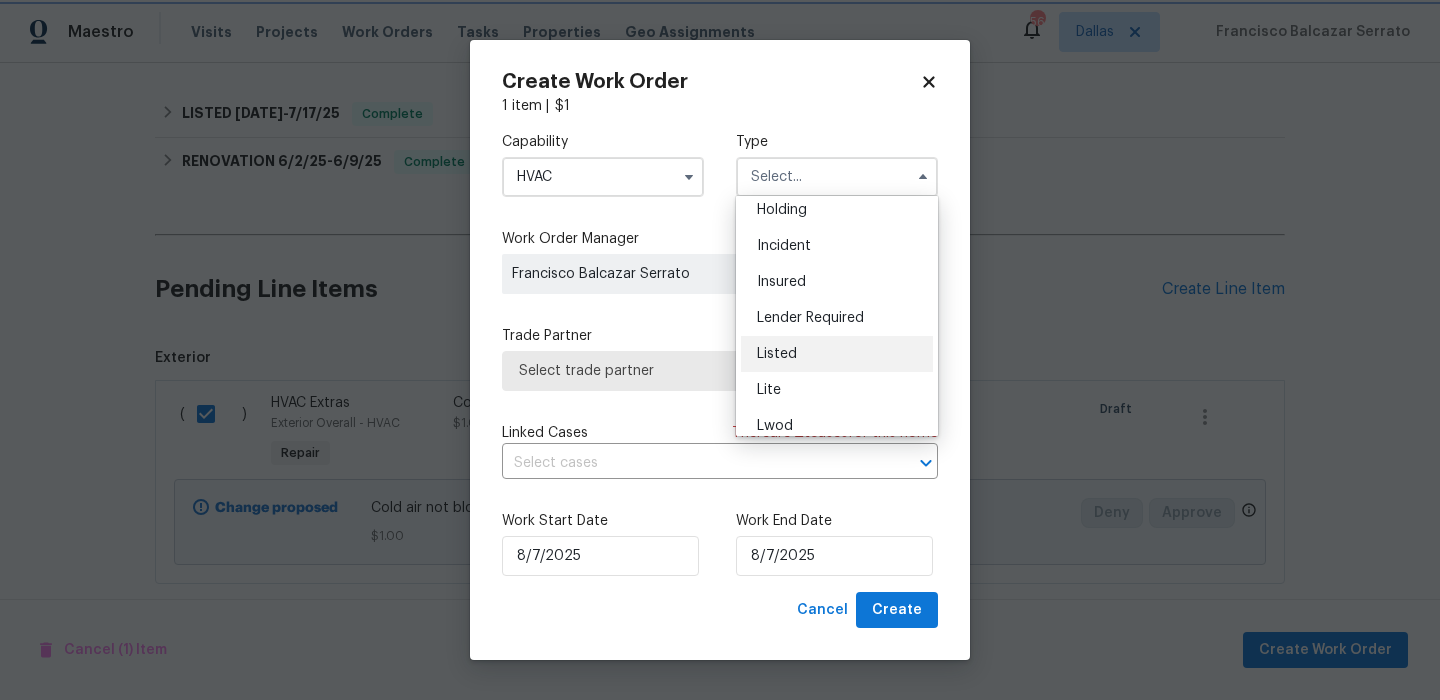 type on "Listed" 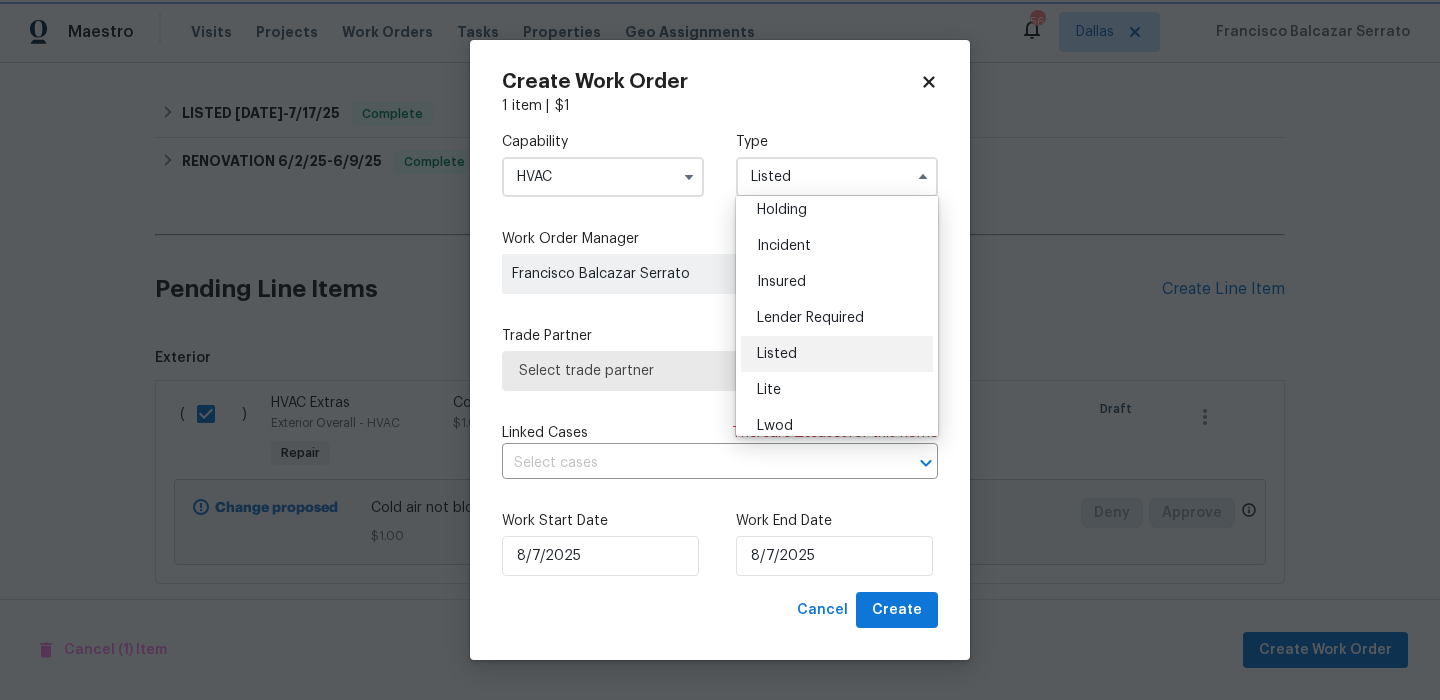 scroll, scrollTop: 0, scrollLeft: 0, axis: both 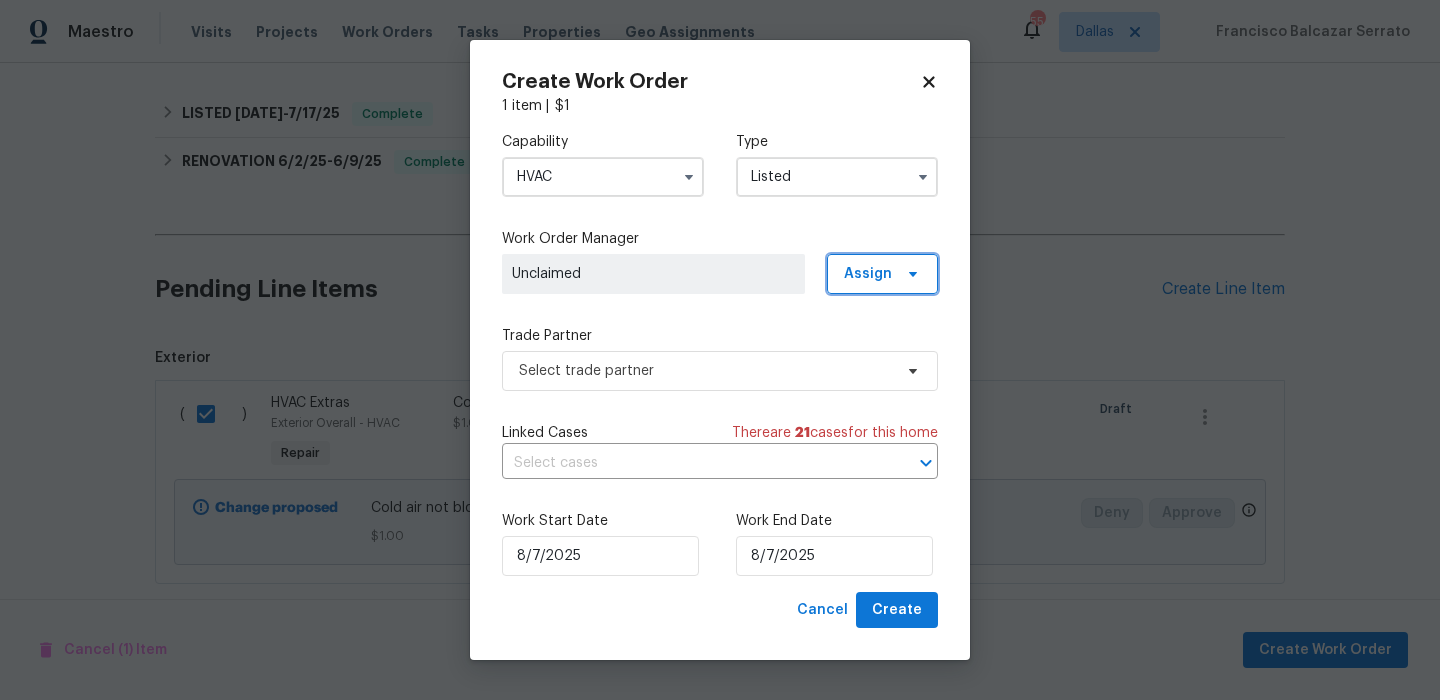 click on "Assign" at bounding box center [882, 274] 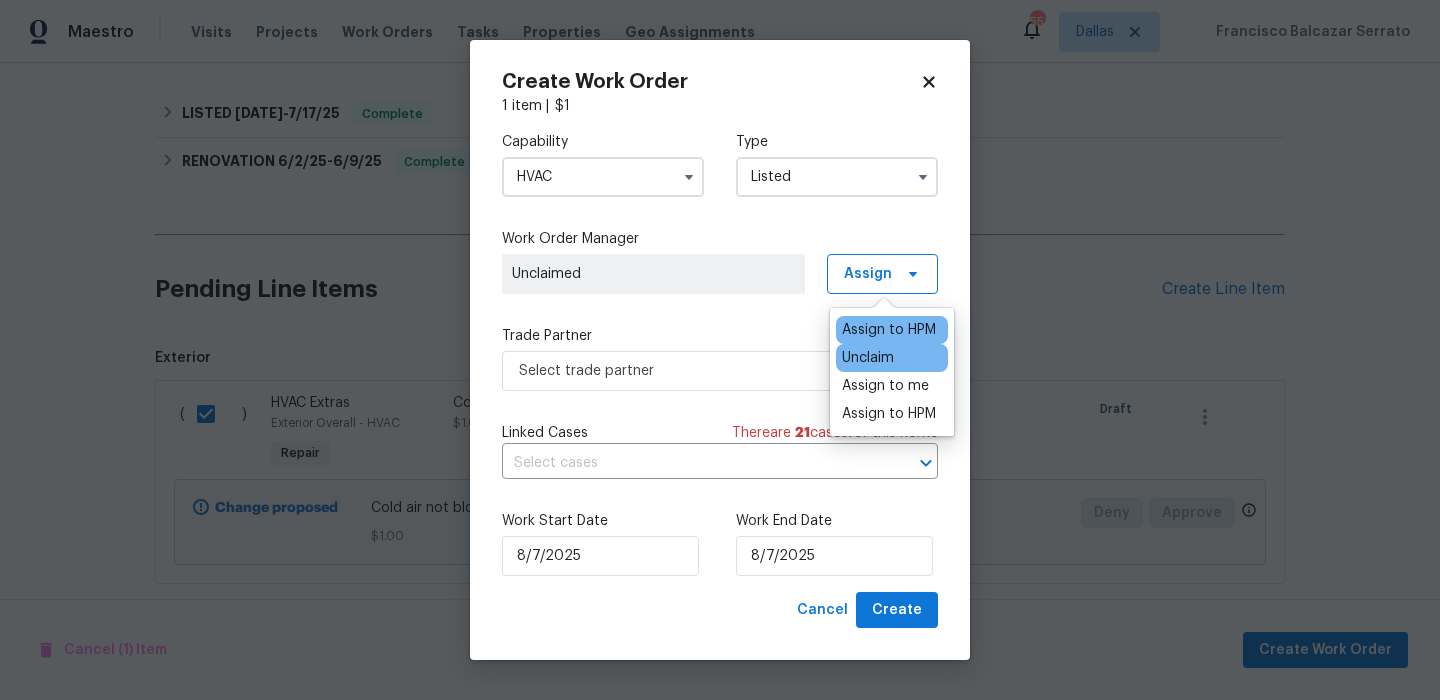 click on "Assign to HPM" at bounding box center [889, 330] 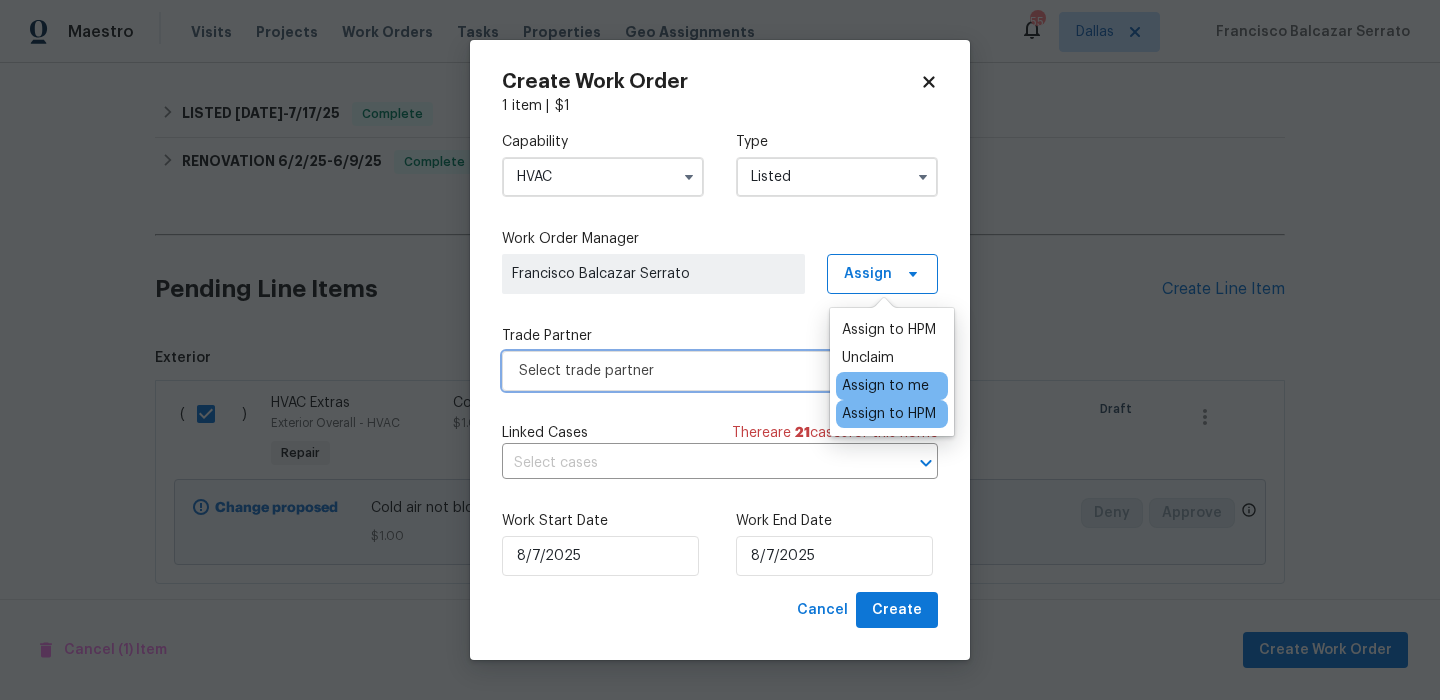 click on "Select trade partner" at bounding box center [705, 371] 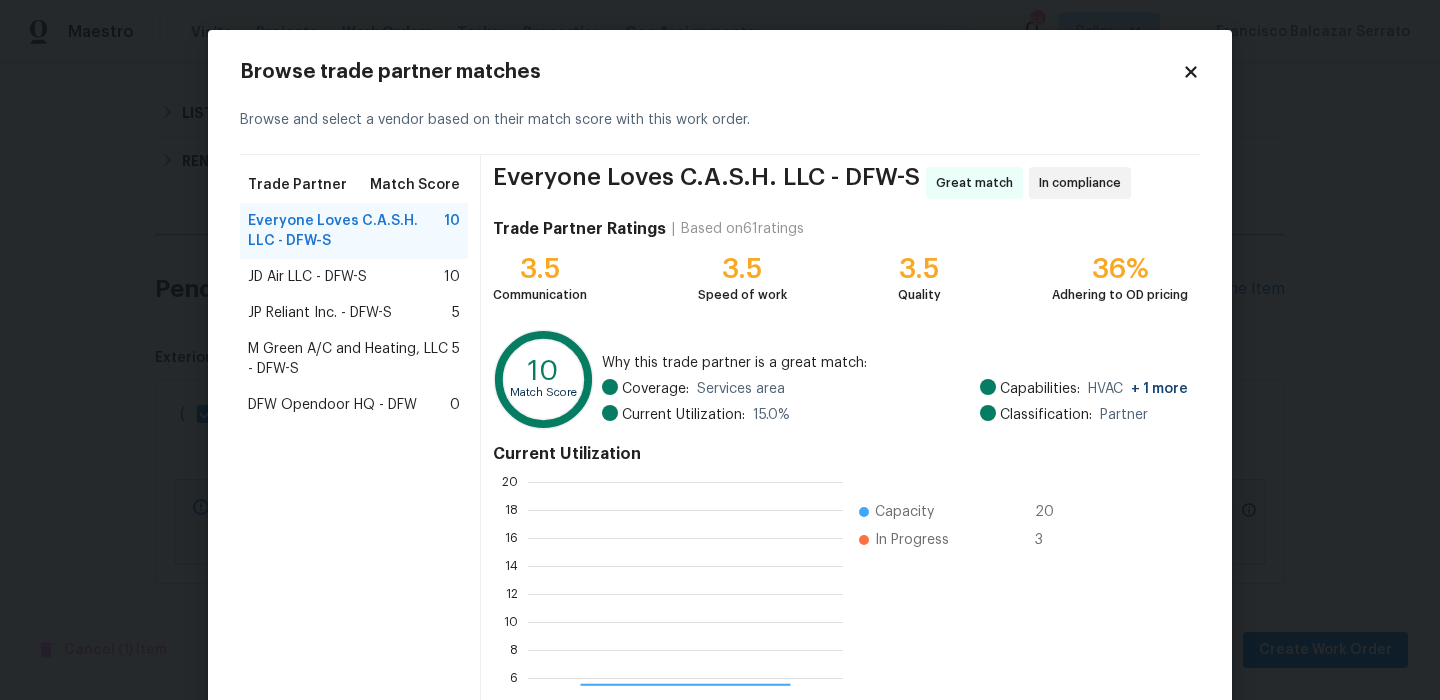scroll, scrollTop: 2, scrollLeft: 2, axis: both 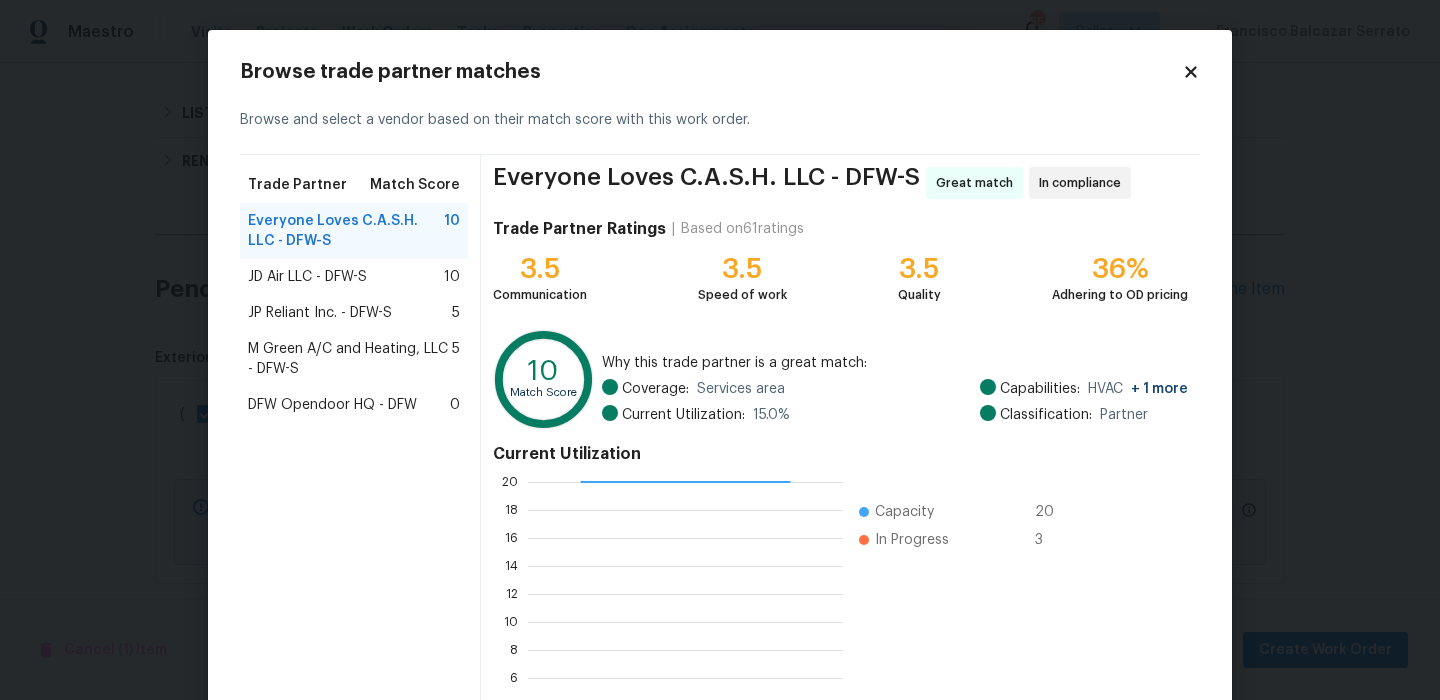 click on "JD Air LLC - DFW-S" at bounding box center (307, 277) 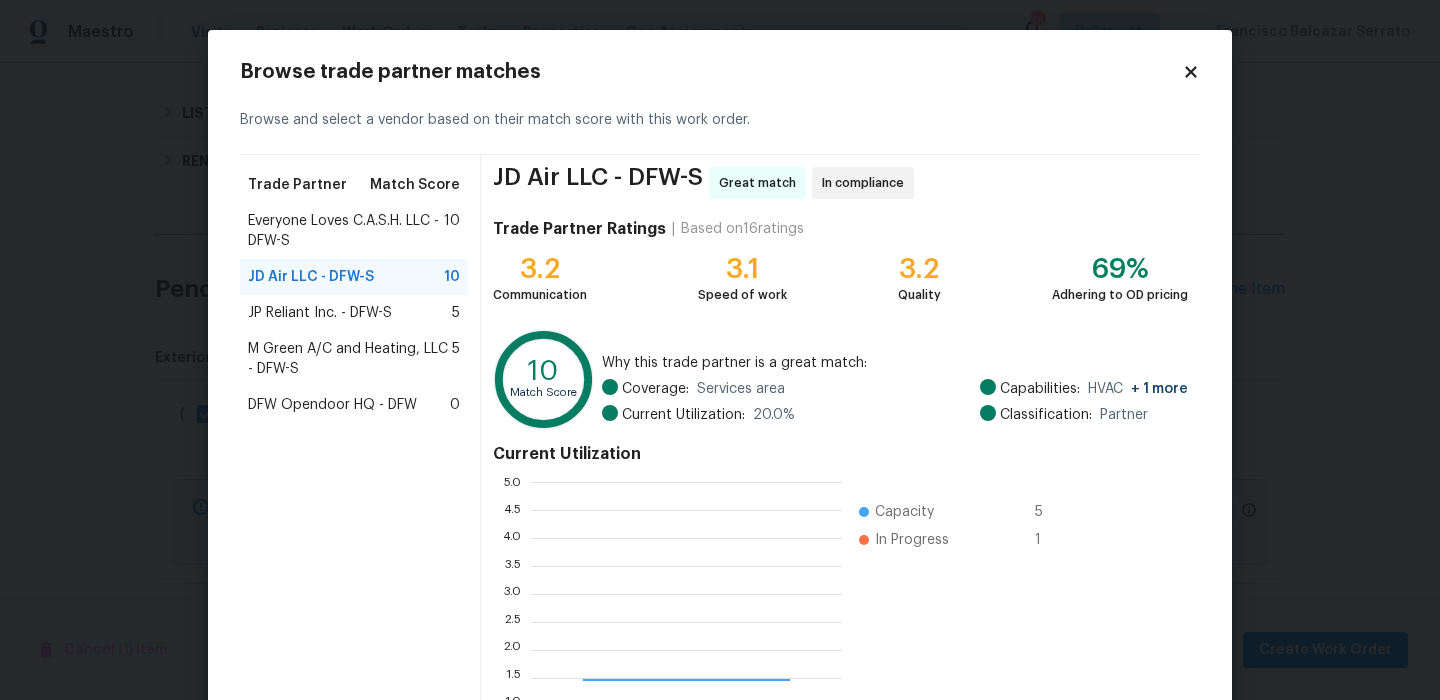 scroll, scrollTop: 2, scrollLeft: 1, axis: both 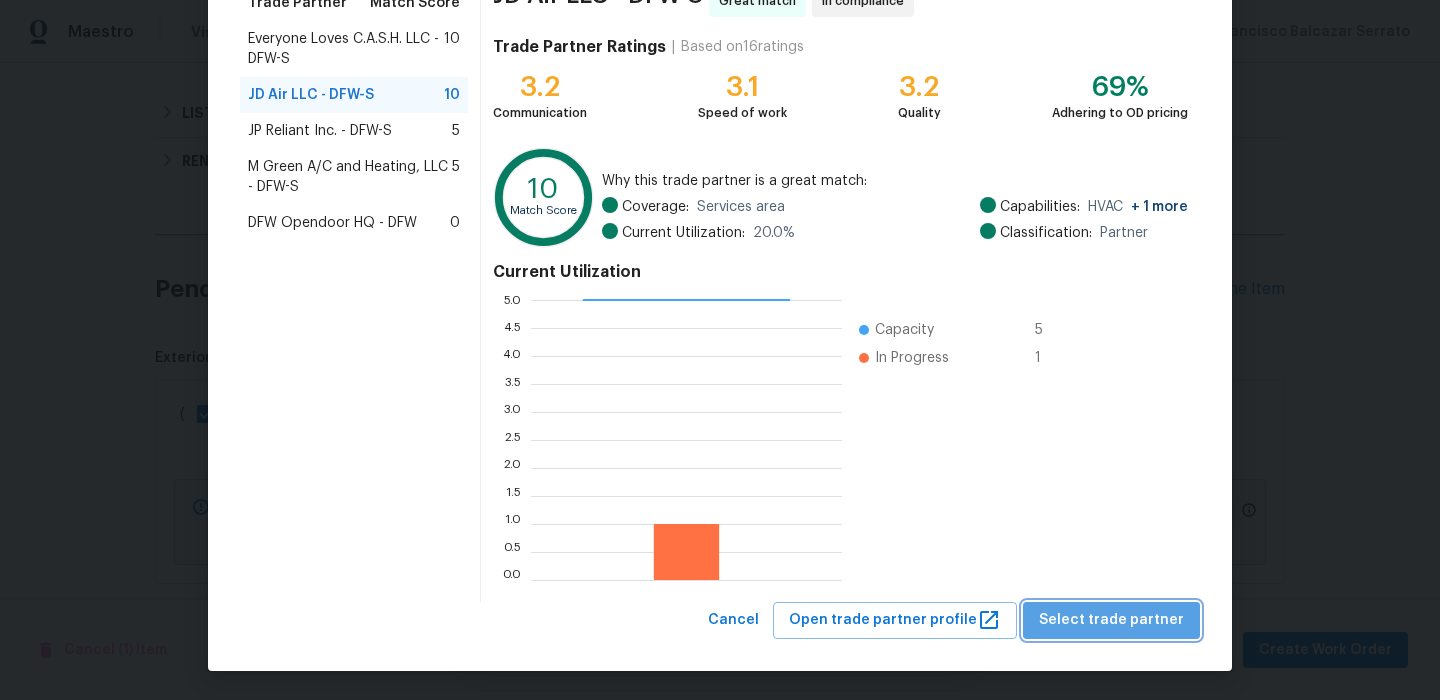 click on "Select trade partner" at bounding box center (1111, 620) 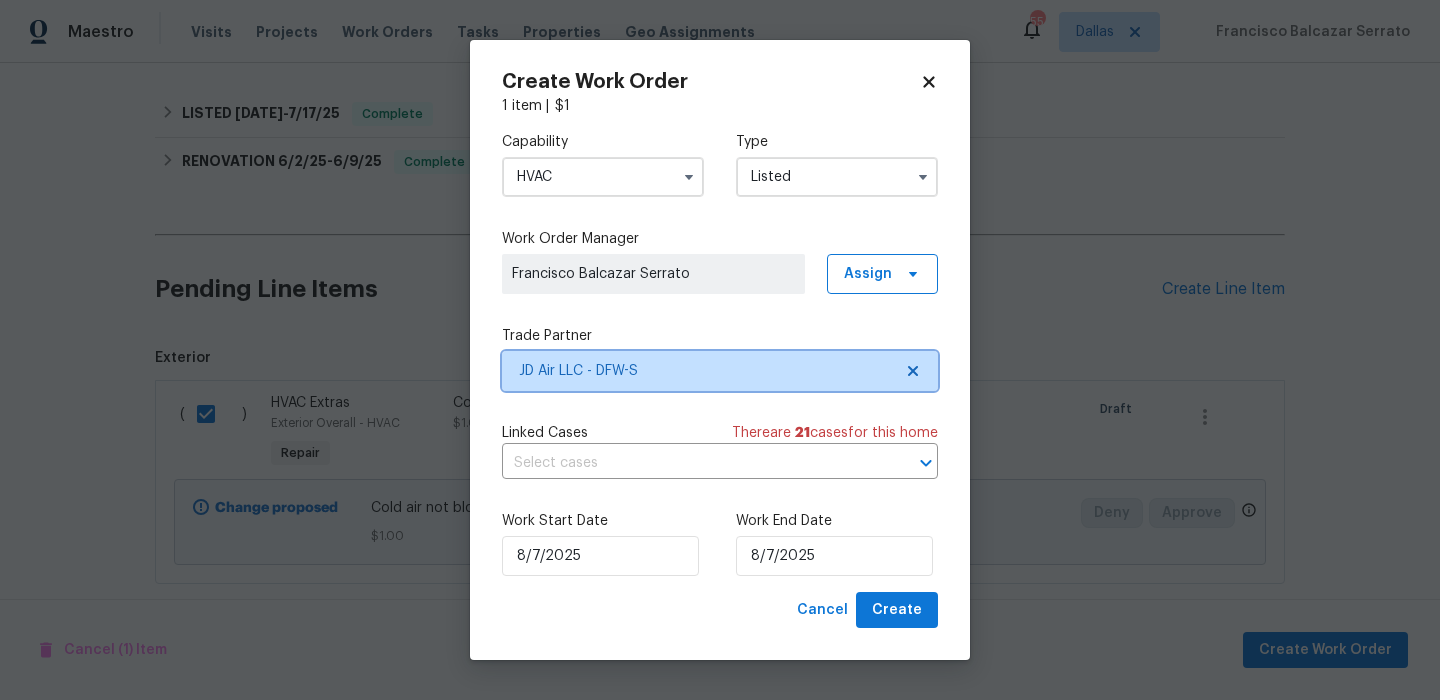 scroll, scrollTop: 0, scrollLeft: 0, axis: both 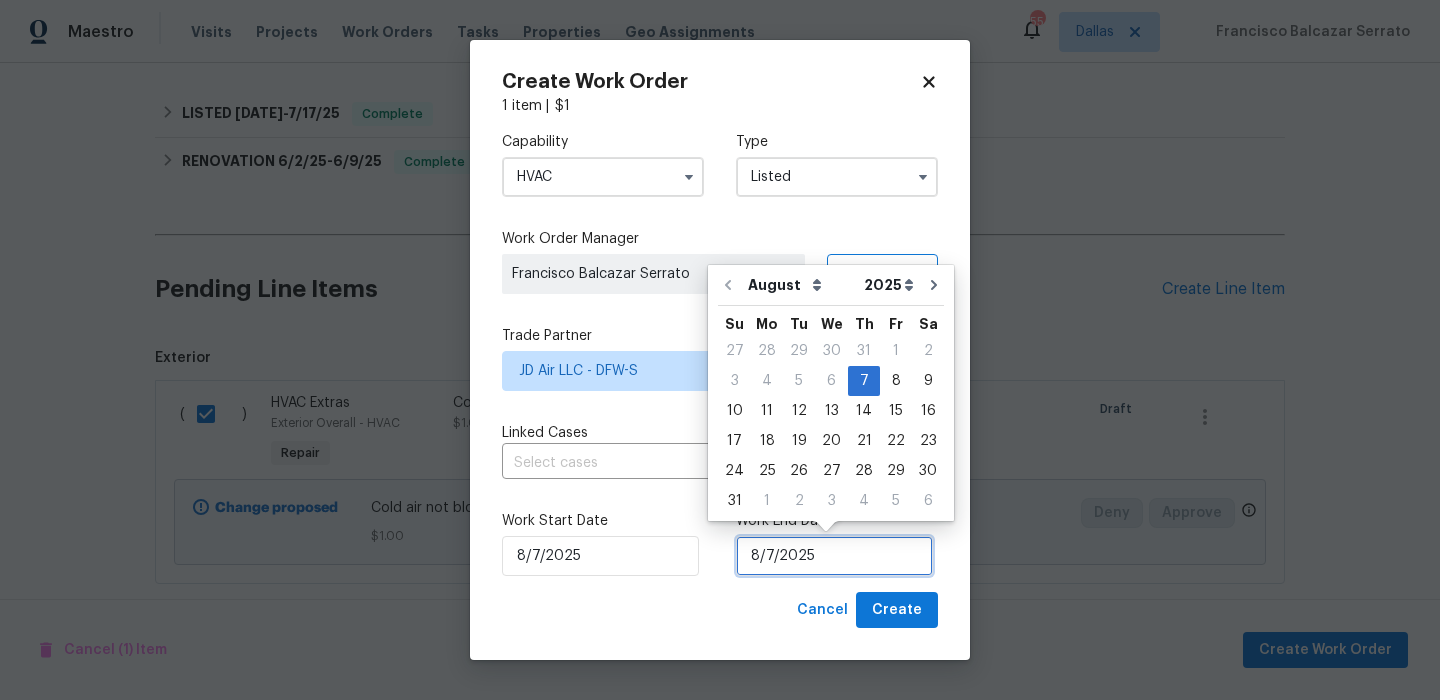 click on "8/7/2025" at bounding box center [834, 556] 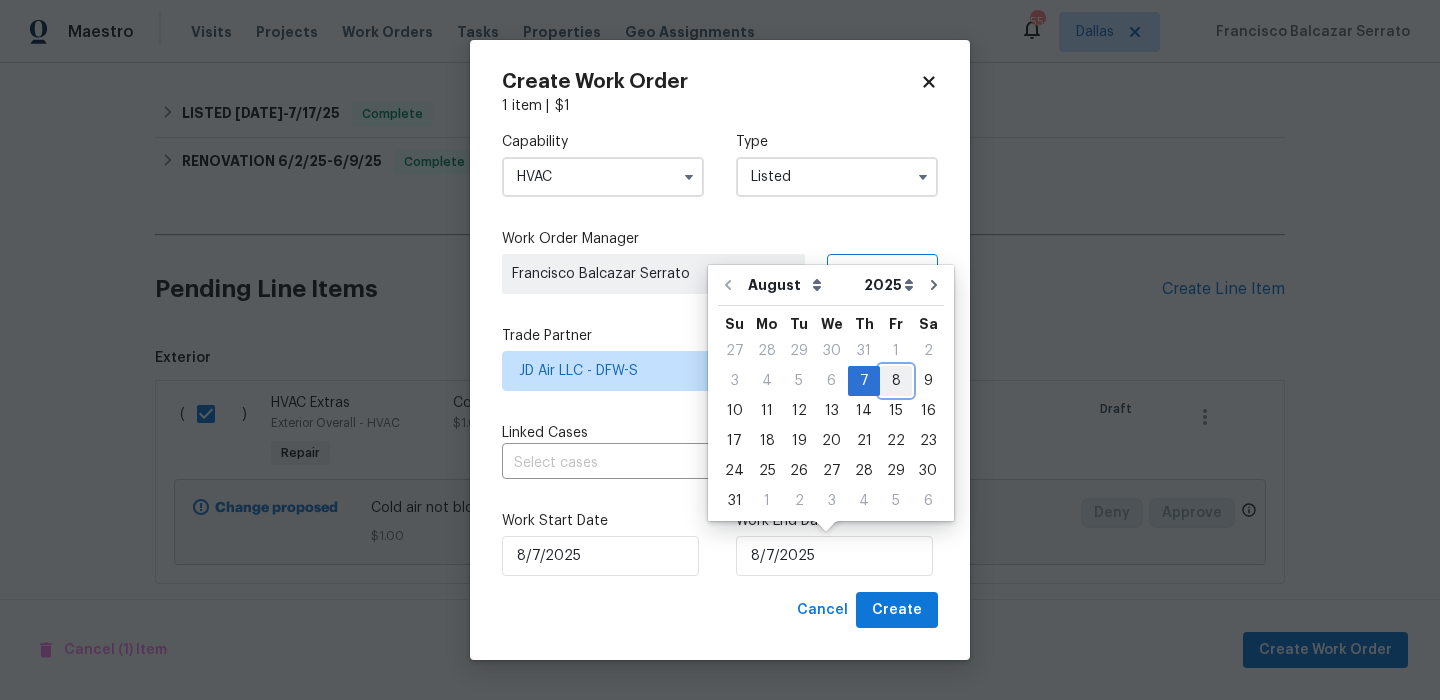 click on "8" at bounding box center [896, 381] 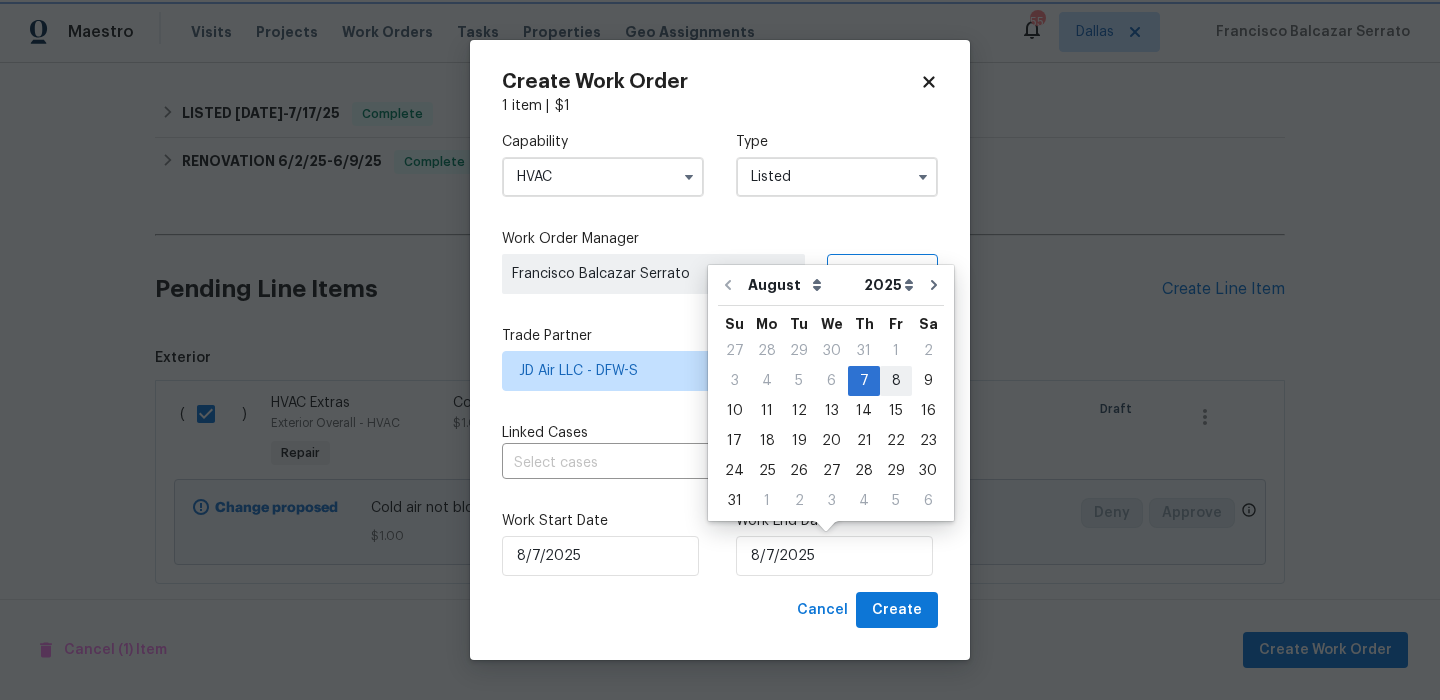 type on "8/8/2025" 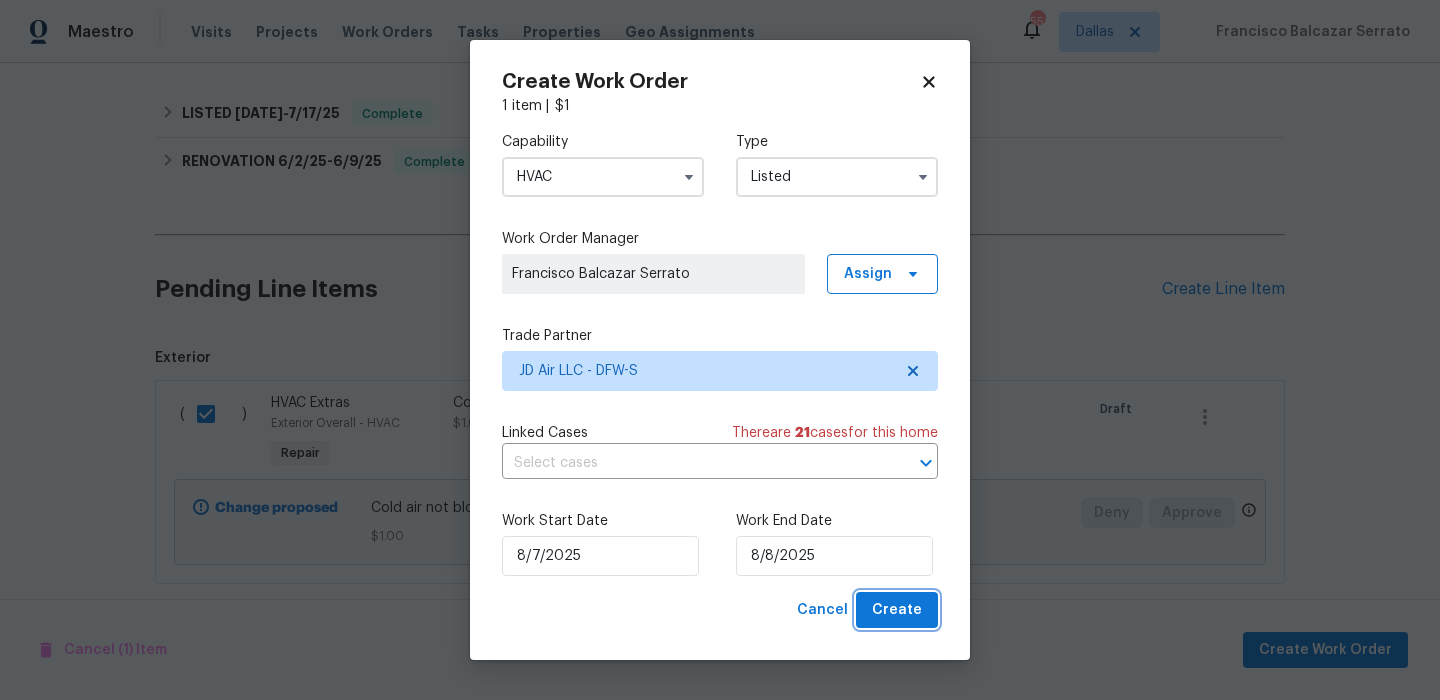 click on "Create" at bounding box center [897, 610] 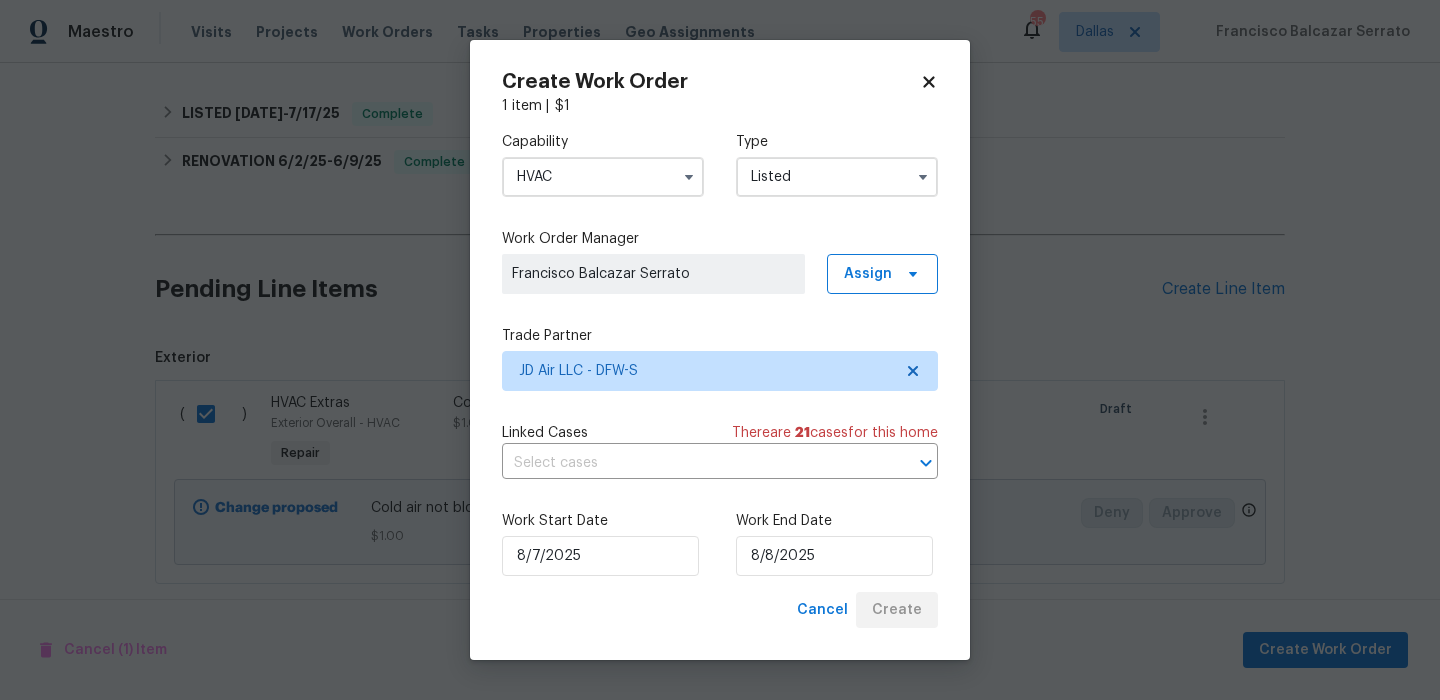checkbox on "false" 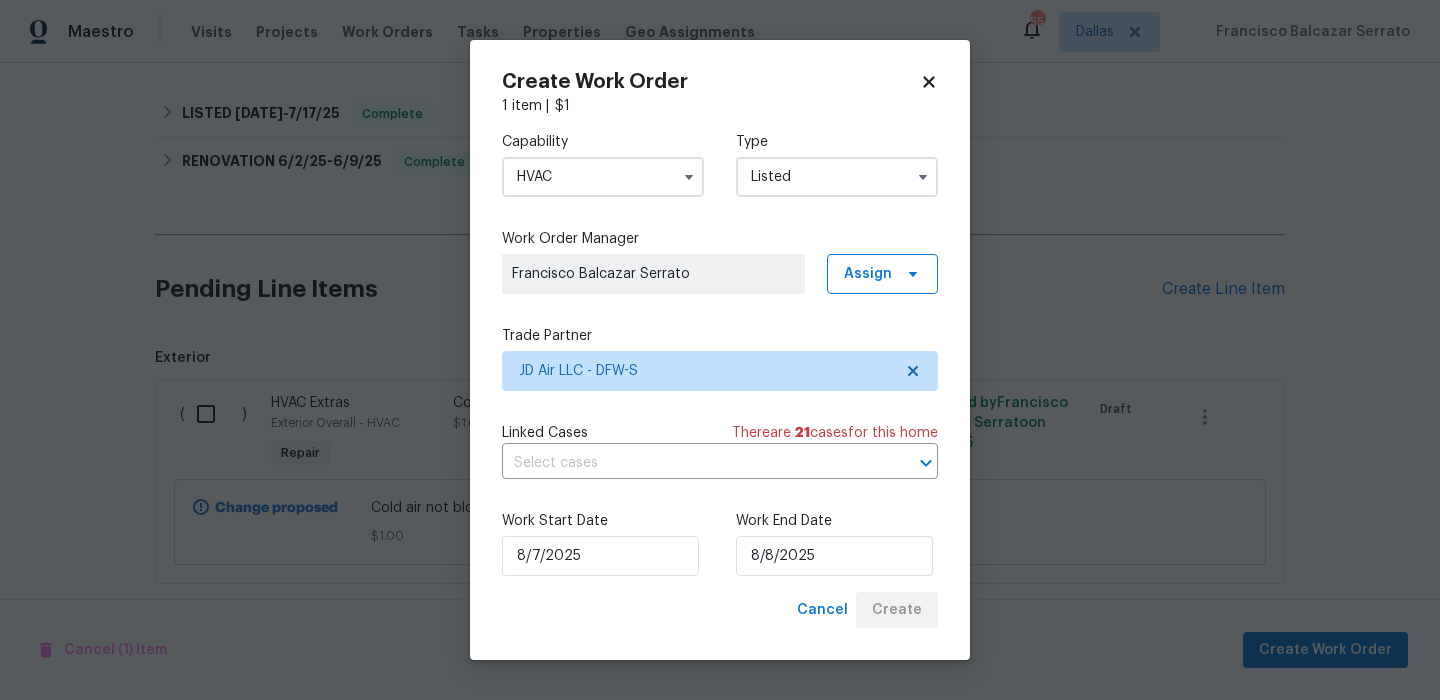 scroll, scrollTop: 292, scrollLeft: 0, axis: vertical 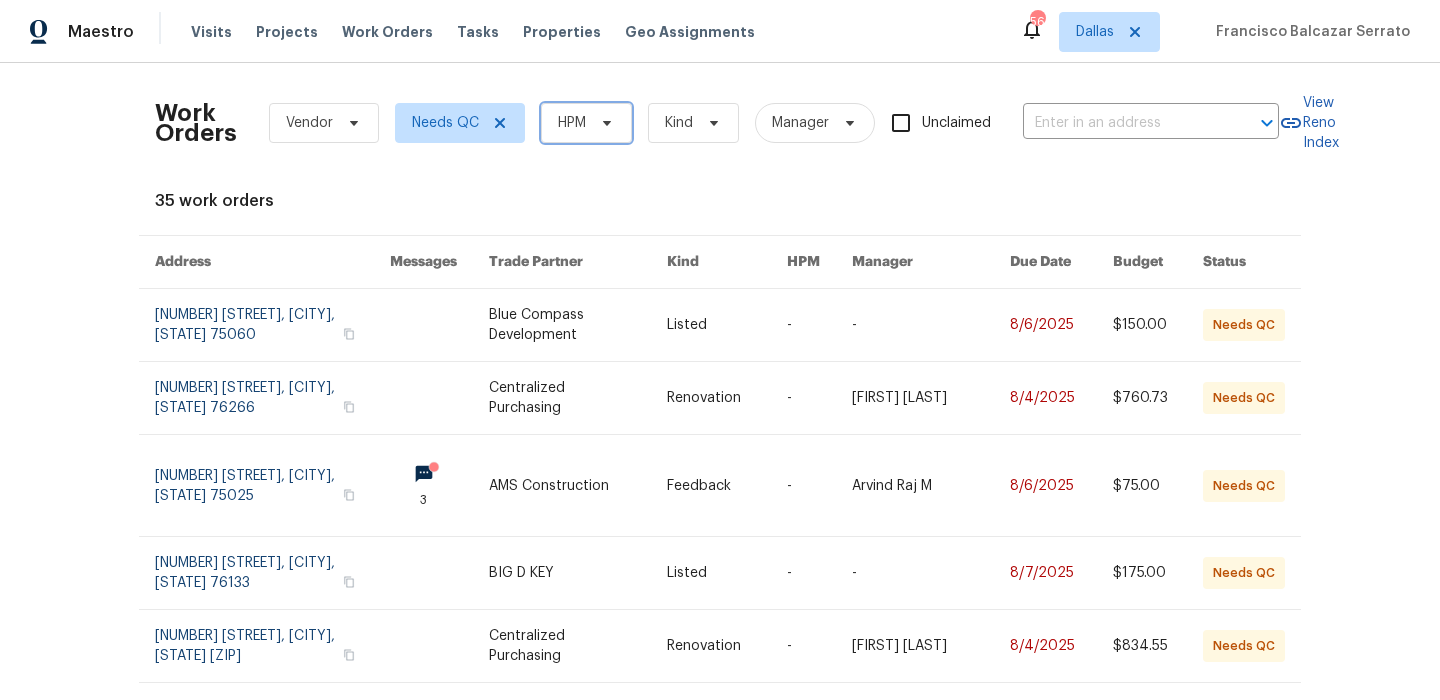 click on "HPM" at bounding box center (586, 123) 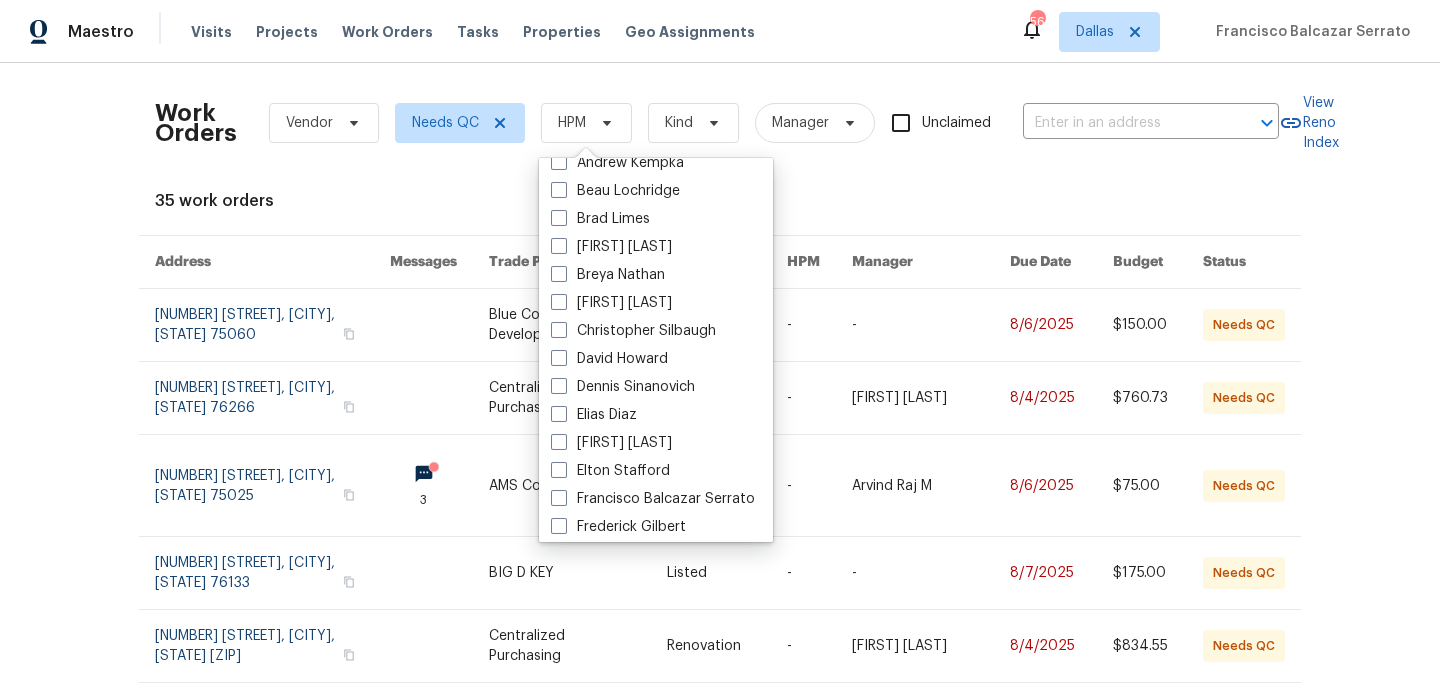 scroll, scrollTop: 276, scrollLeft: 0, axis: vertical 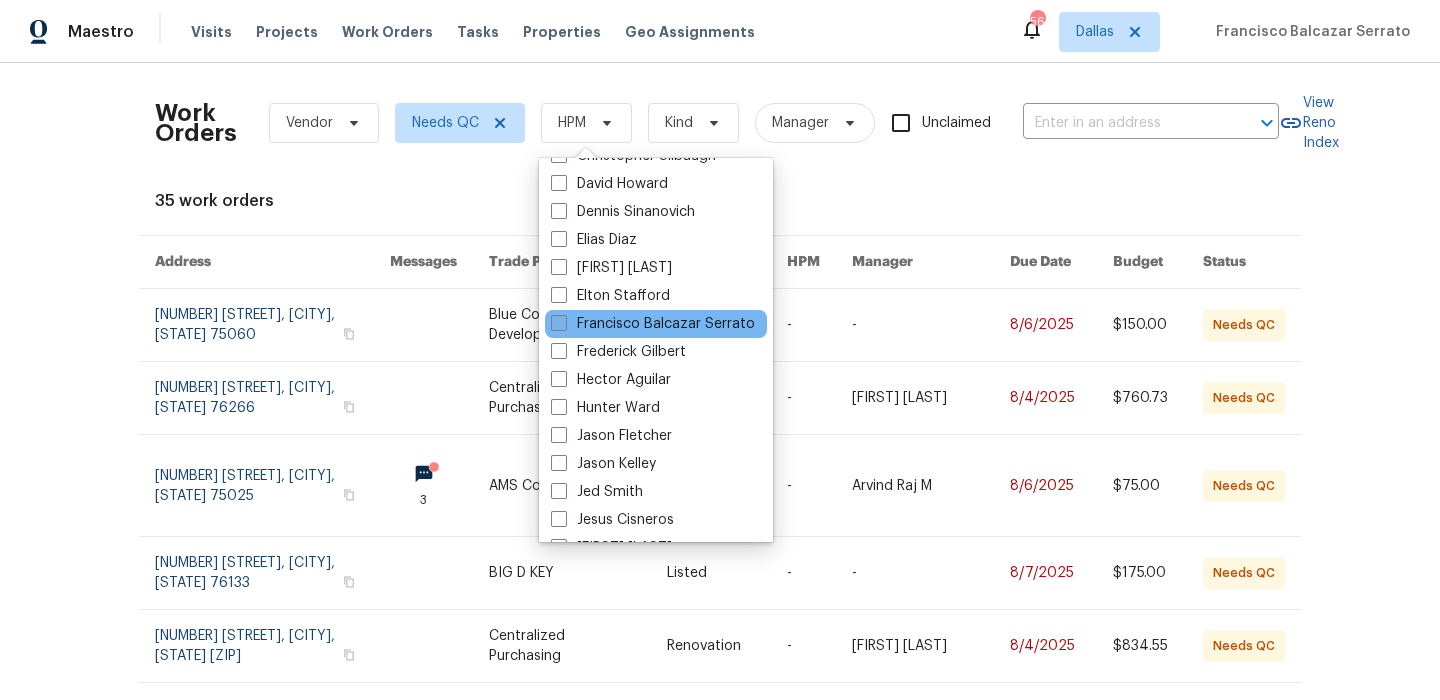 click on "Francisco Balcazar Serrato" at bounding box center [653, 324] 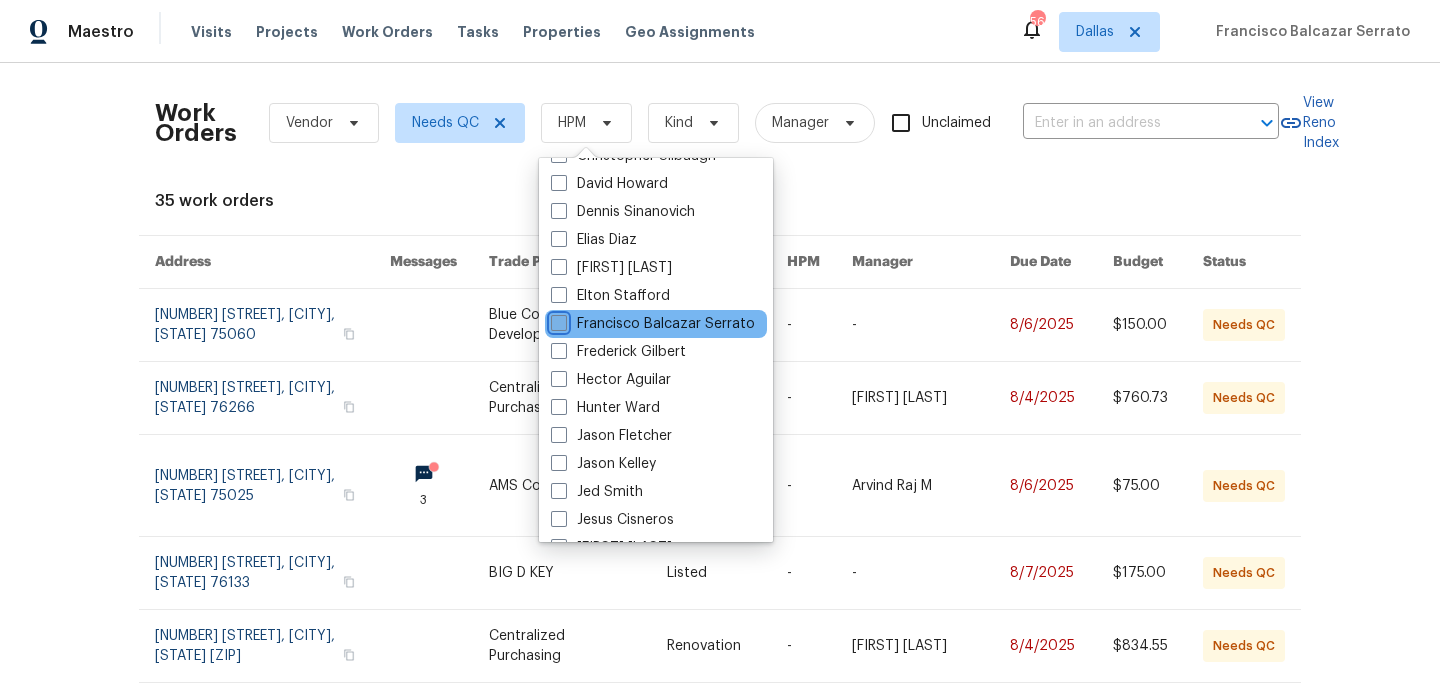 click on "Francisco Balcazar Serrato" at bounding box center (557, 320) 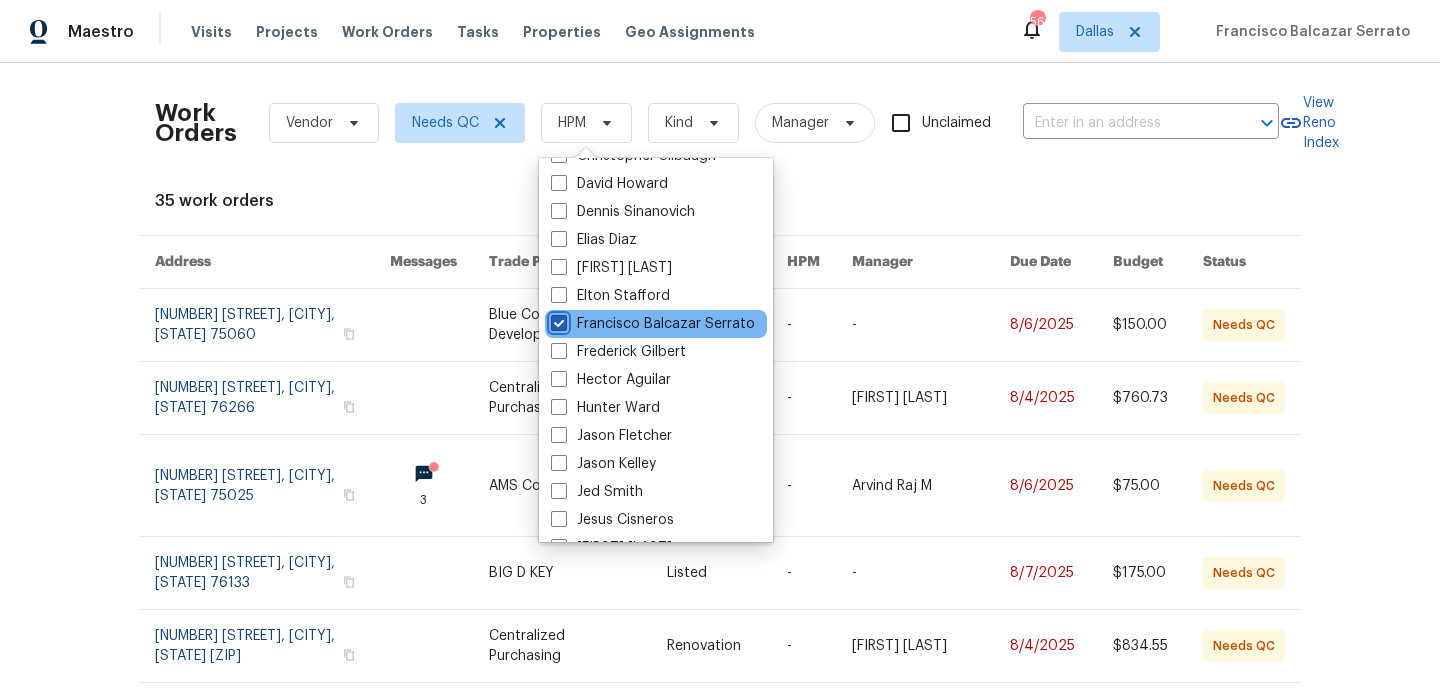 checkbox on "true" 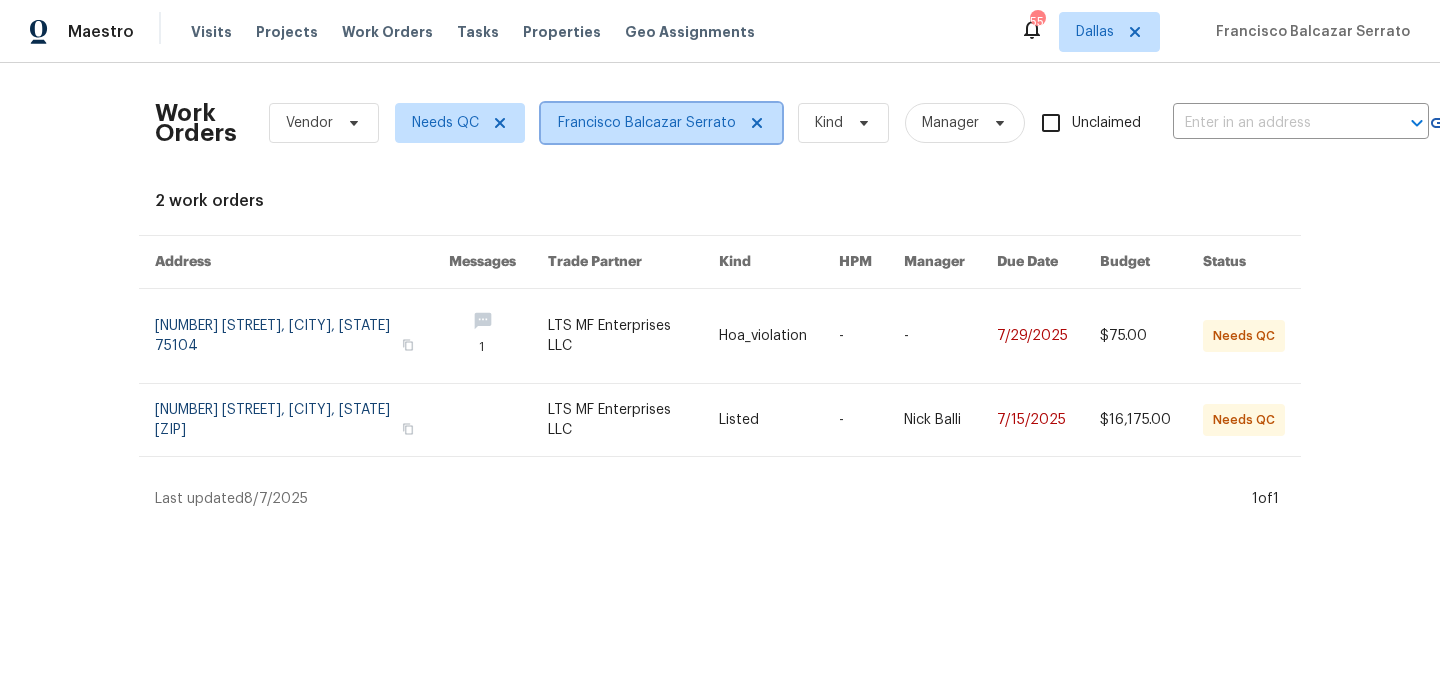 click 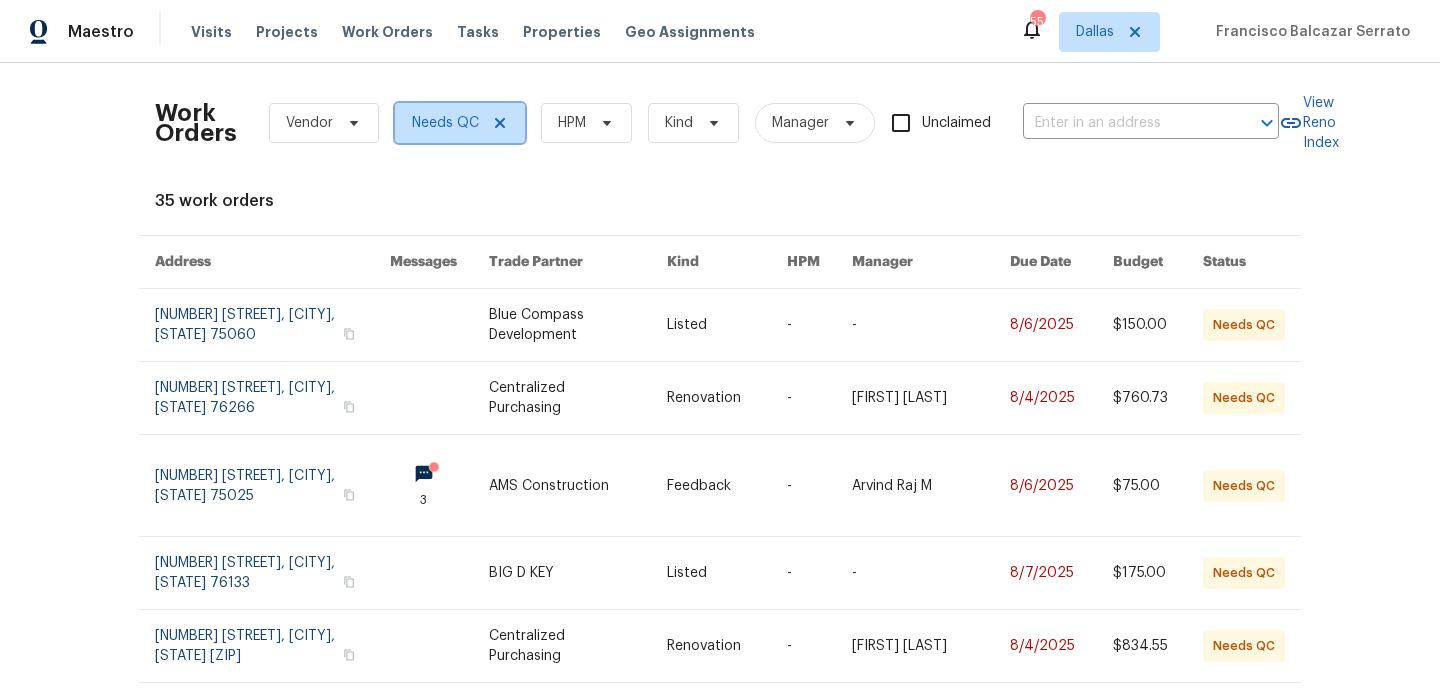 click 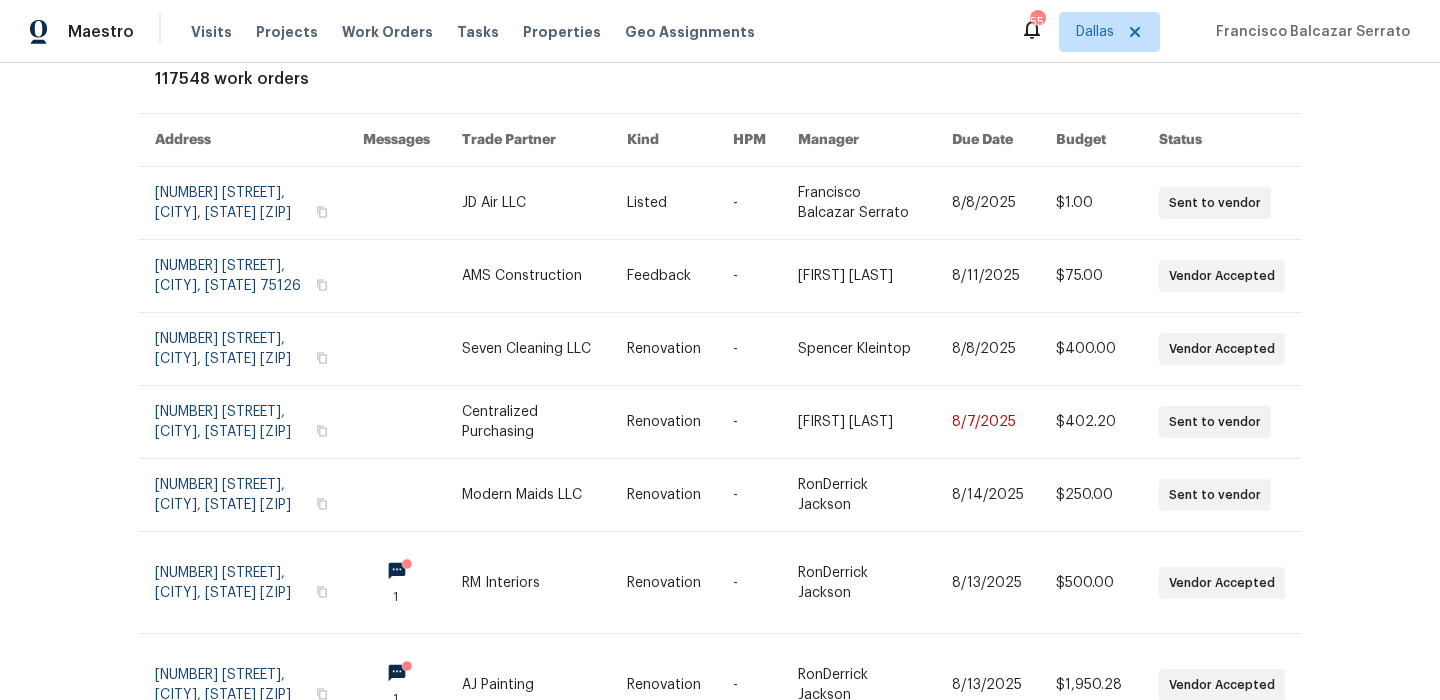 scroll, scrollTop: 0, scrollLeft: 0, axis: both 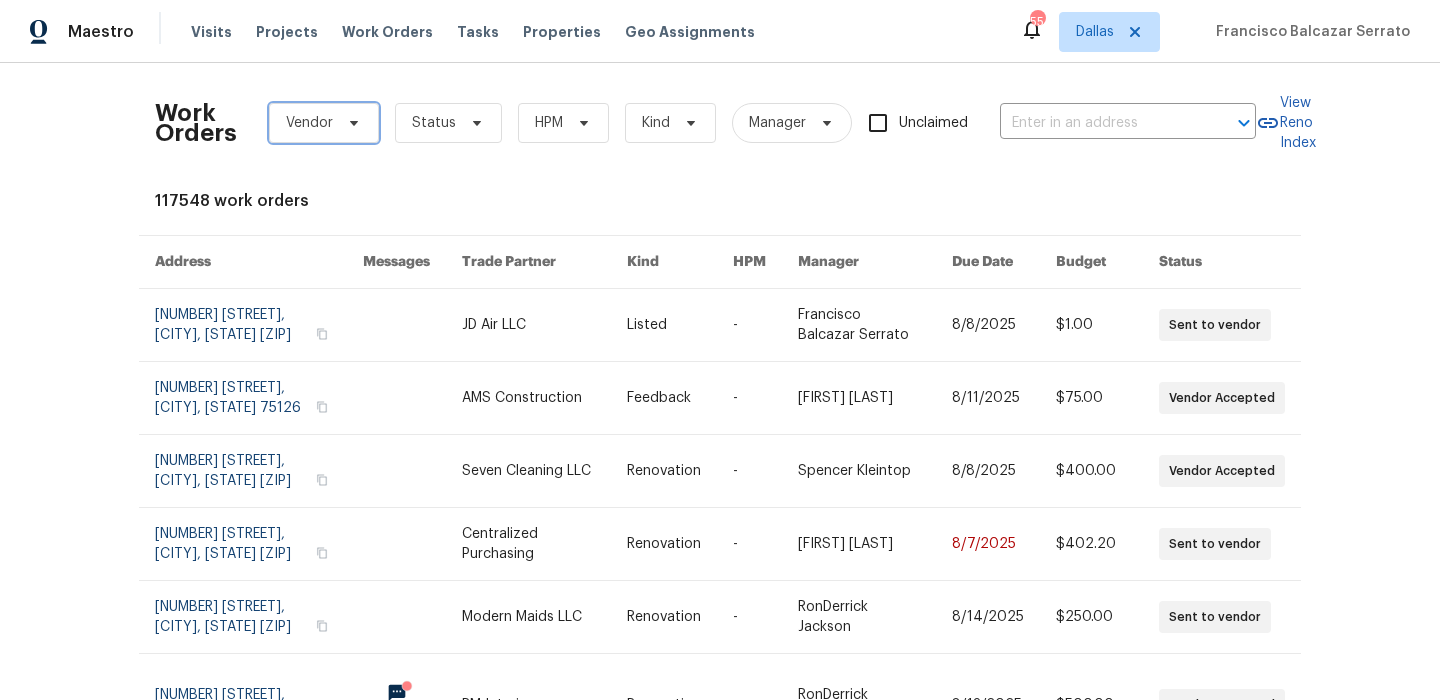 click on "Vendor" at bounding box center (309, 123) 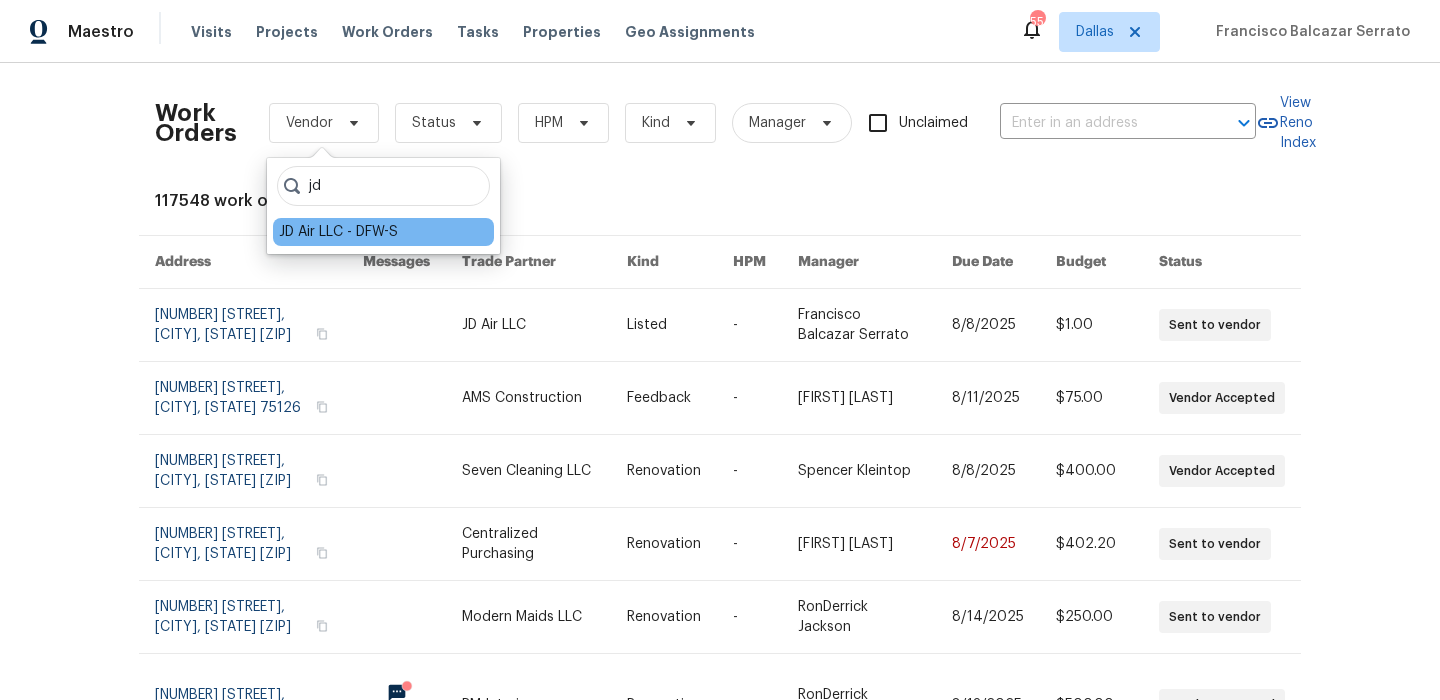 type on "jd" 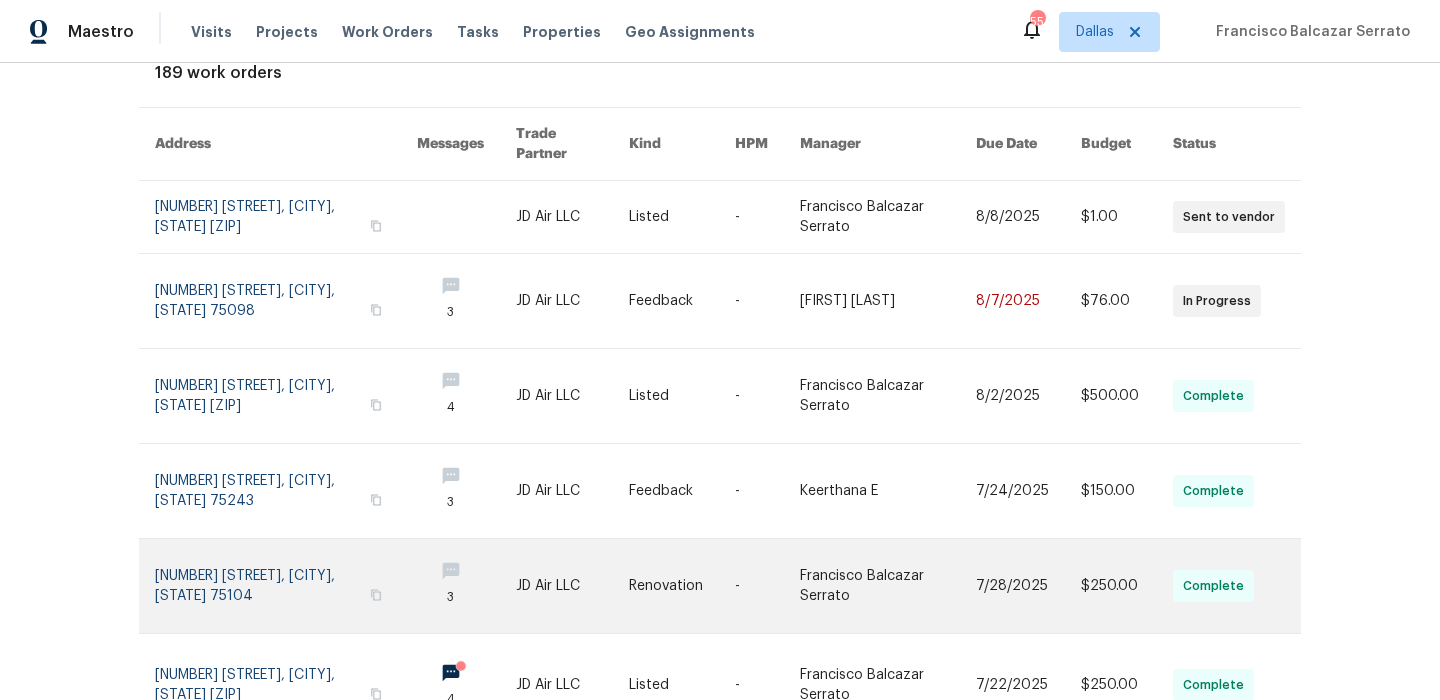scroll, scrollTop: 141, scrollLeft: 0, axis: vertical 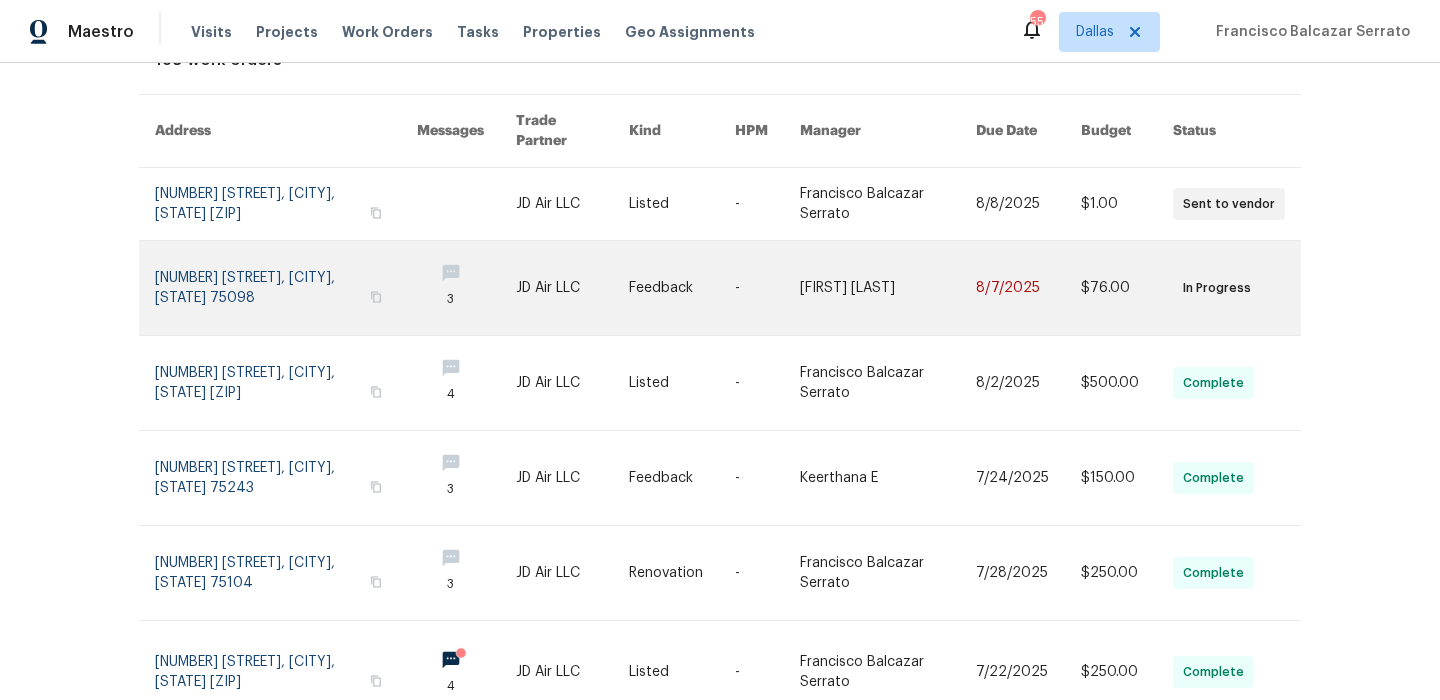 click at bounding box center [286, 288] 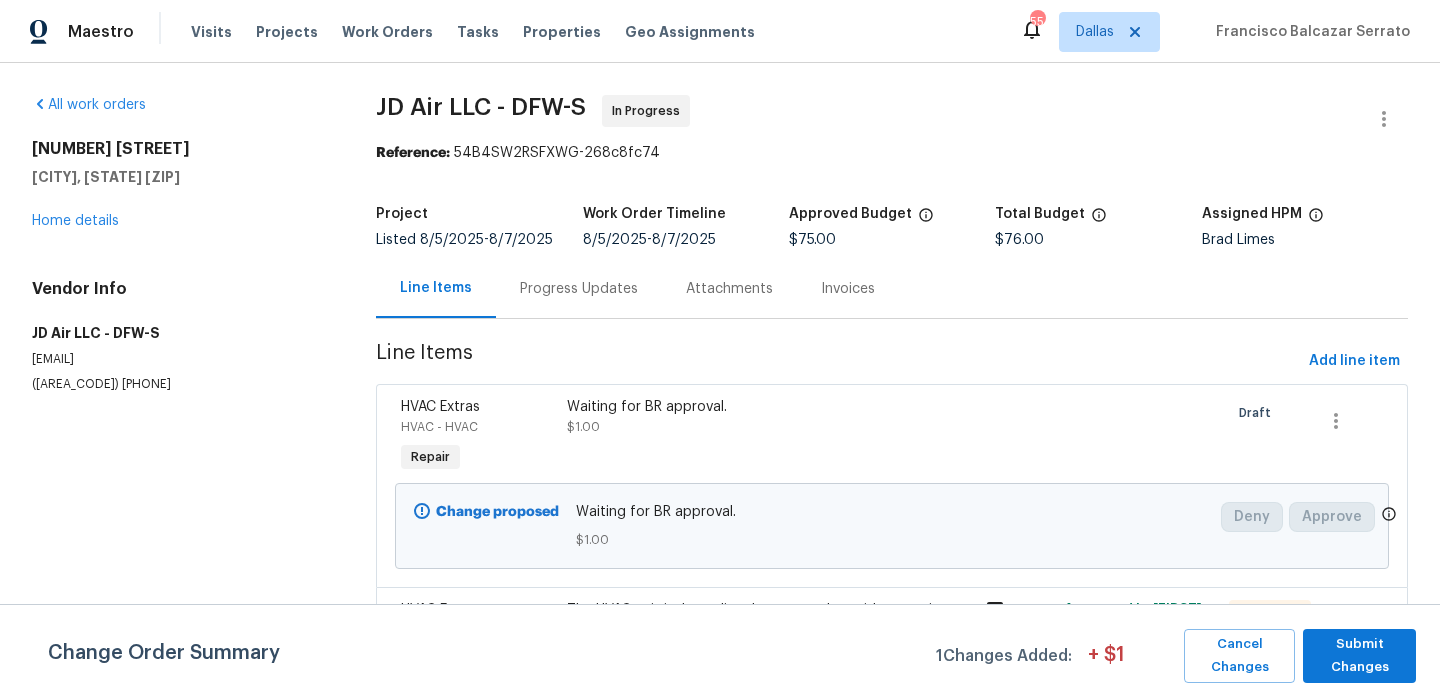 scroll, scrollTop: 148, scrollLeft: 0, axis: vertical 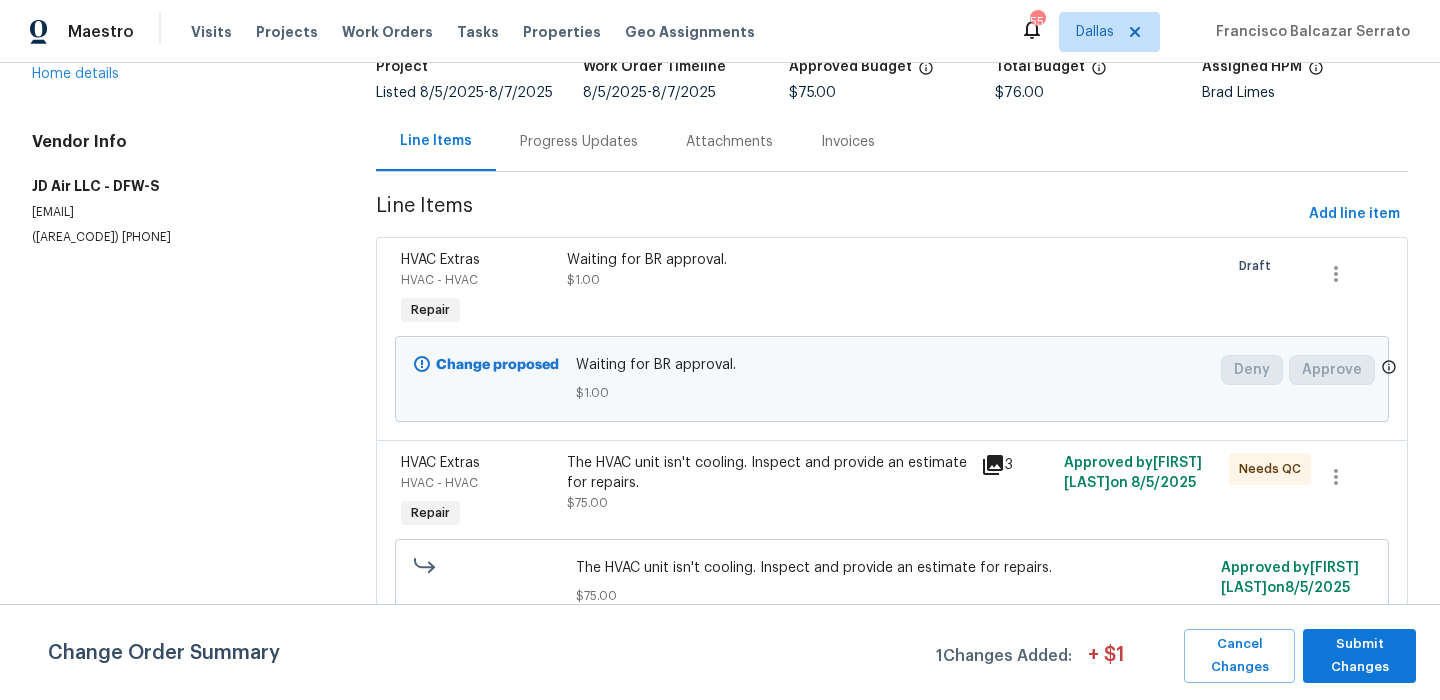 click 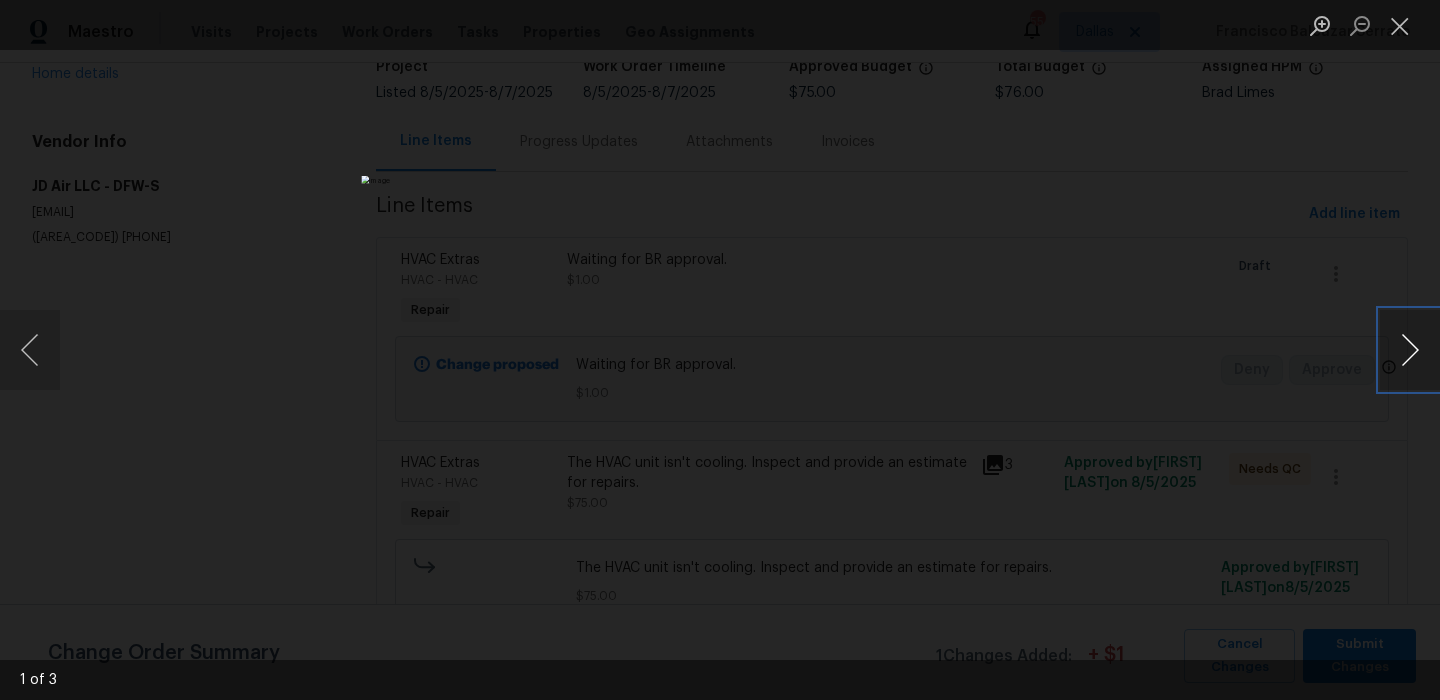 click at bounding box center (1410, 350) 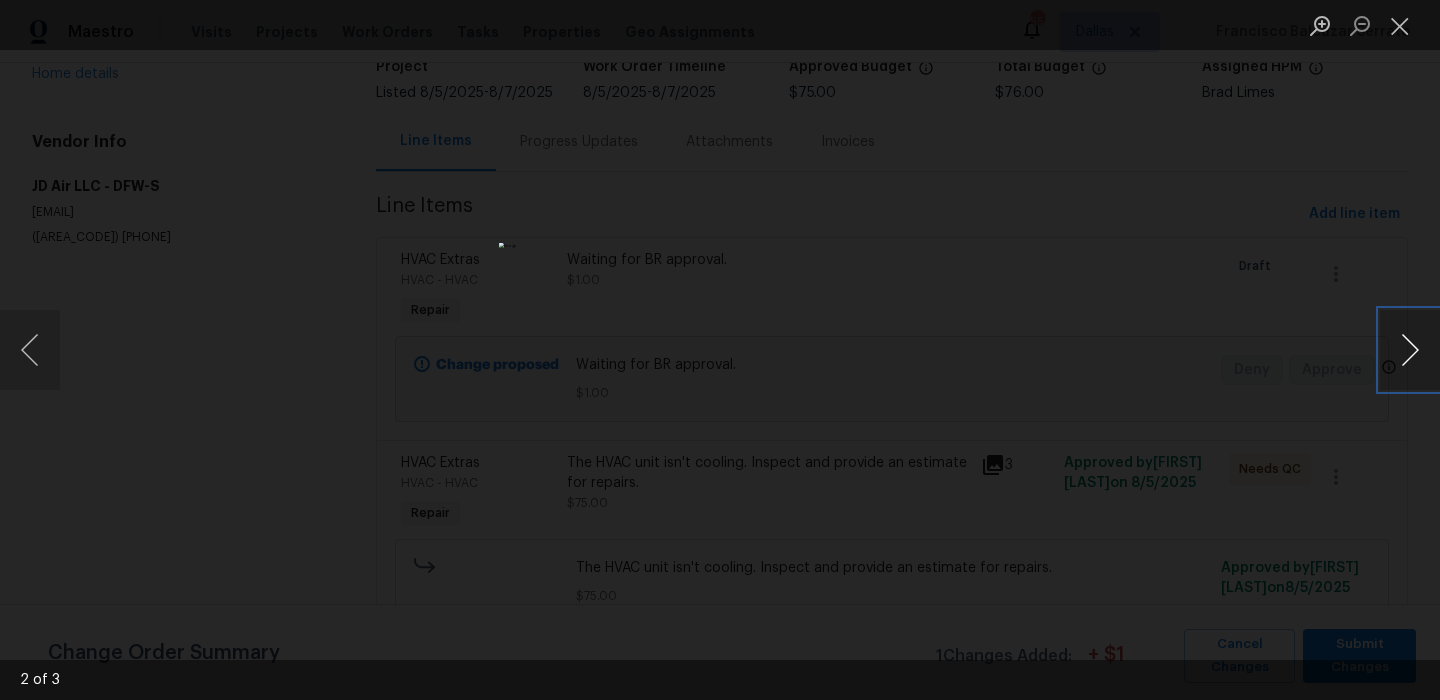 click at bounding box center (1410, 350) 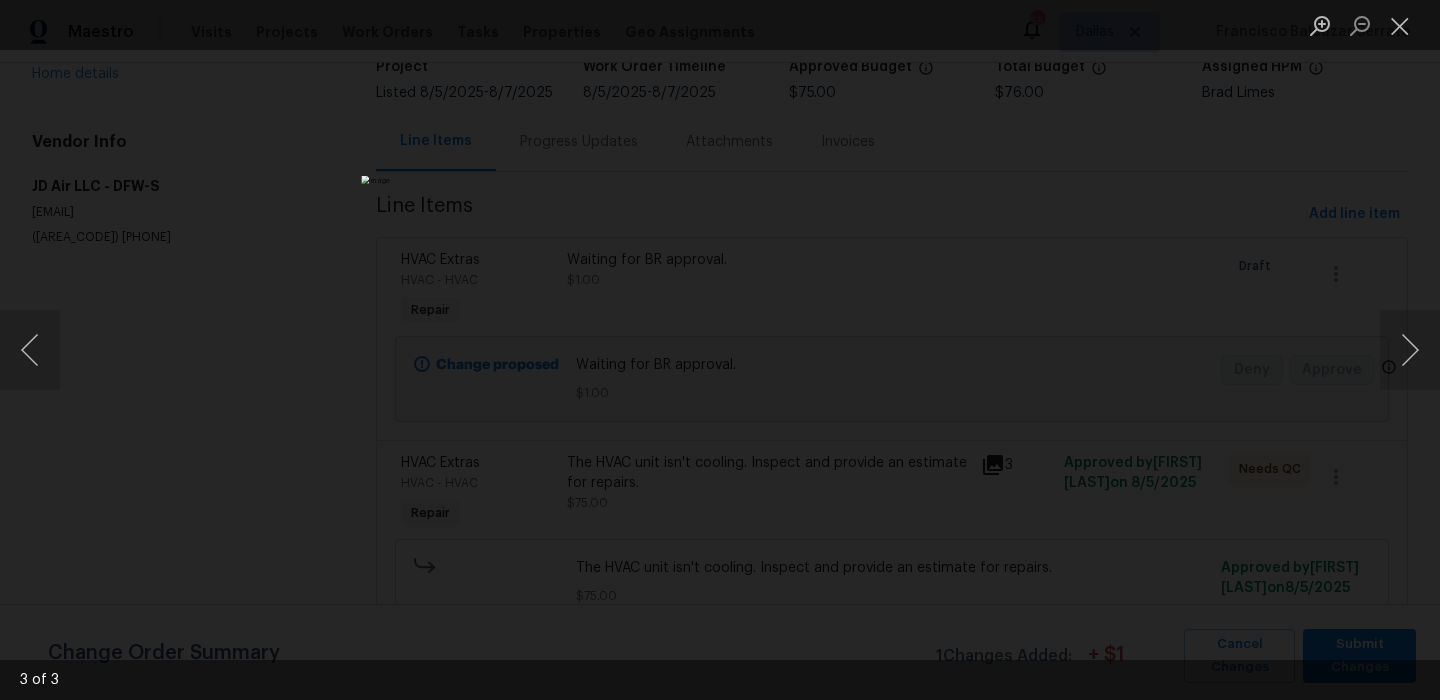 click at bounding box center [1400, 25] 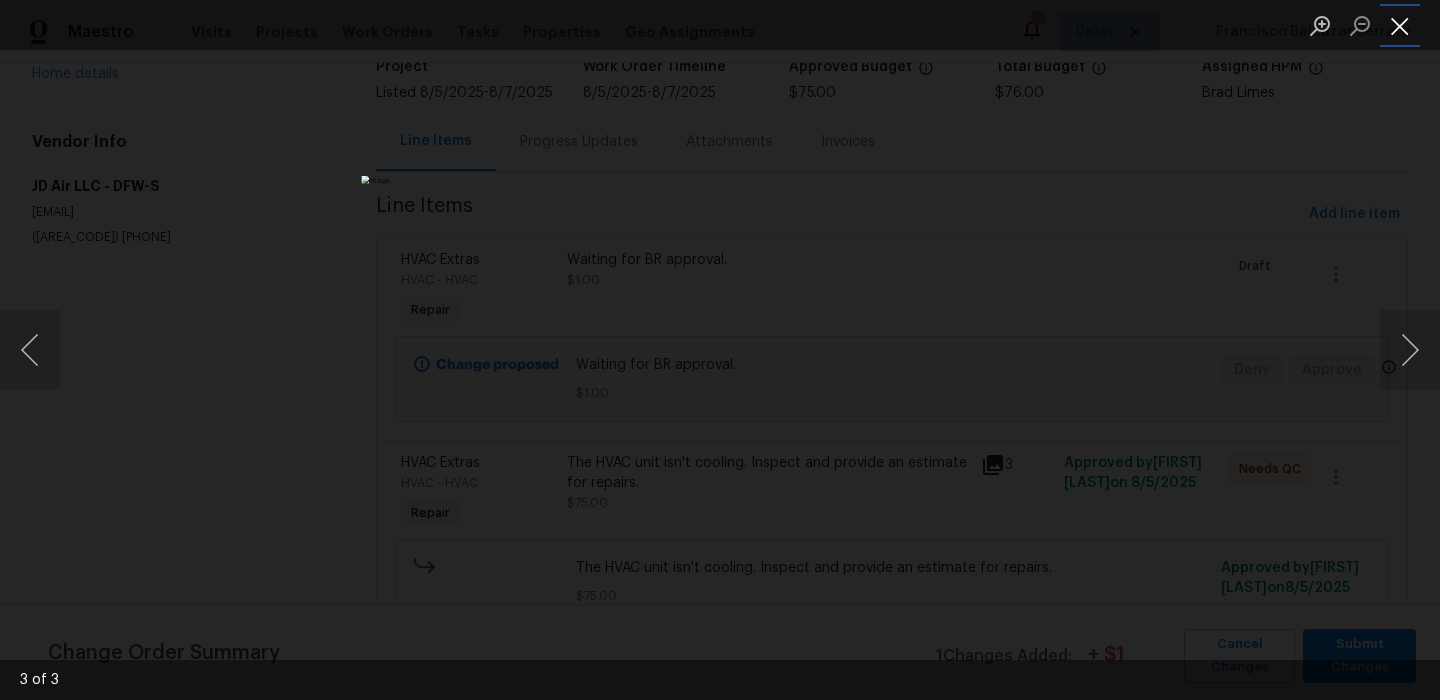 click at bounding box center (1400, 25) 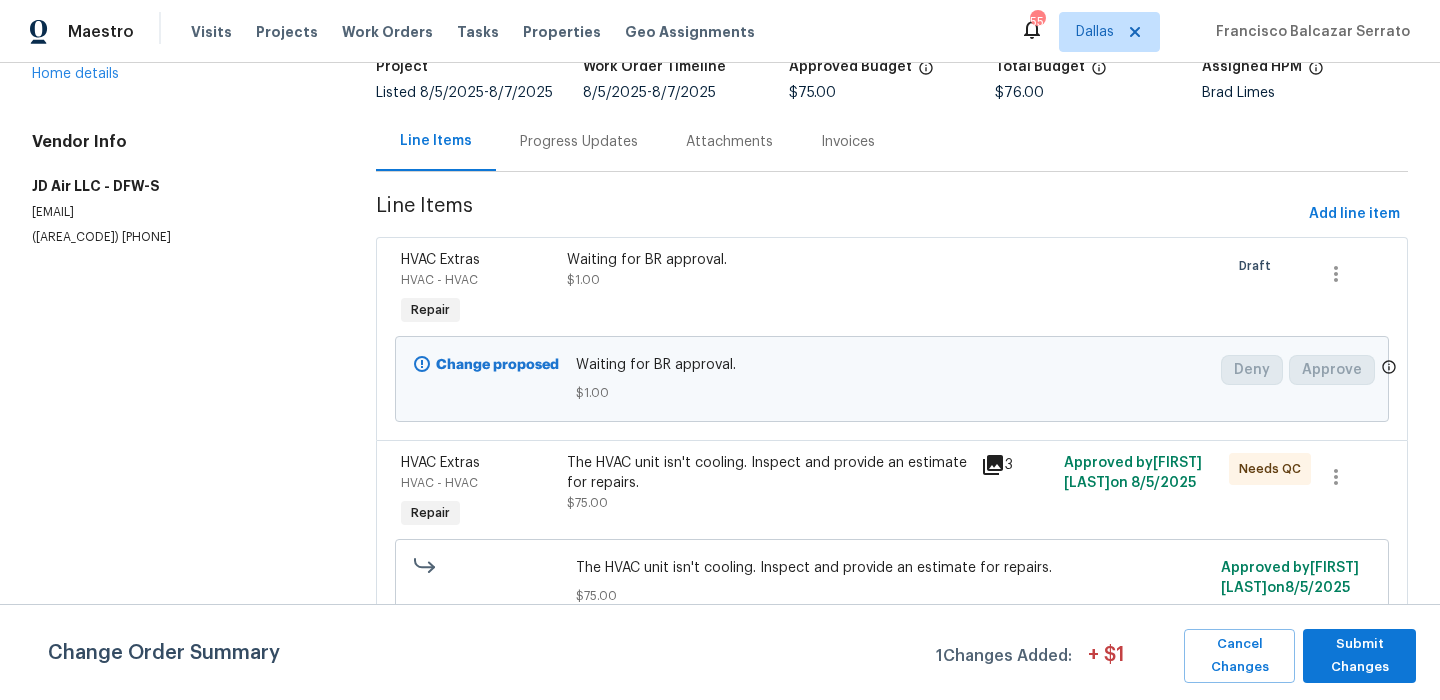 click on "Progress Updates" at bounding box center (579, 141) 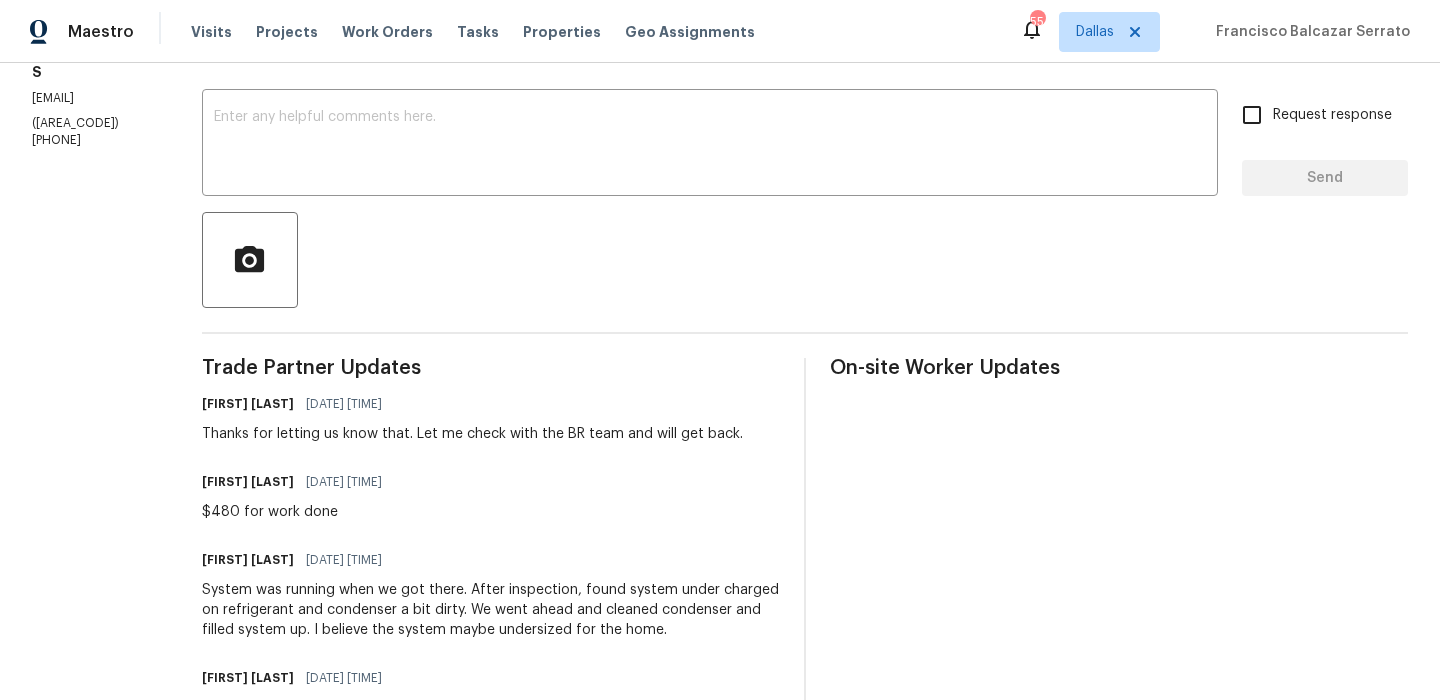 scroll, scrollTop: 0, scrollLeft: 0, axis: both 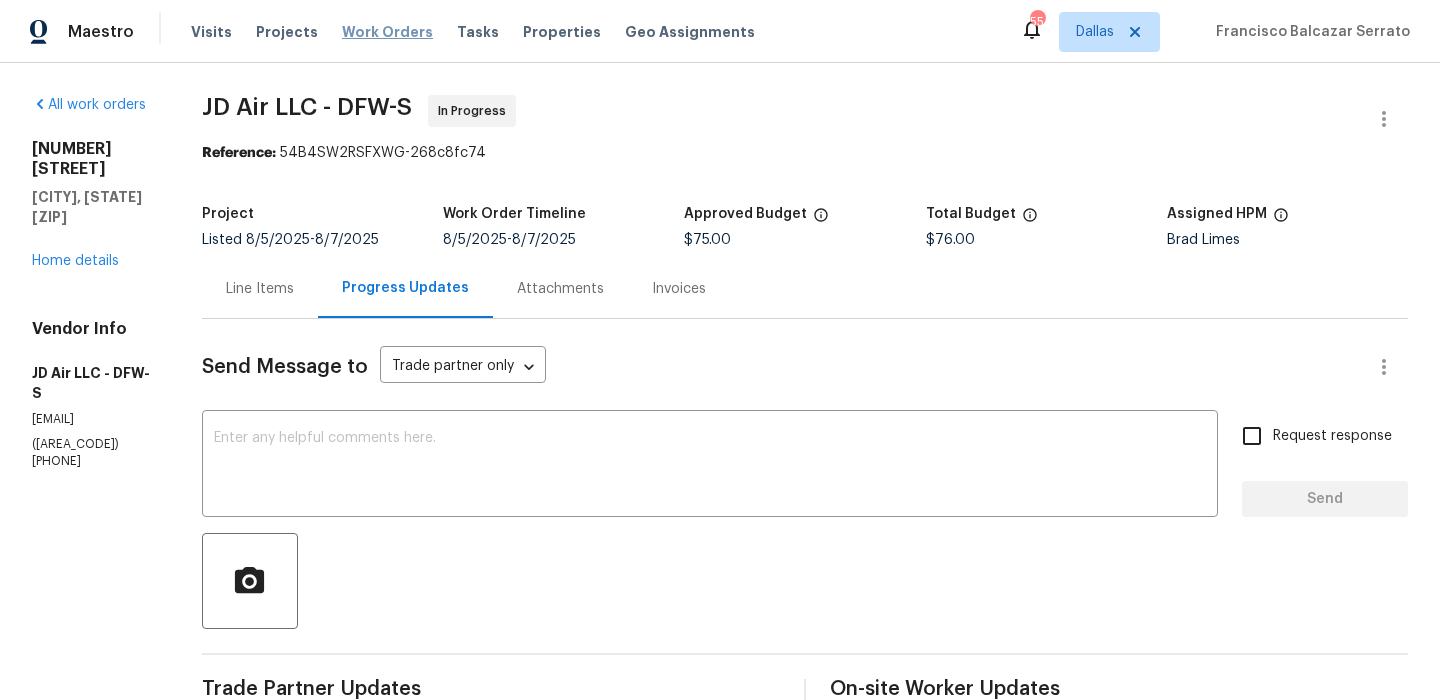 click on "Work Orders" at bounding box center [387, 32] 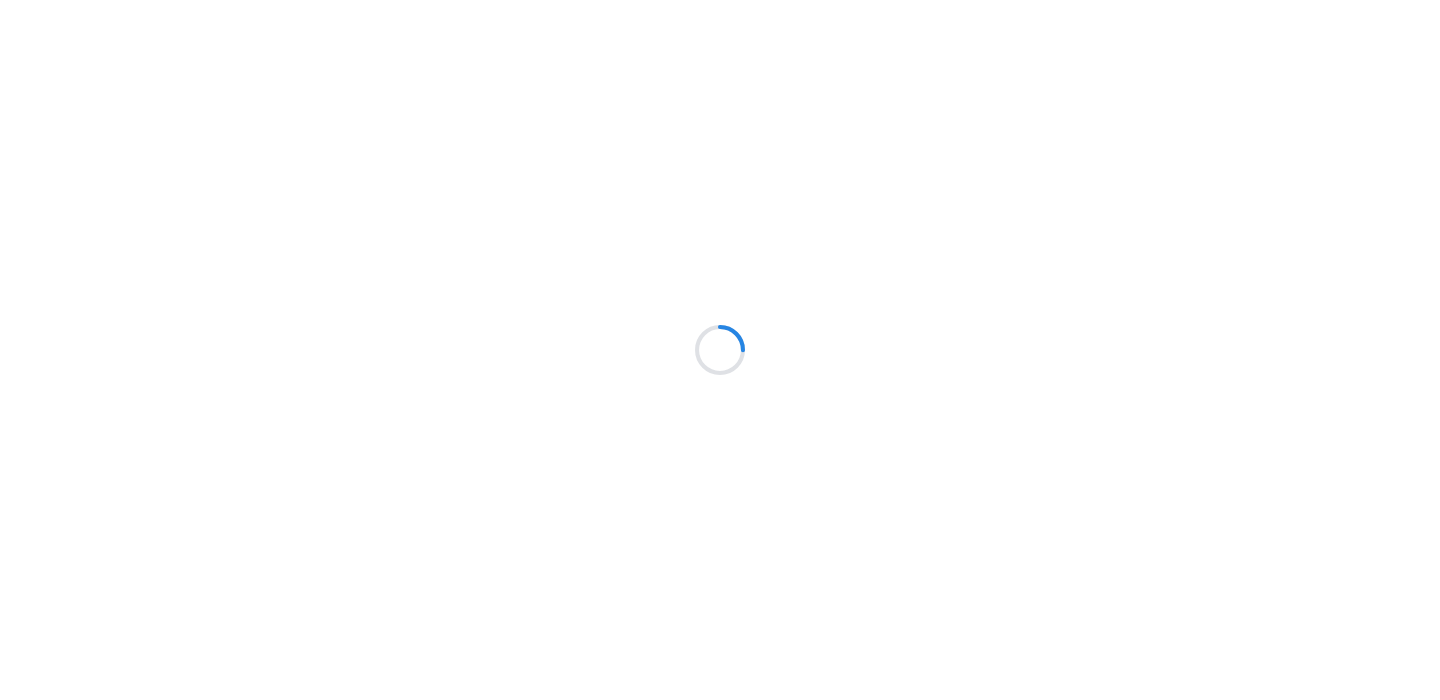 scroll, scrollTop: 0, scrollLeft: 0, axis: both 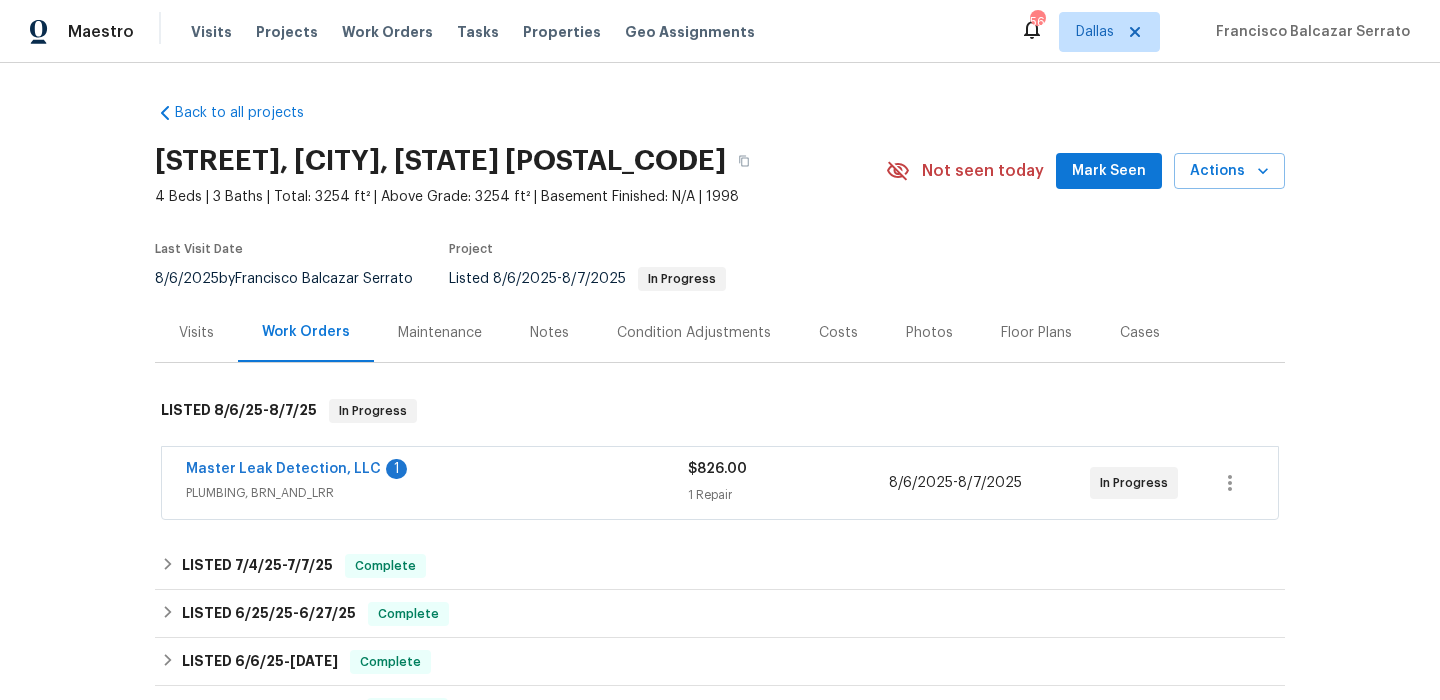 click on "Master Leak Detection, LLC" at bounding box center (283, 469) 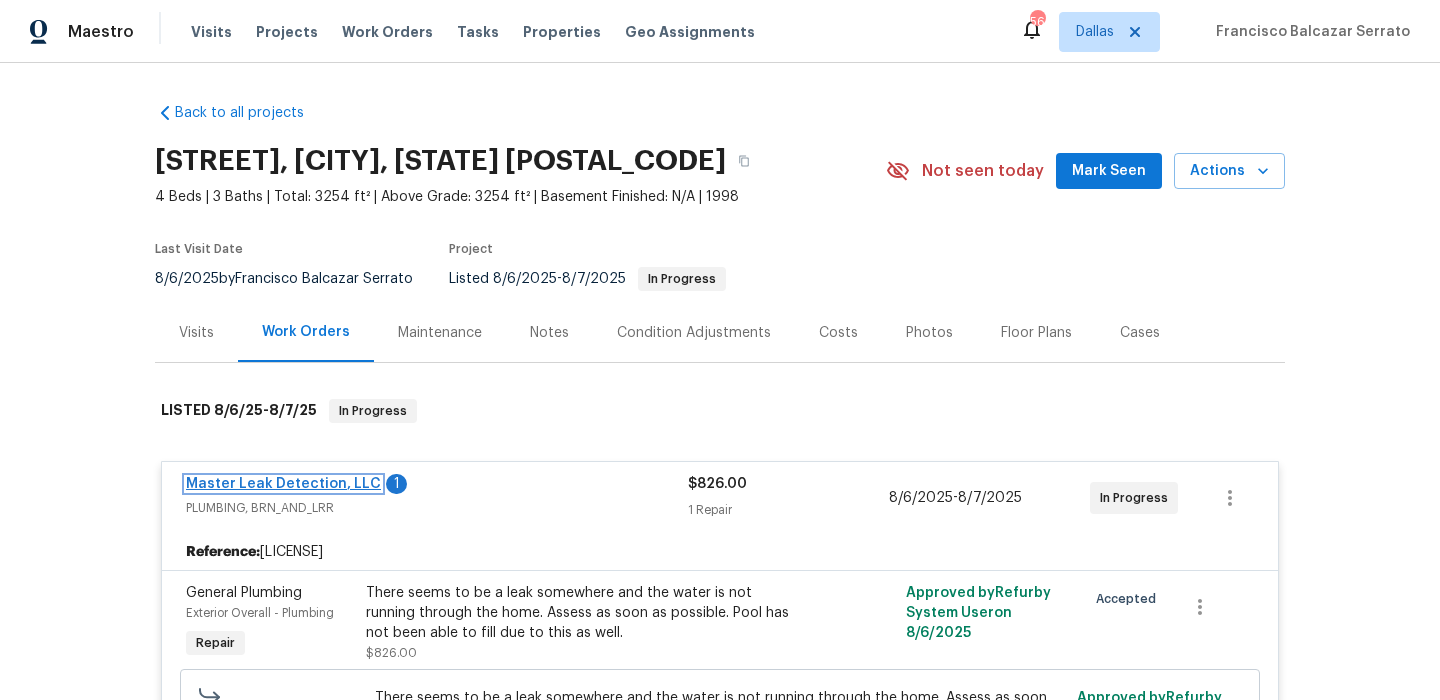 click on "Master Leak Detection, LLC" at bounding box center (283, 484) 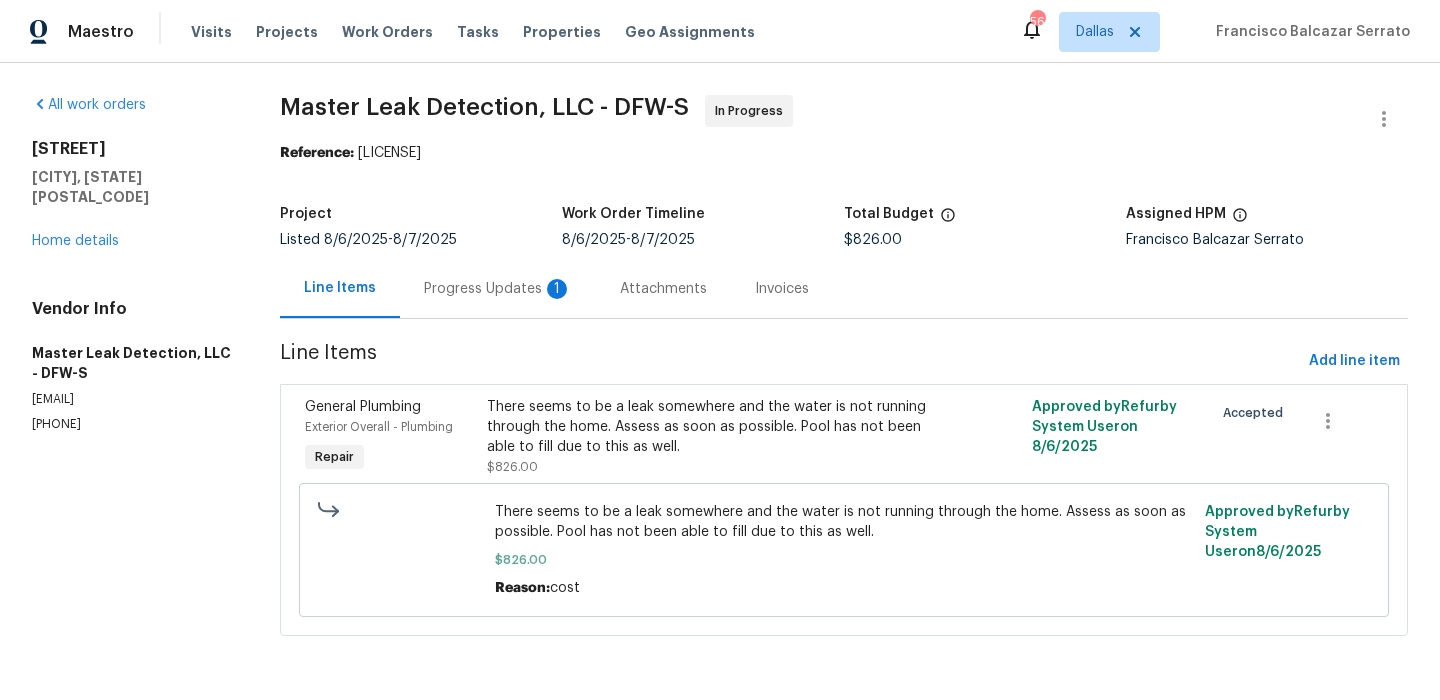 click on "Progress Updates 1" at bounding box center [498, 289] 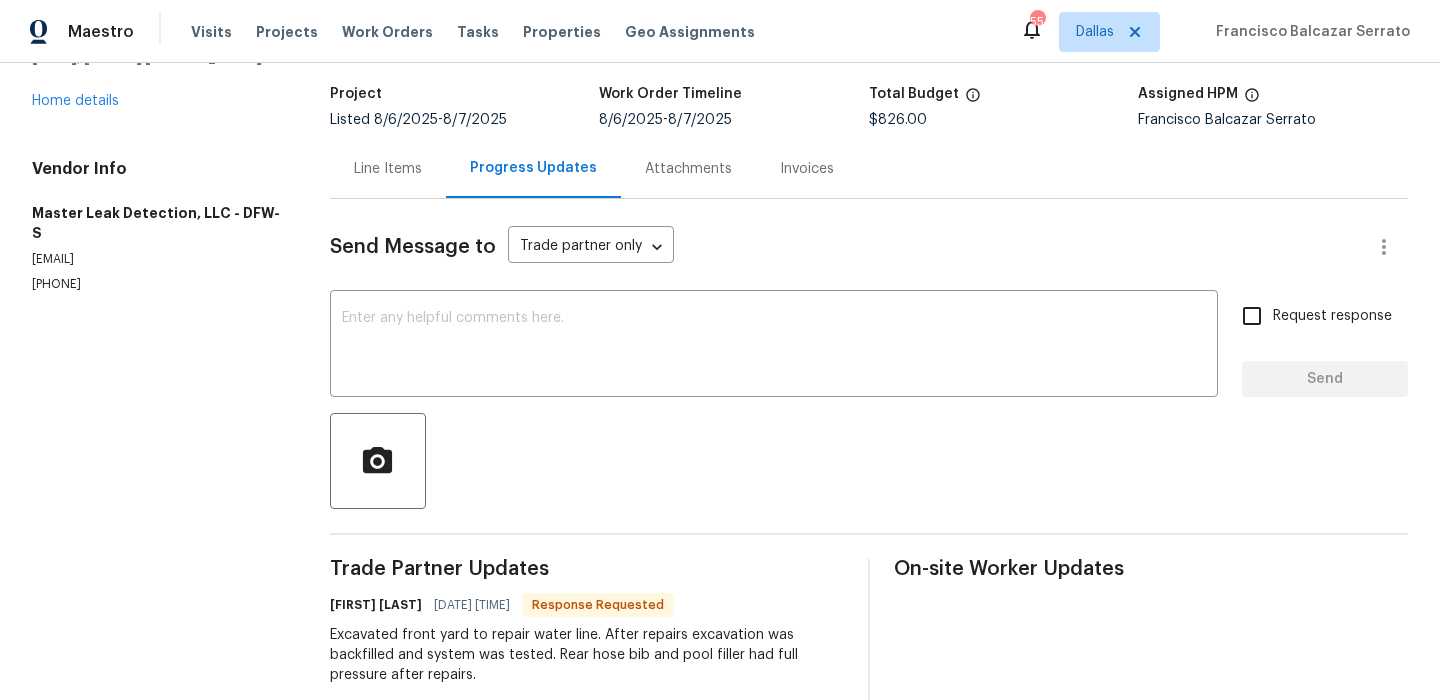 scroll, scrollTop: 161, scrollLeft: 0, axis: vertical 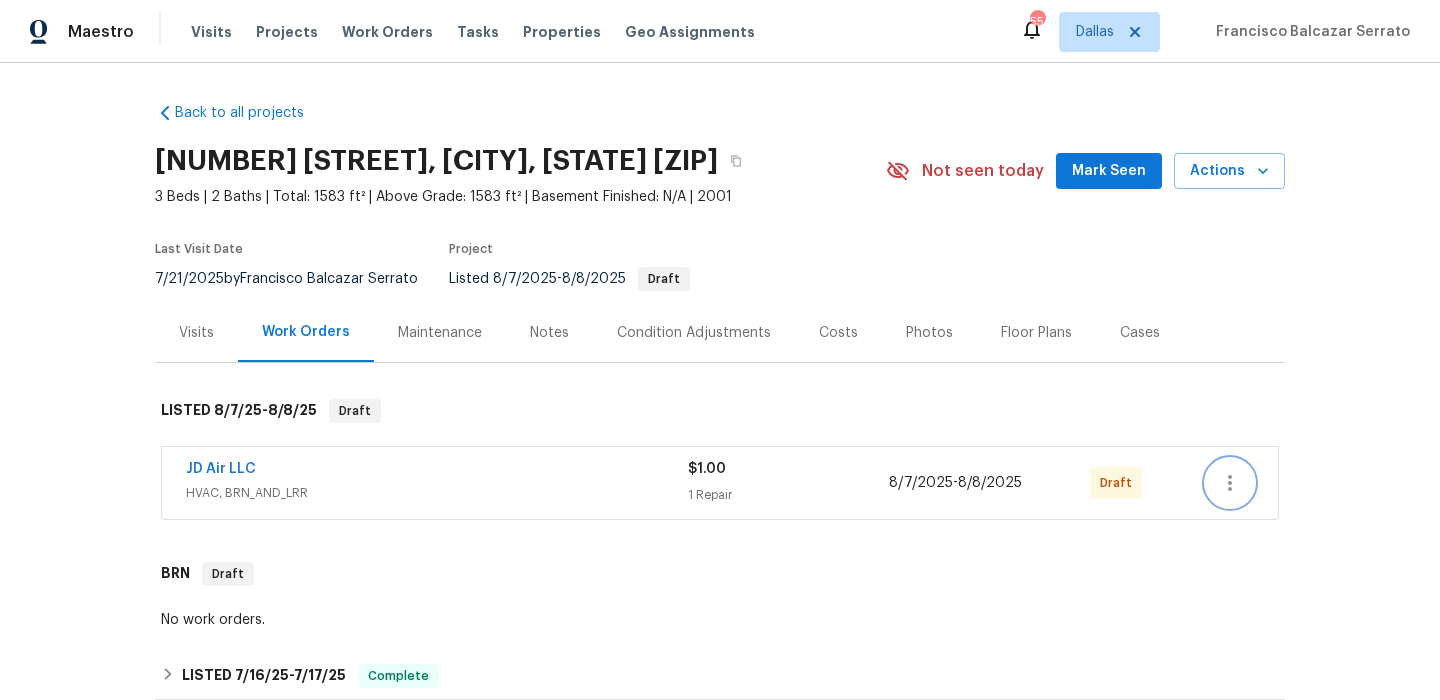 click at bounding box center (1230, 483) 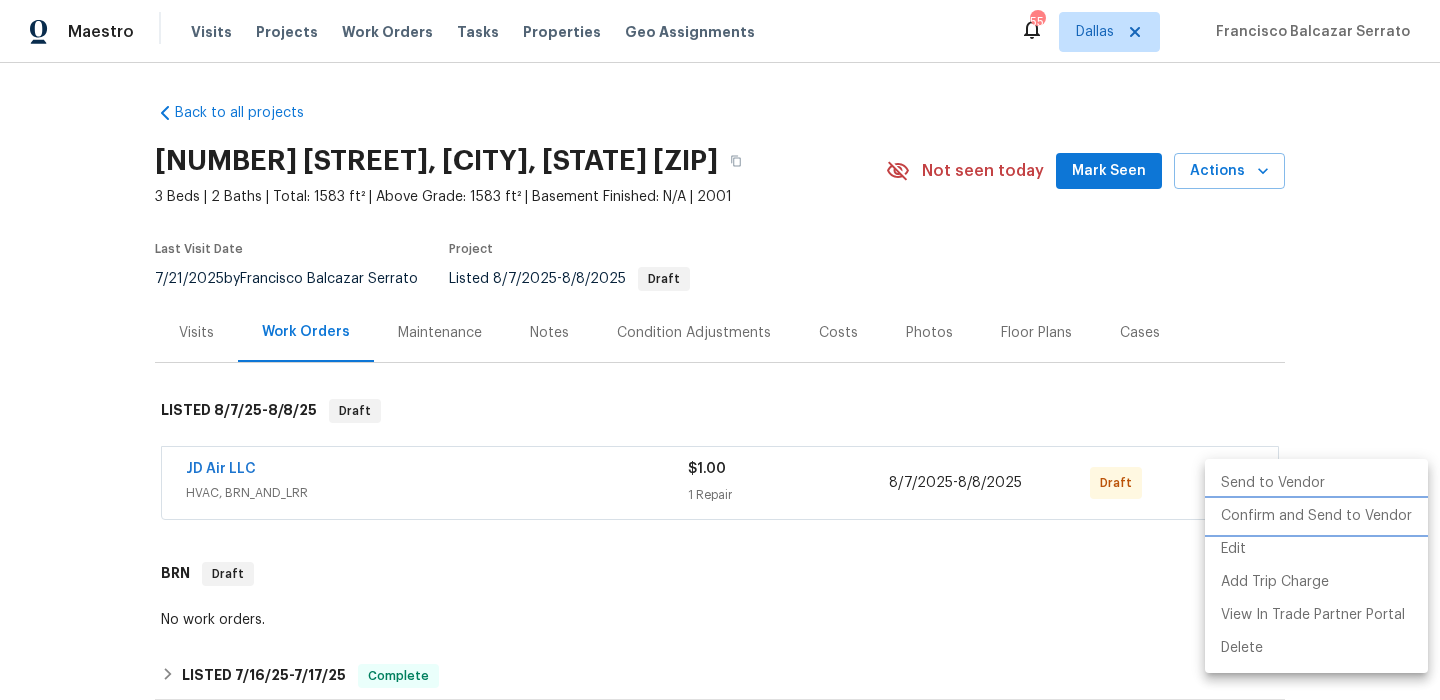 click on "Confirm and Send to Vendor" at bounding box center (1316, 516) 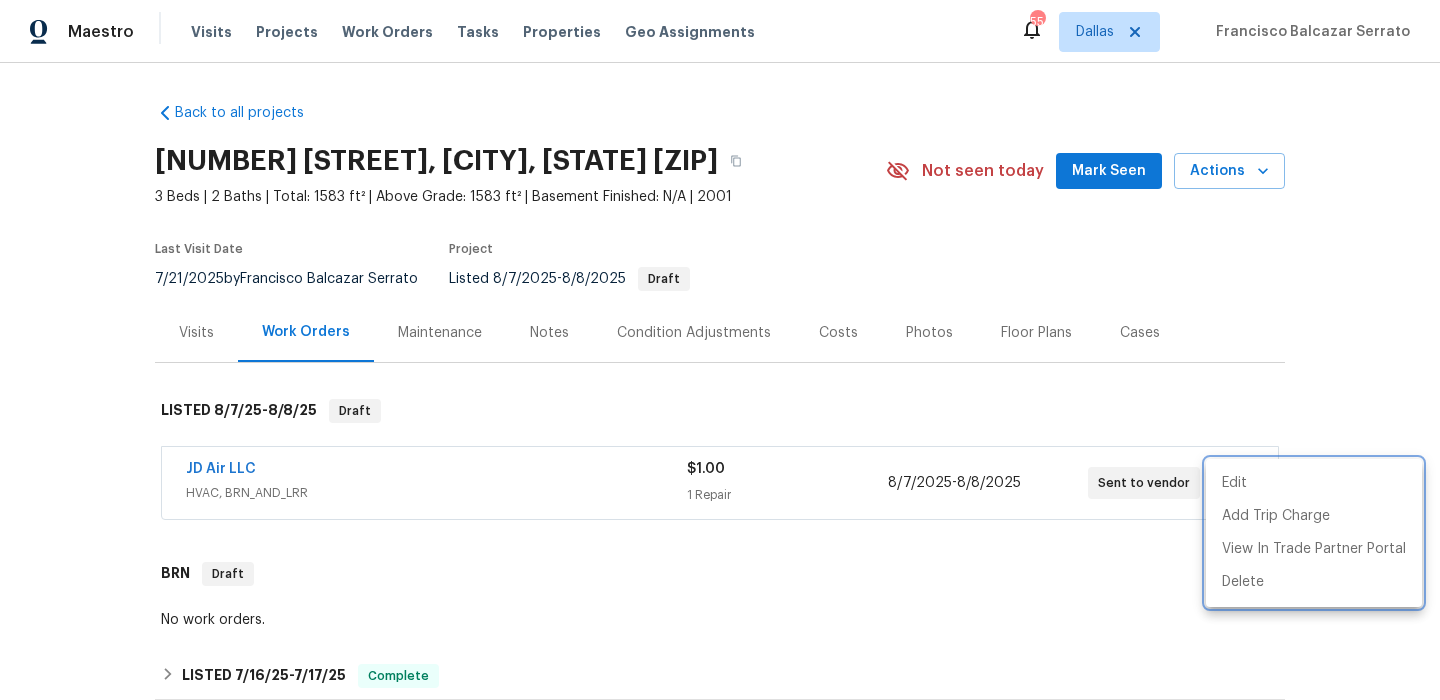click at bounding box center [720, 350] 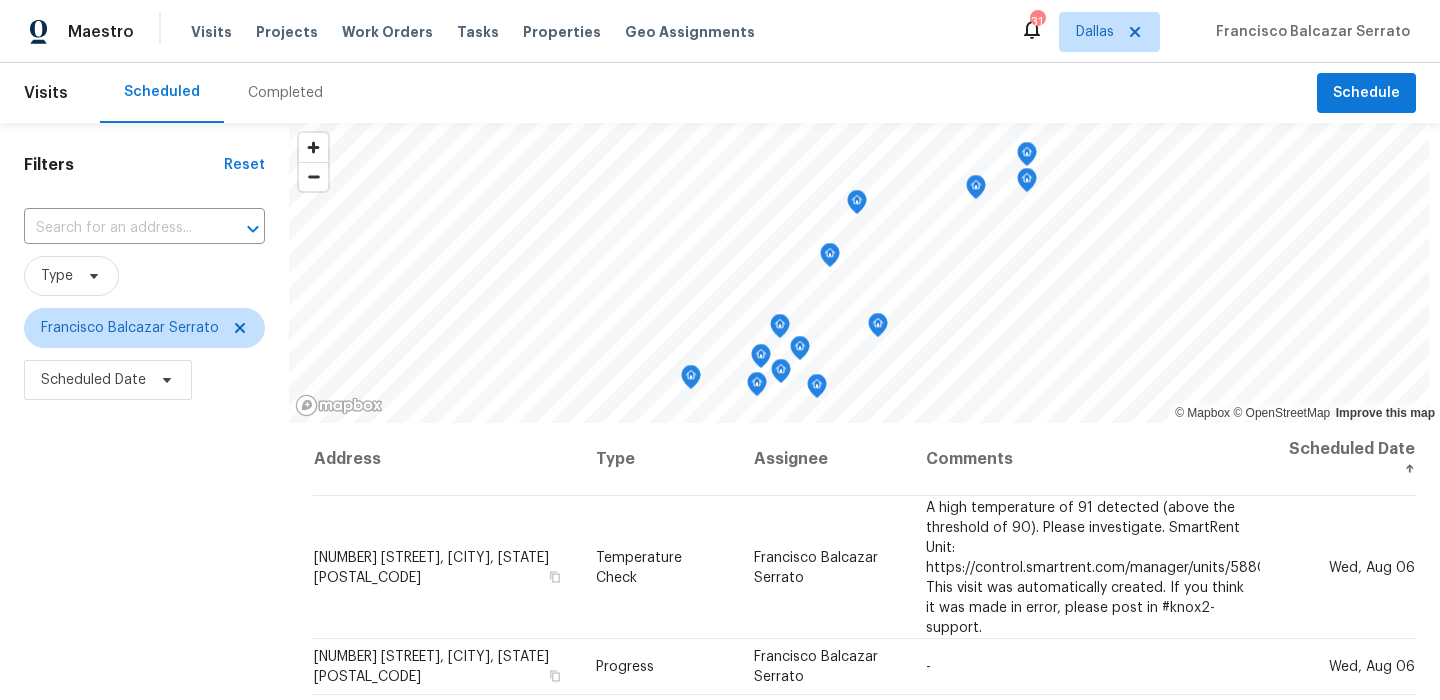 scroll, scrollTop: 0, scrollLeft: 0, axis: both 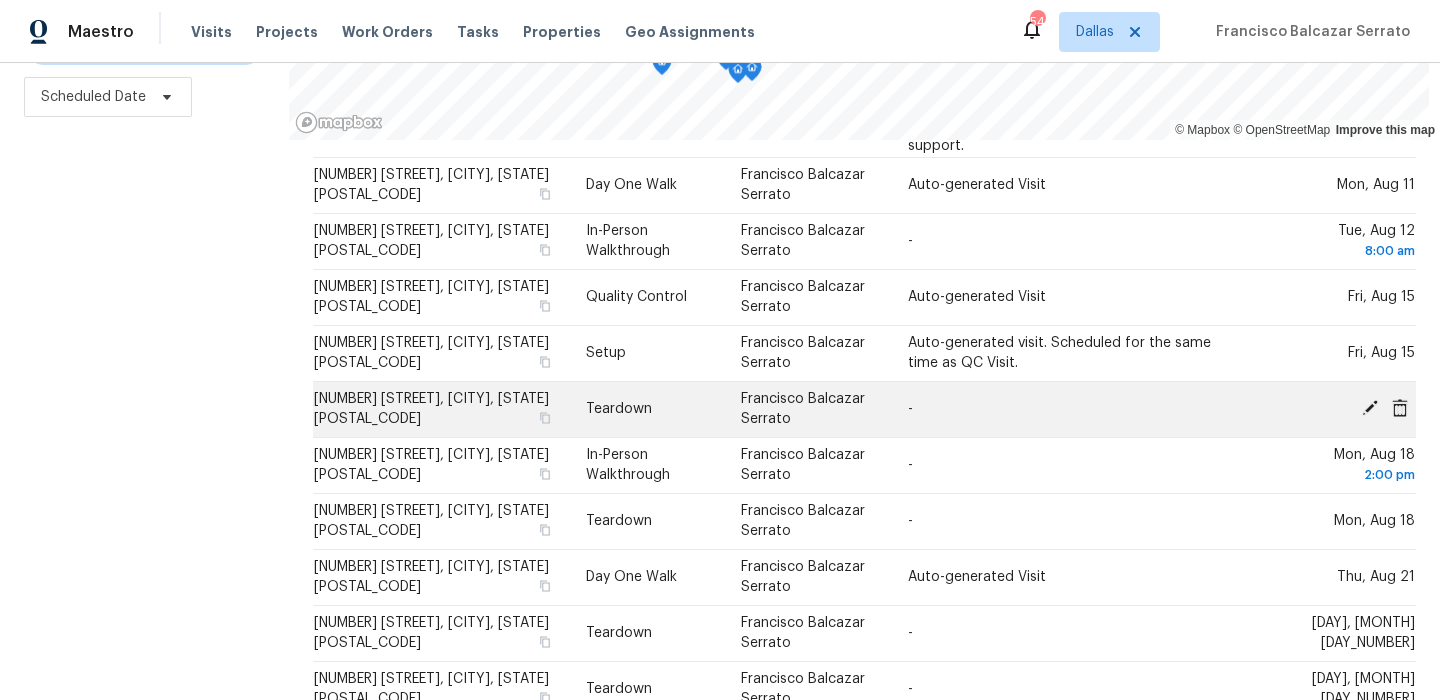 click 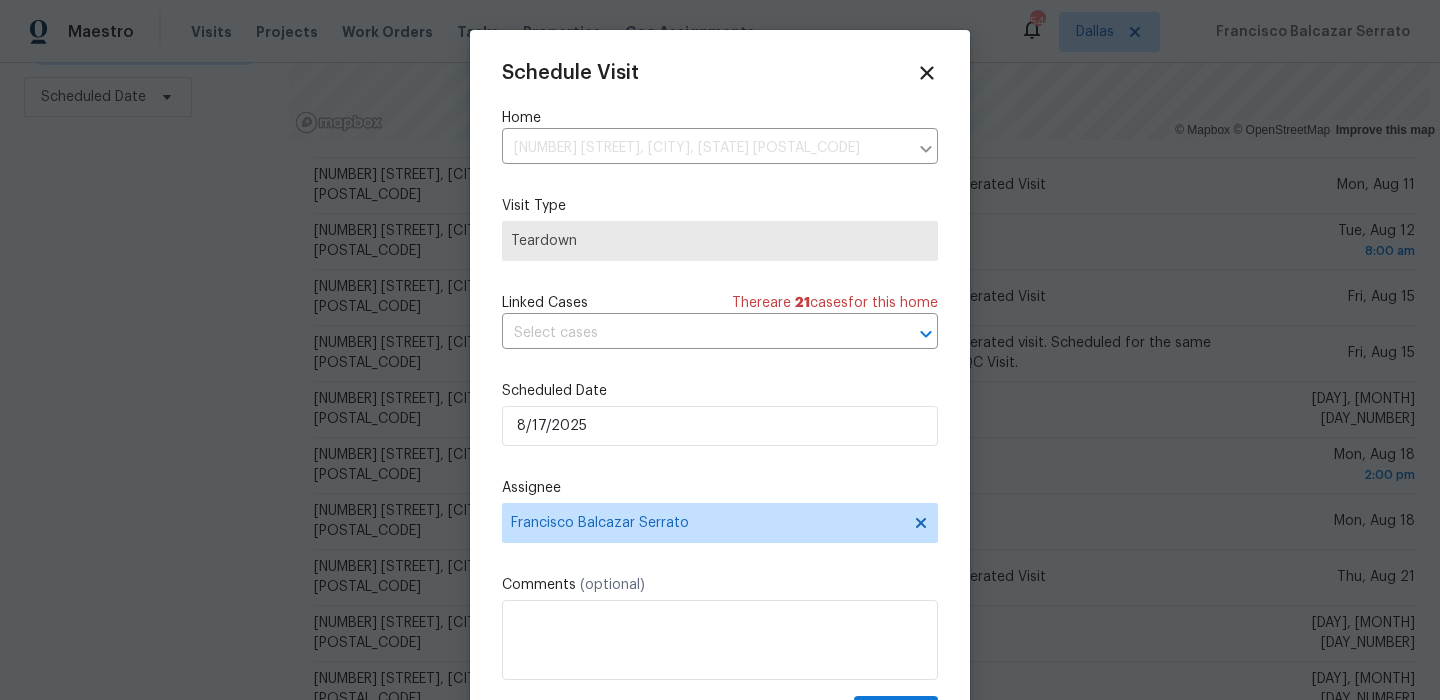 click on "Schedule Visit Home   [NUMBER] [STREET], [CITY], [STATE] [POSTAL_CODE] ​ Visit Type   Teardown Linked Cases There  are   21  case s  for this home   ​ Scheduled Date   [MONTH] [DAY_NUMBER], [YEAR] Assignee   [FIRST] [LAST] Comments   (optional) Update" at bounding box center (720, 397) 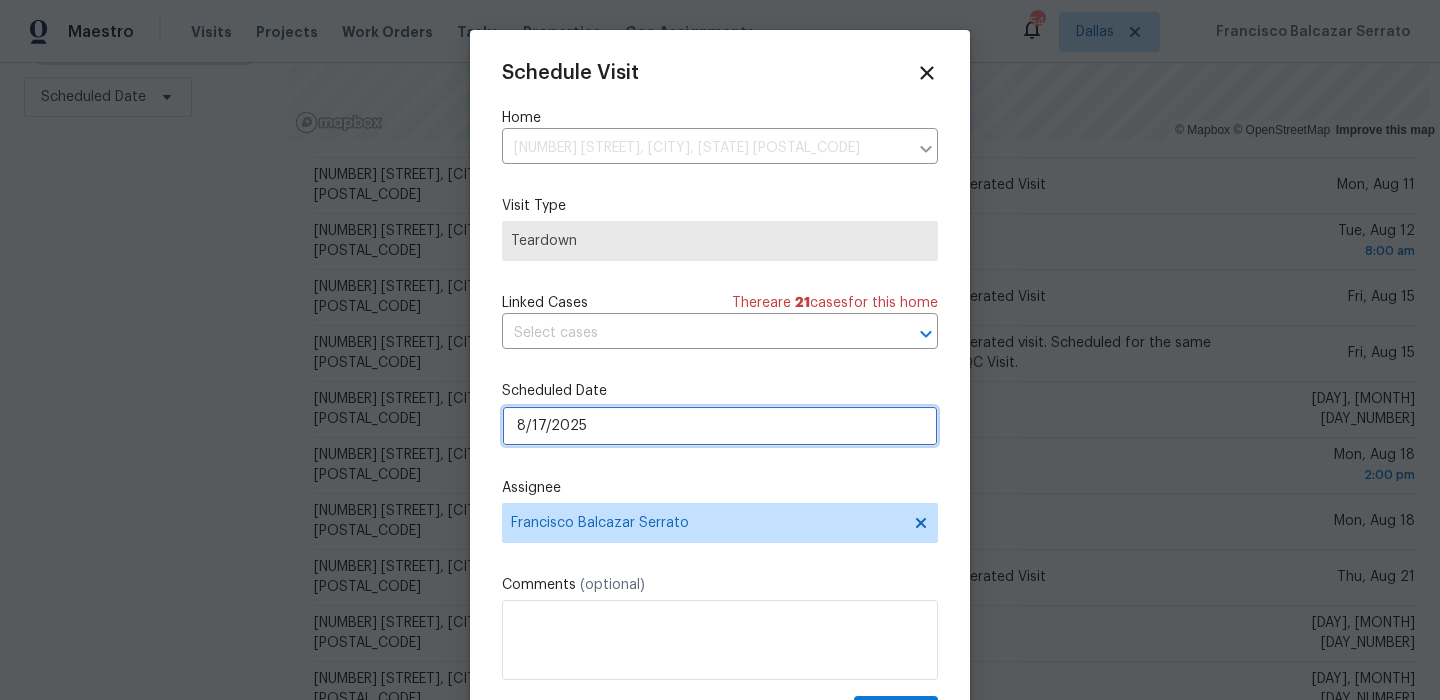 click on "8/17/2025" at bounding box center [720, 426] 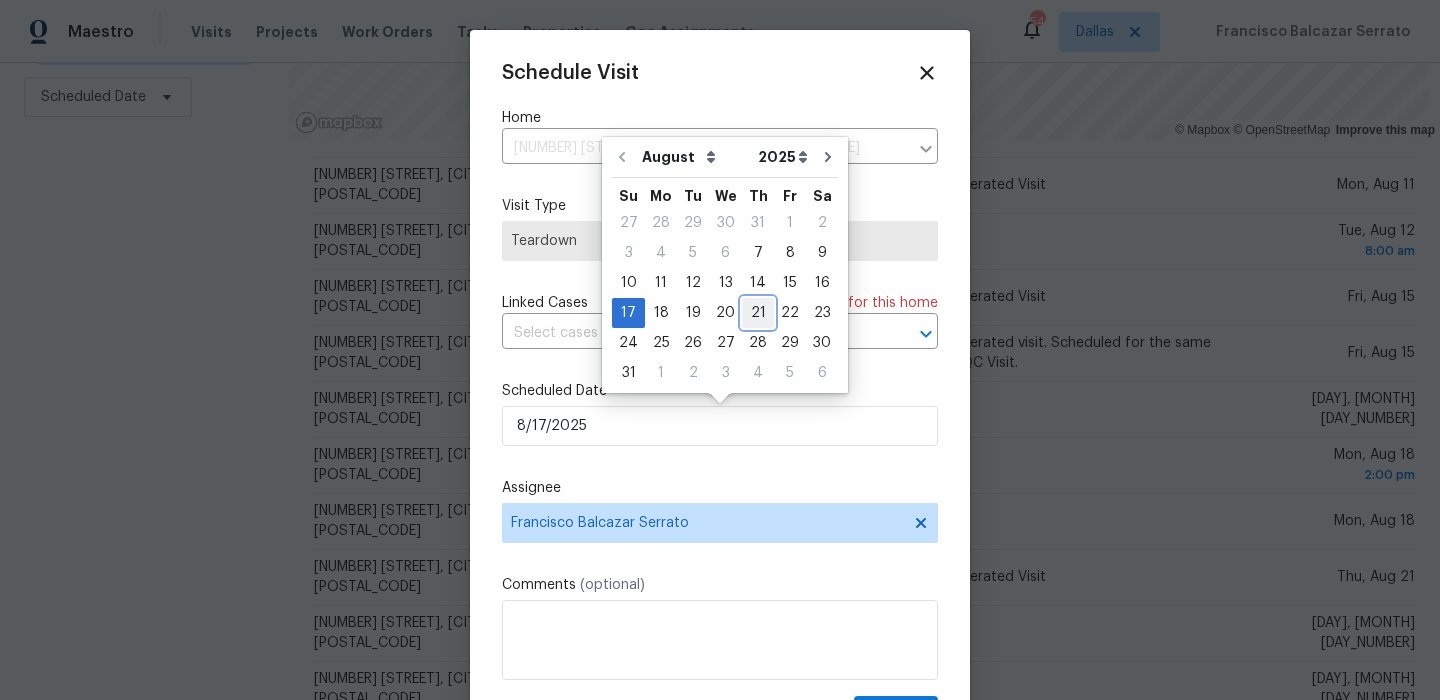click on "21" at bounding box center [758, 313] 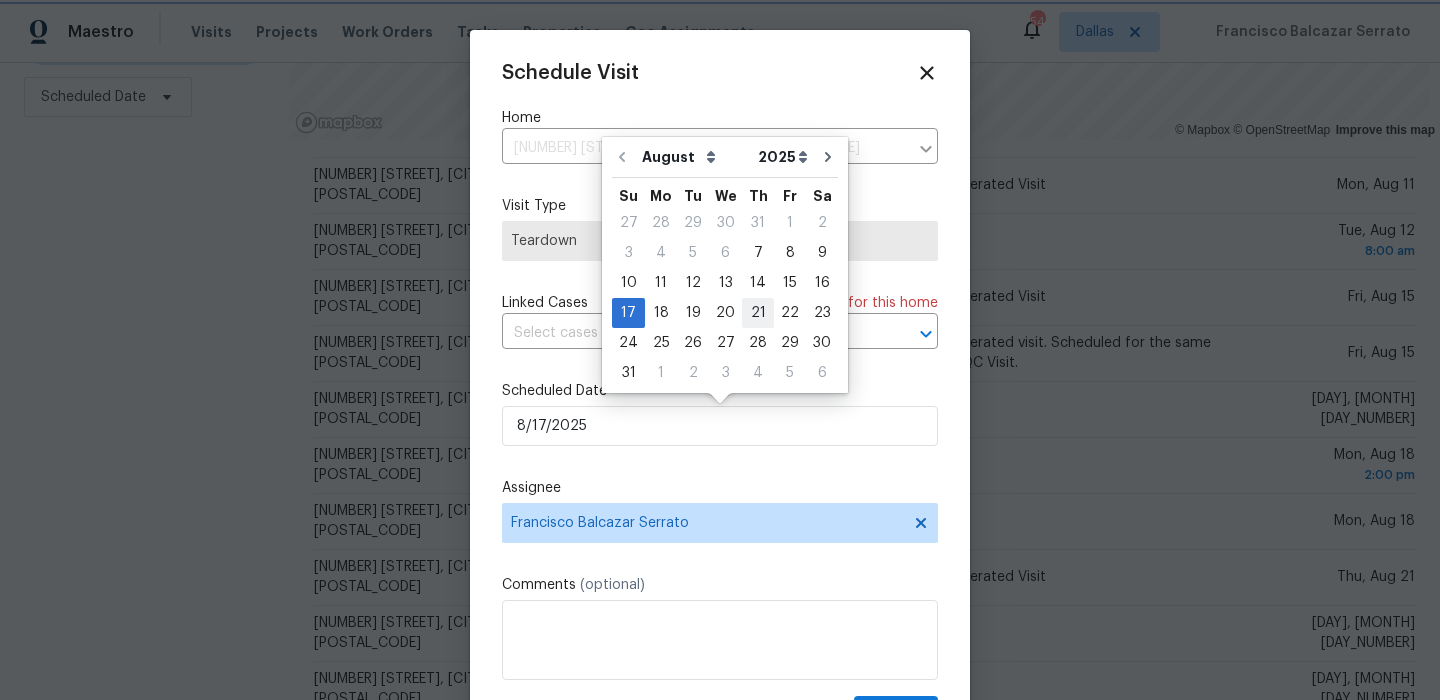 type on "8/21/2025" 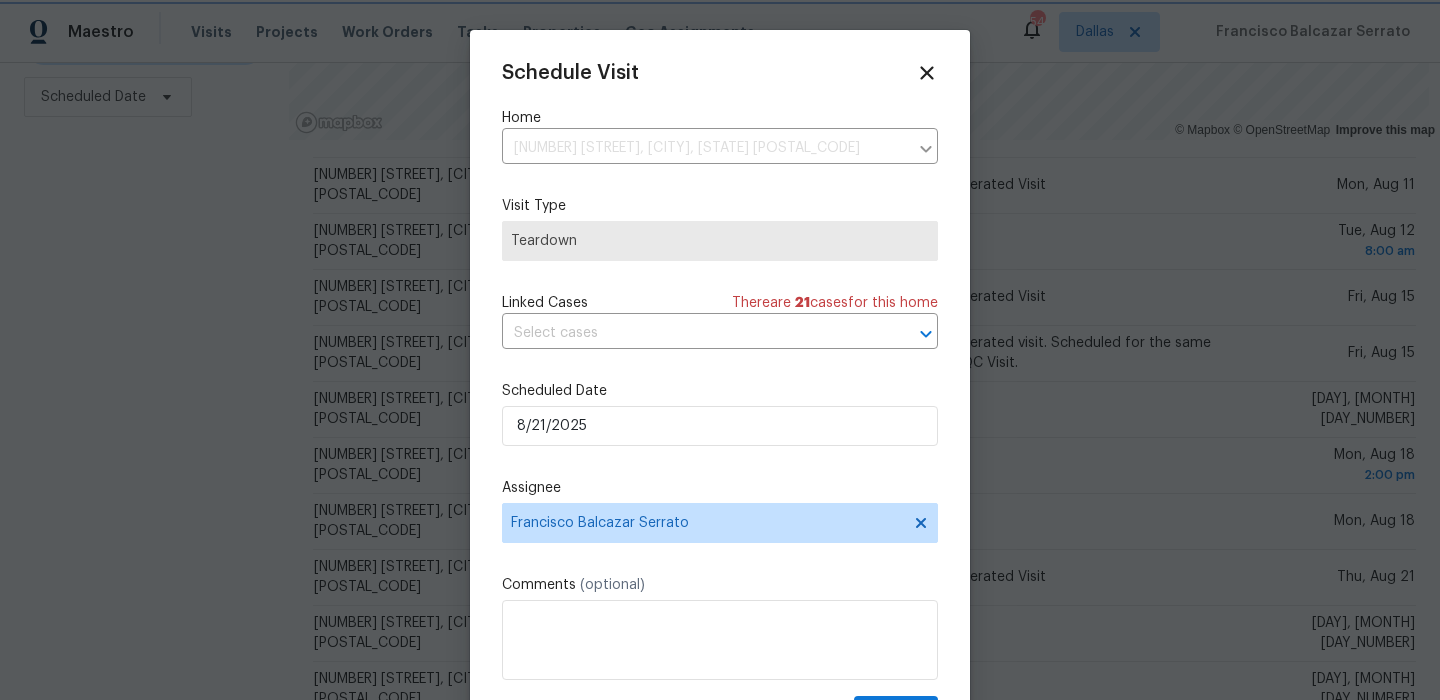 scroll, scrollTop: 36, scrollLeft: 0, axis: vertical 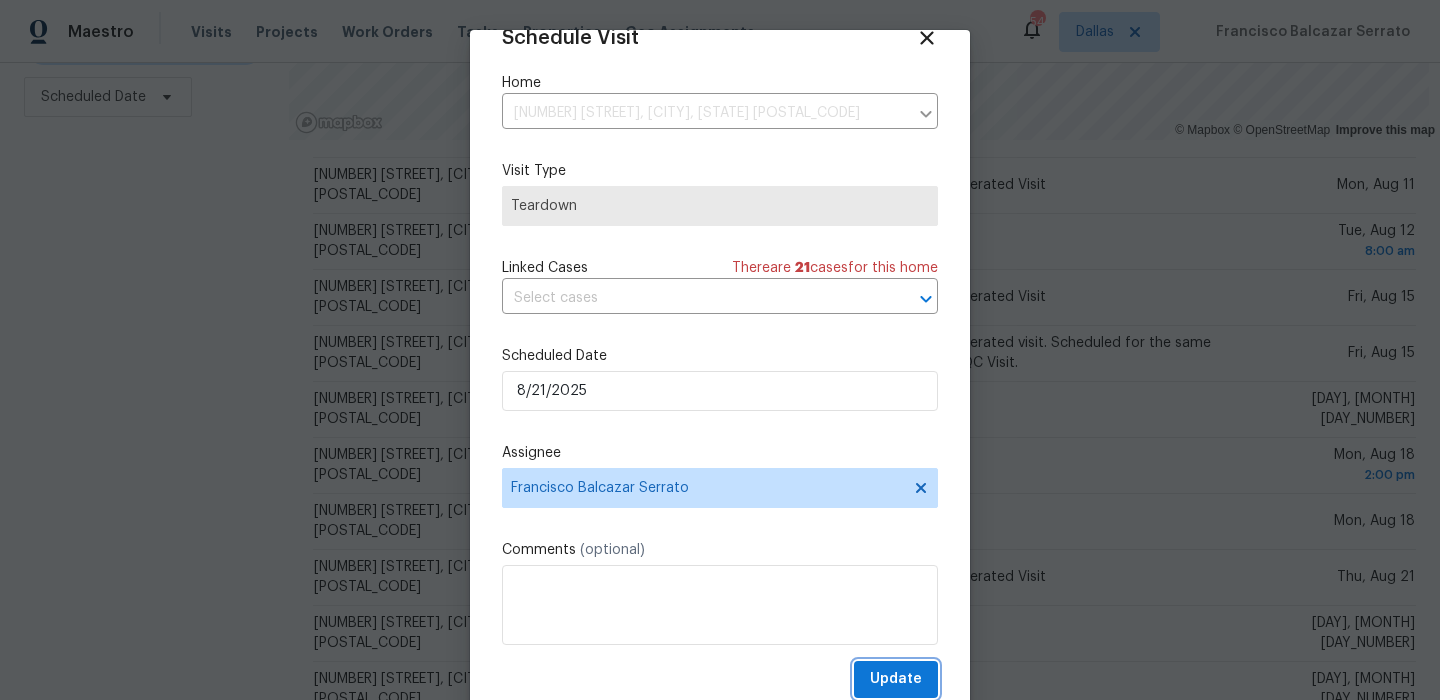 click on "Update" at bounding box center [896, 679] 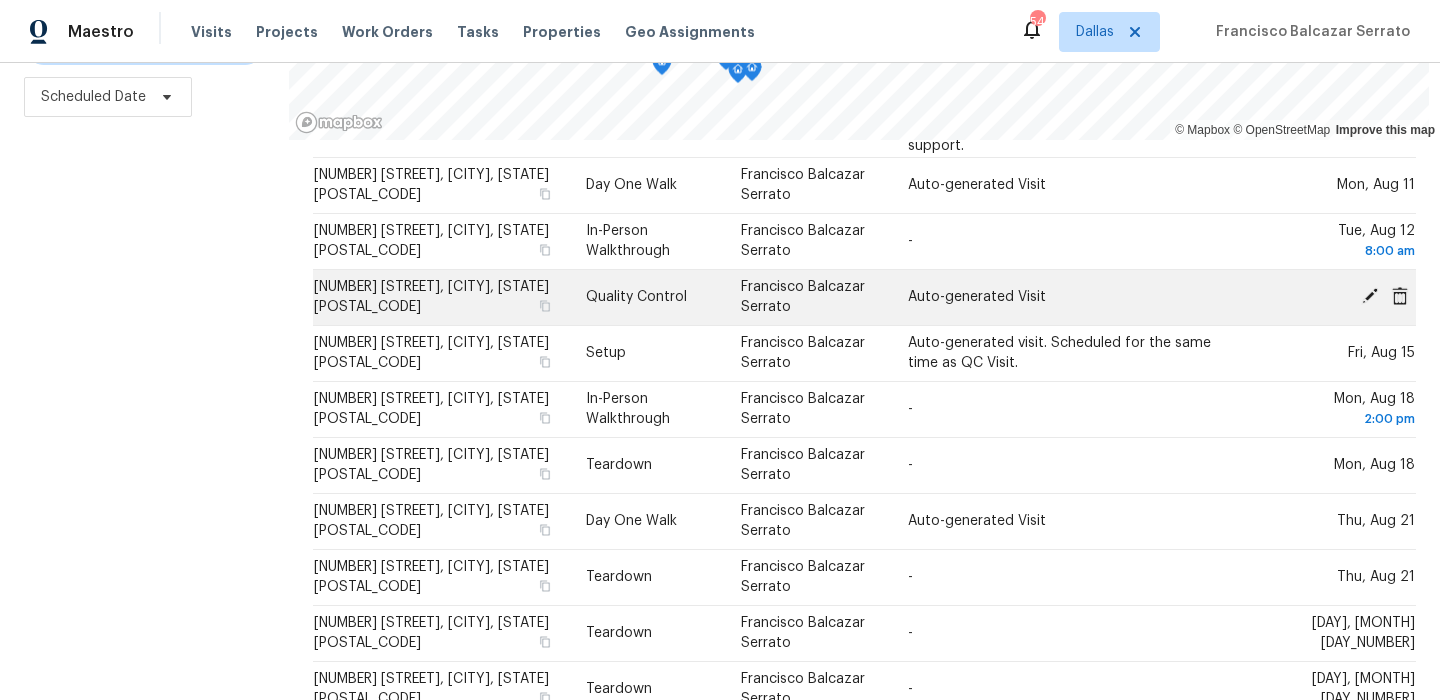 click 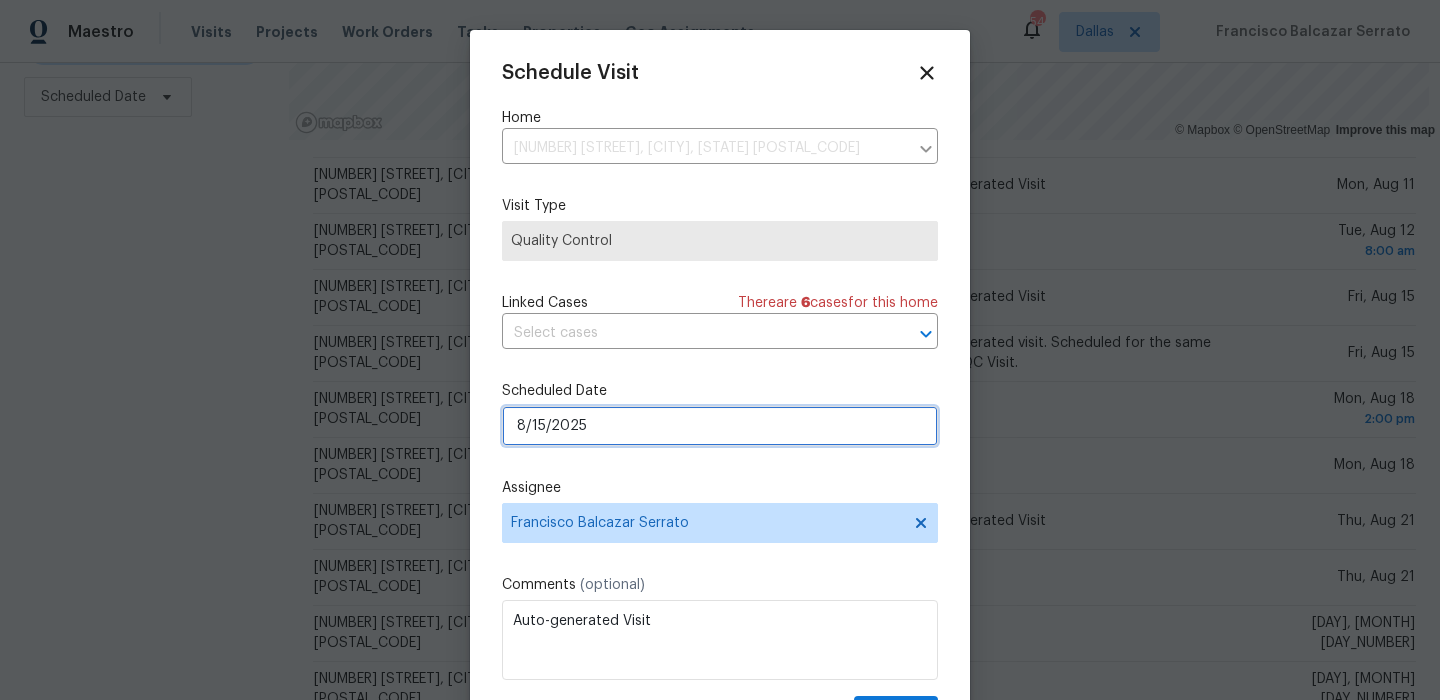 click on "8/15/2025" at bounding box center [720, 426] 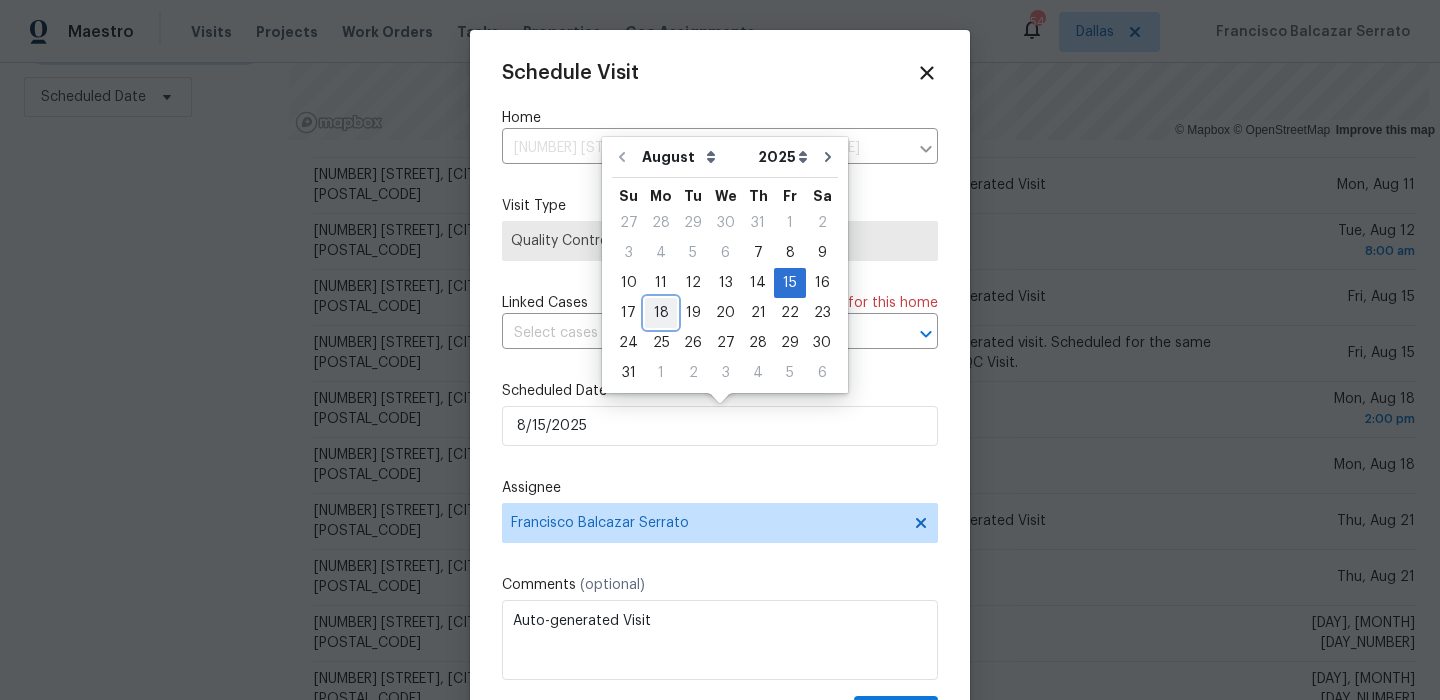 click on "18" at bounding box center [661, 313] 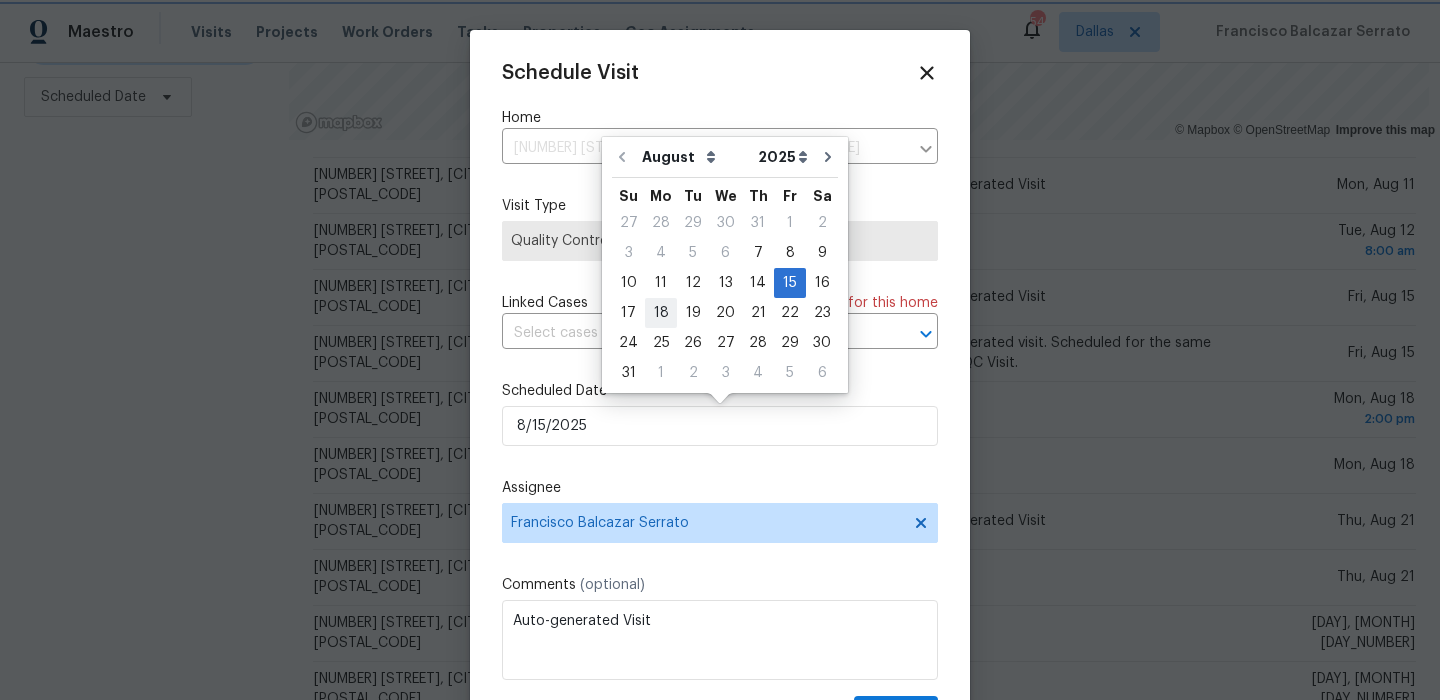type on "8/18/2025" 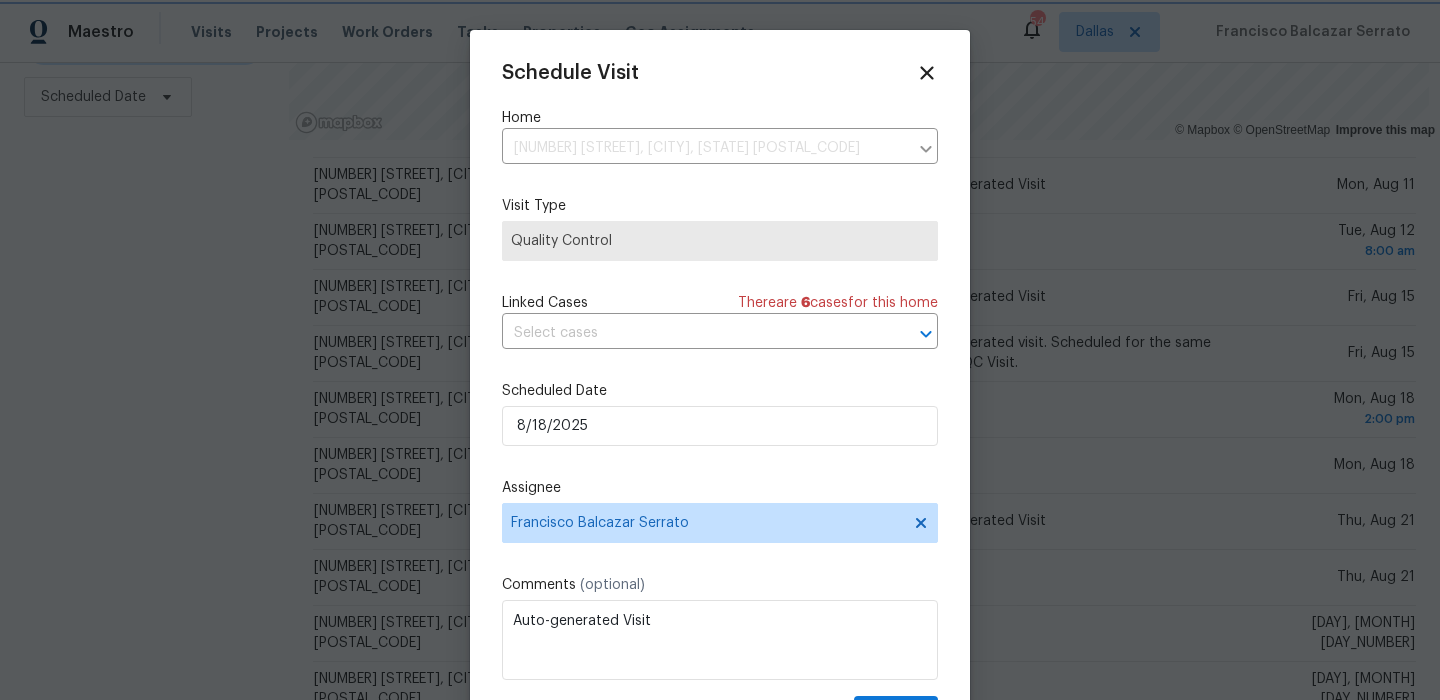 scroll, scrollTop: 36, scrollLeft: 0, axis: vertical 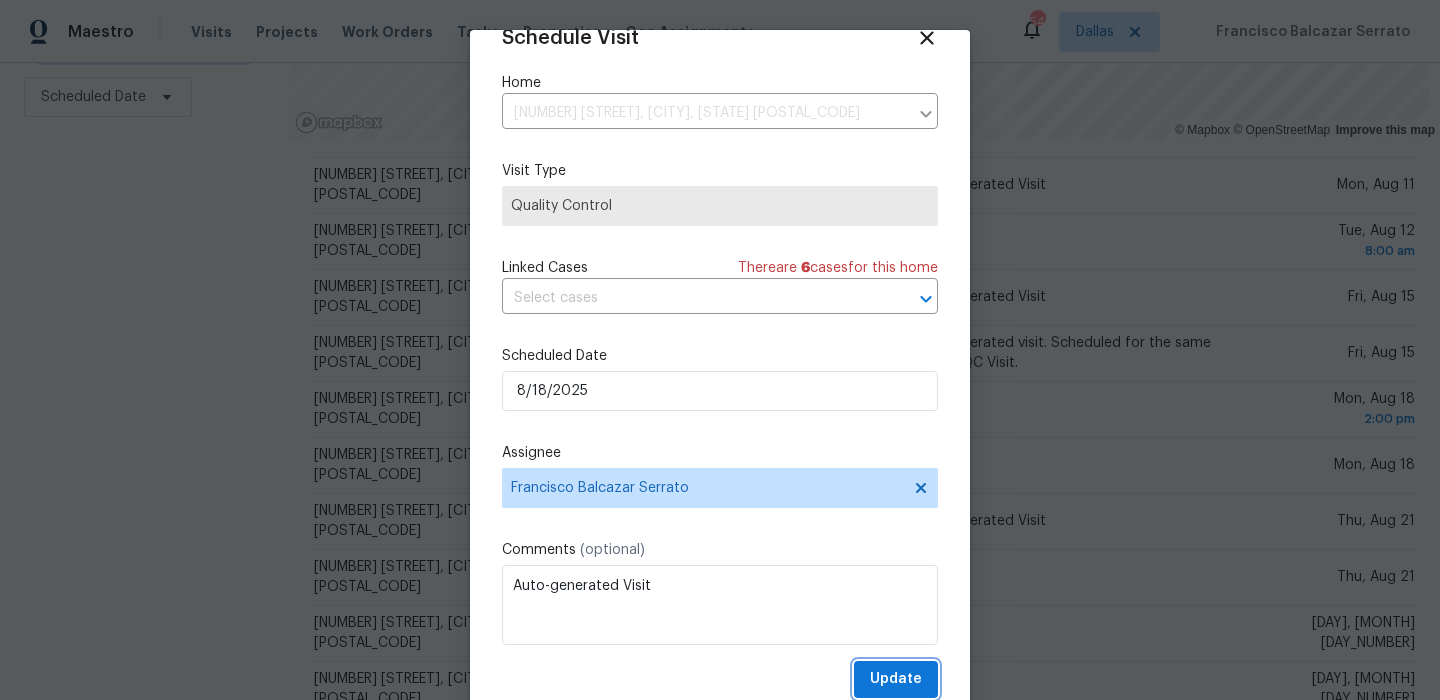 click on "Update" at bounding box center [896, 679] 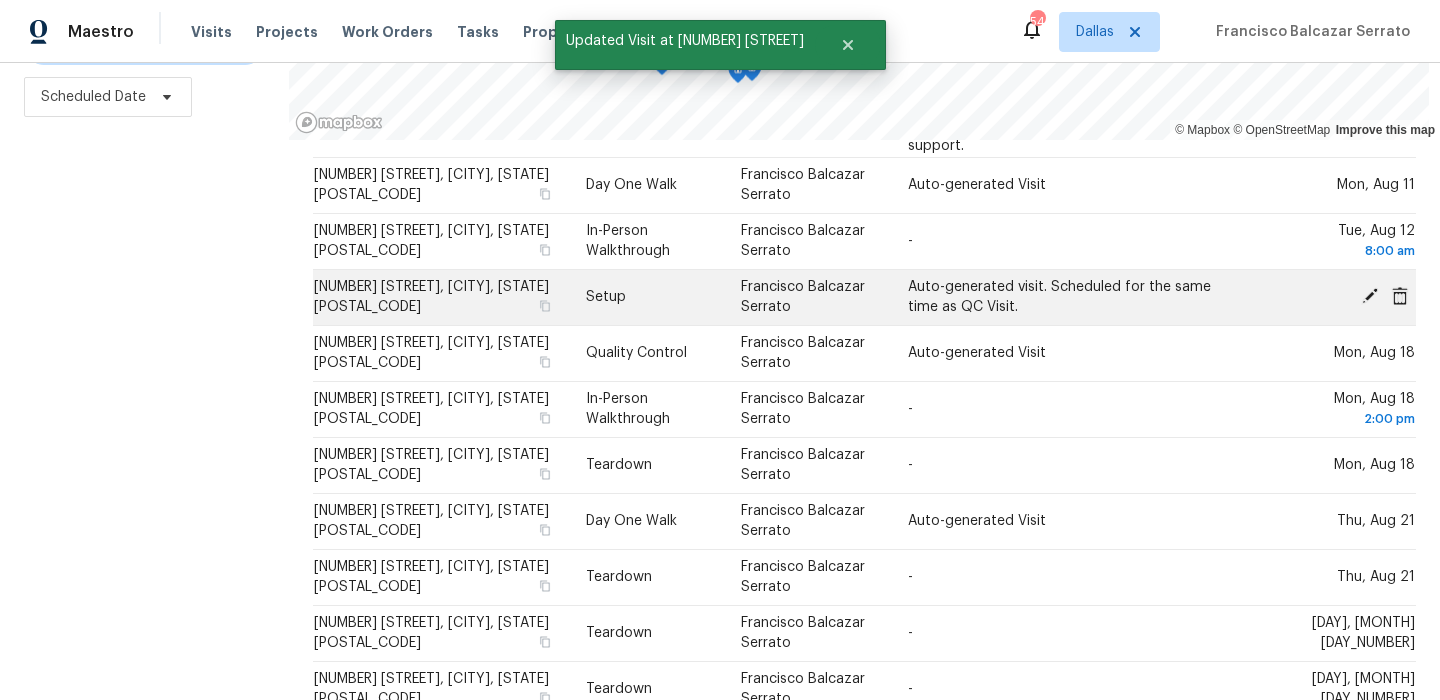 click 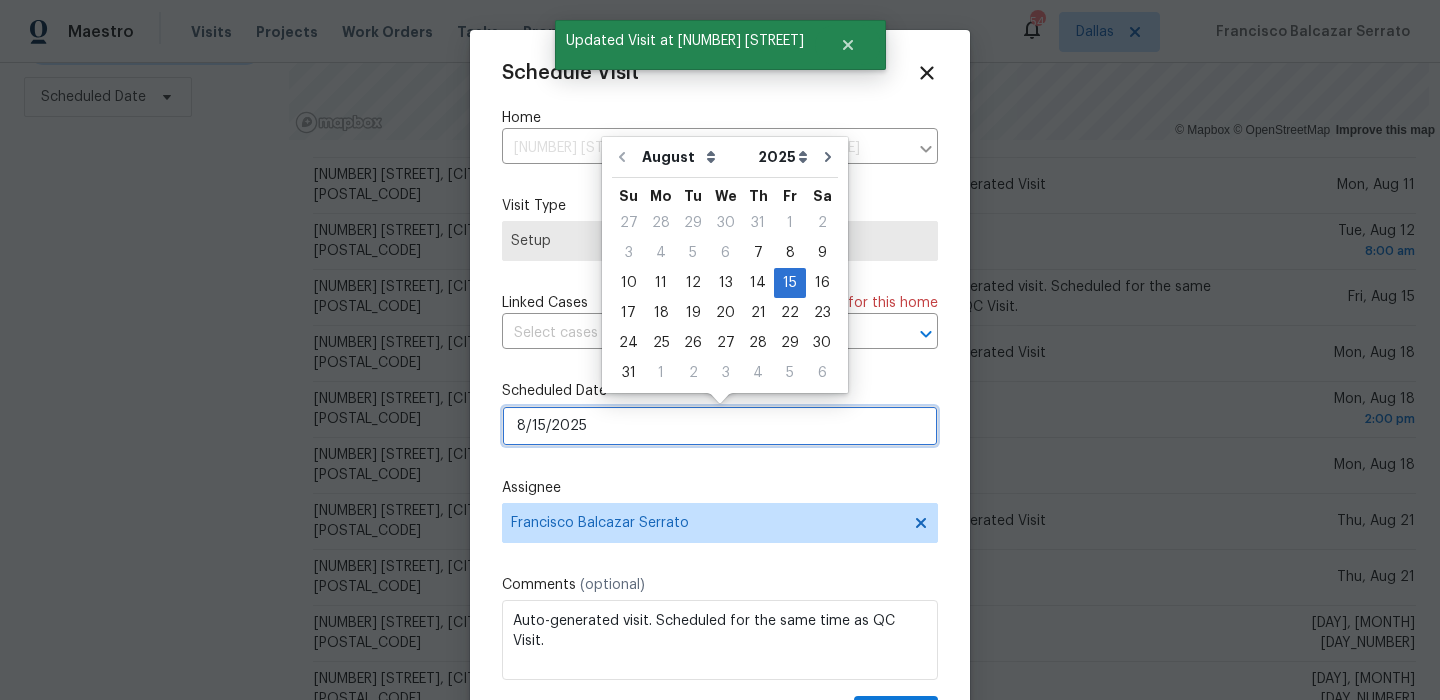 click on "8/15/2025" at bounding box center [720, 426] 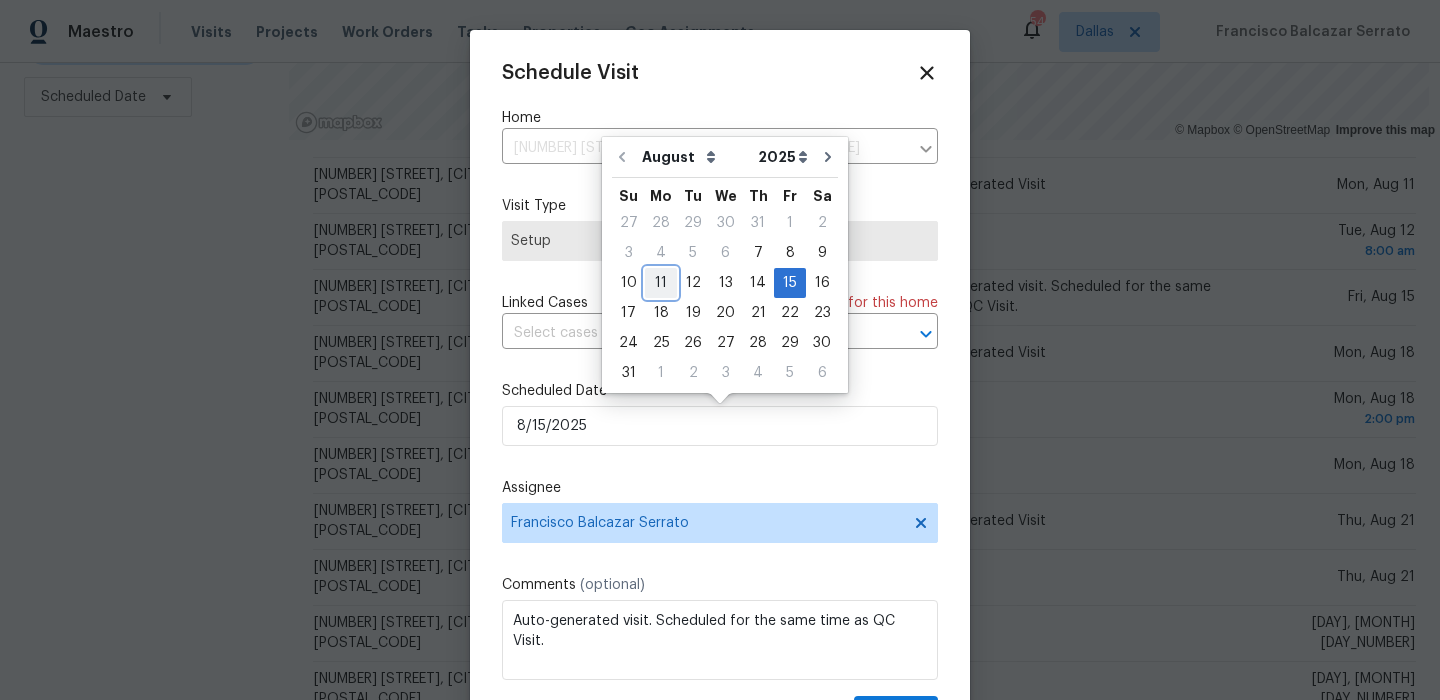 click on "11" at bounding box center (661, 283) 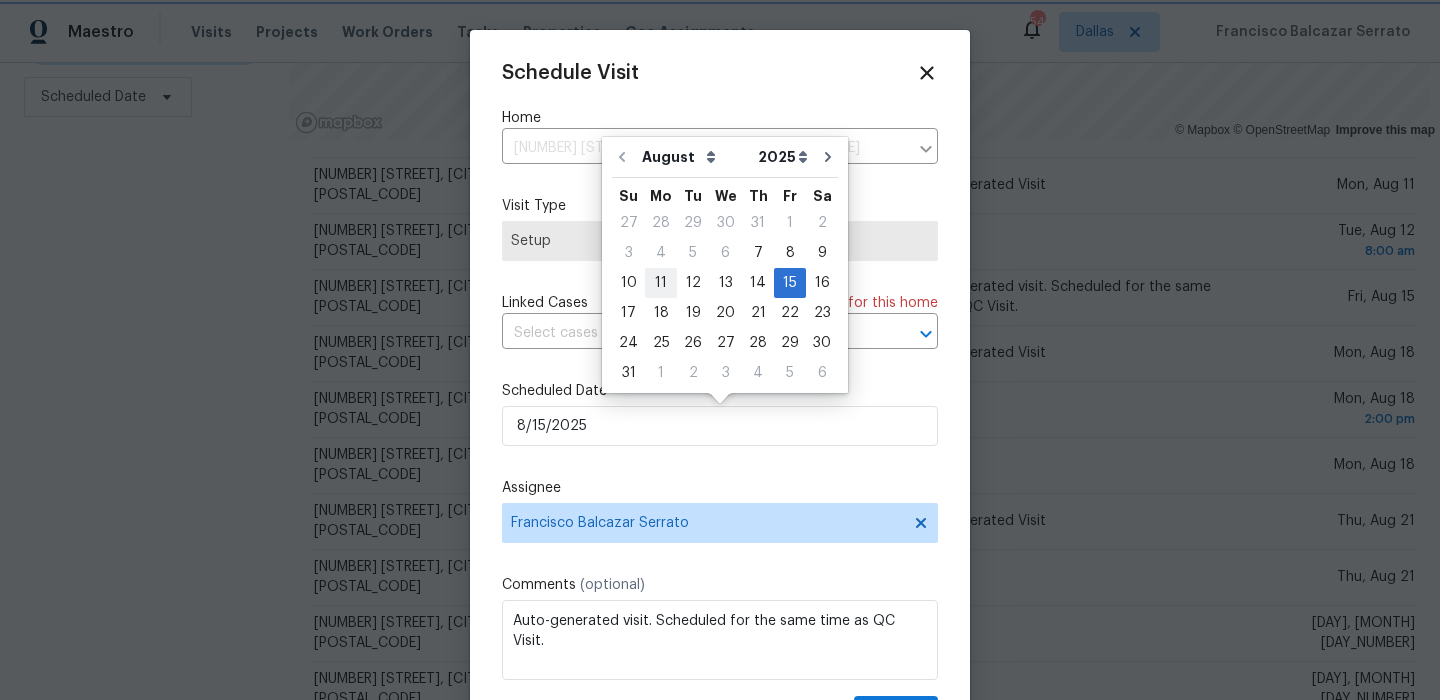 type on "8/11/2025" 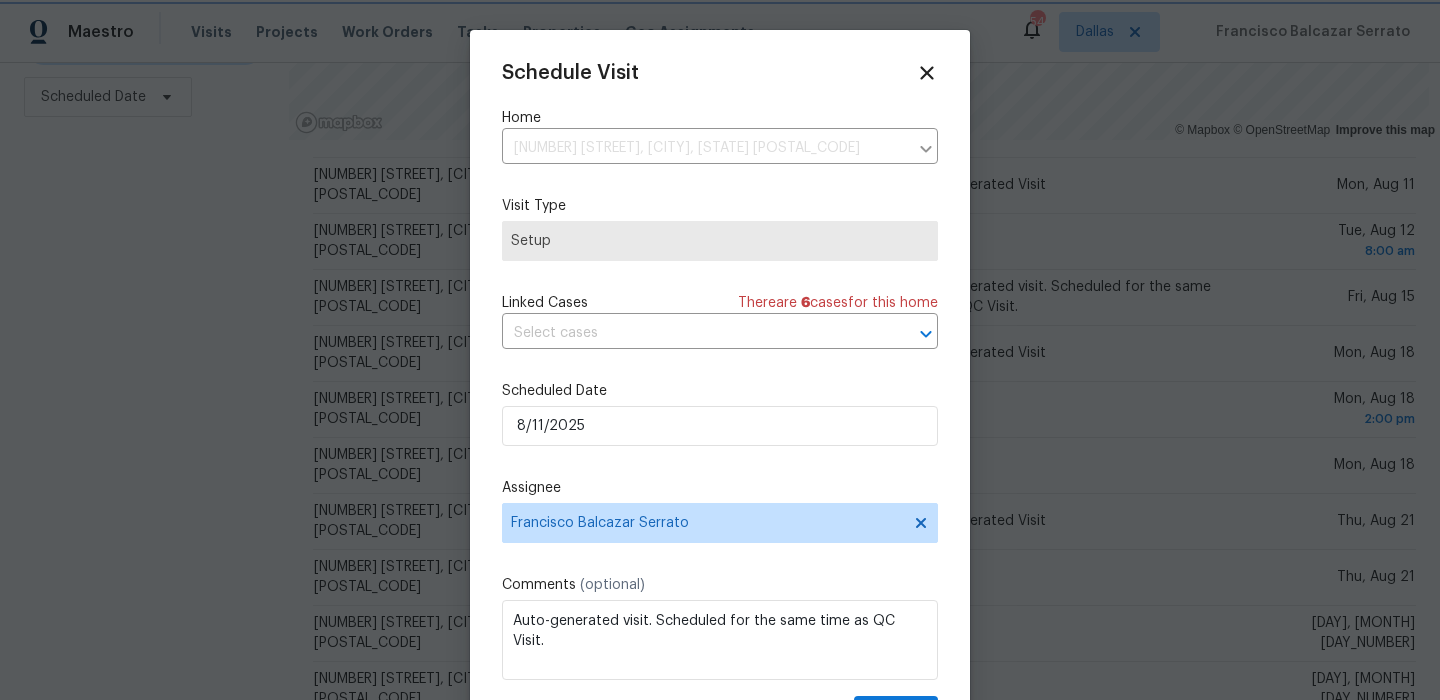 scroll, scrollTop: 36, scrollLeft: 0, axis: vertical 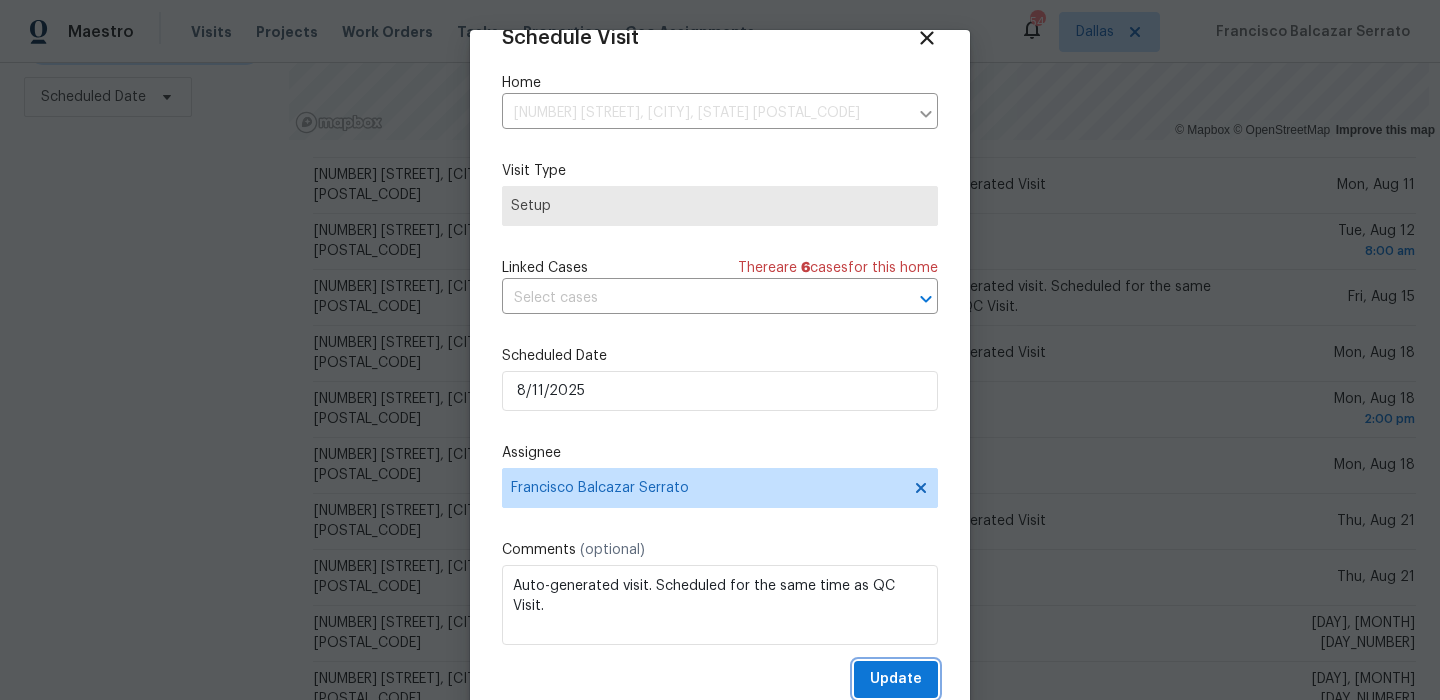 click on "Update" at bounding box center (896, 679) 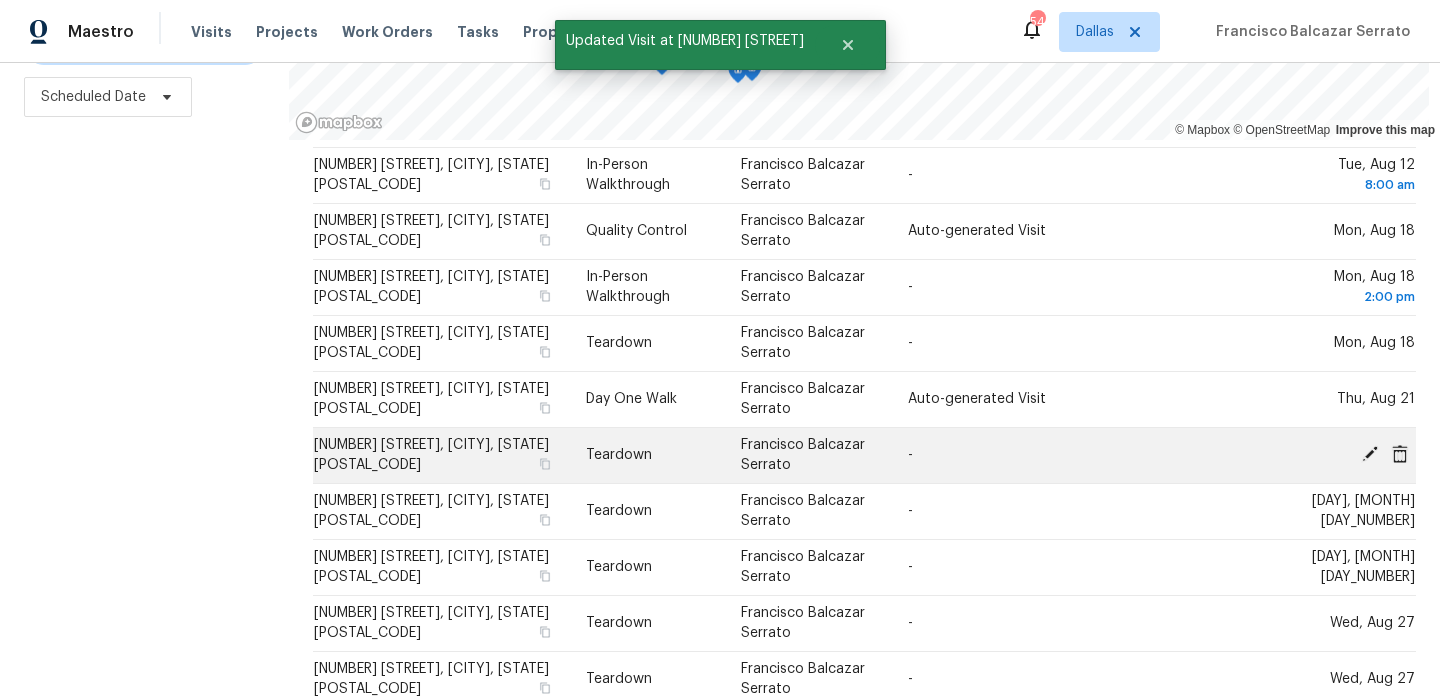 scroll, scrollTop: 312, scrollLeft: 0, axis: vertical 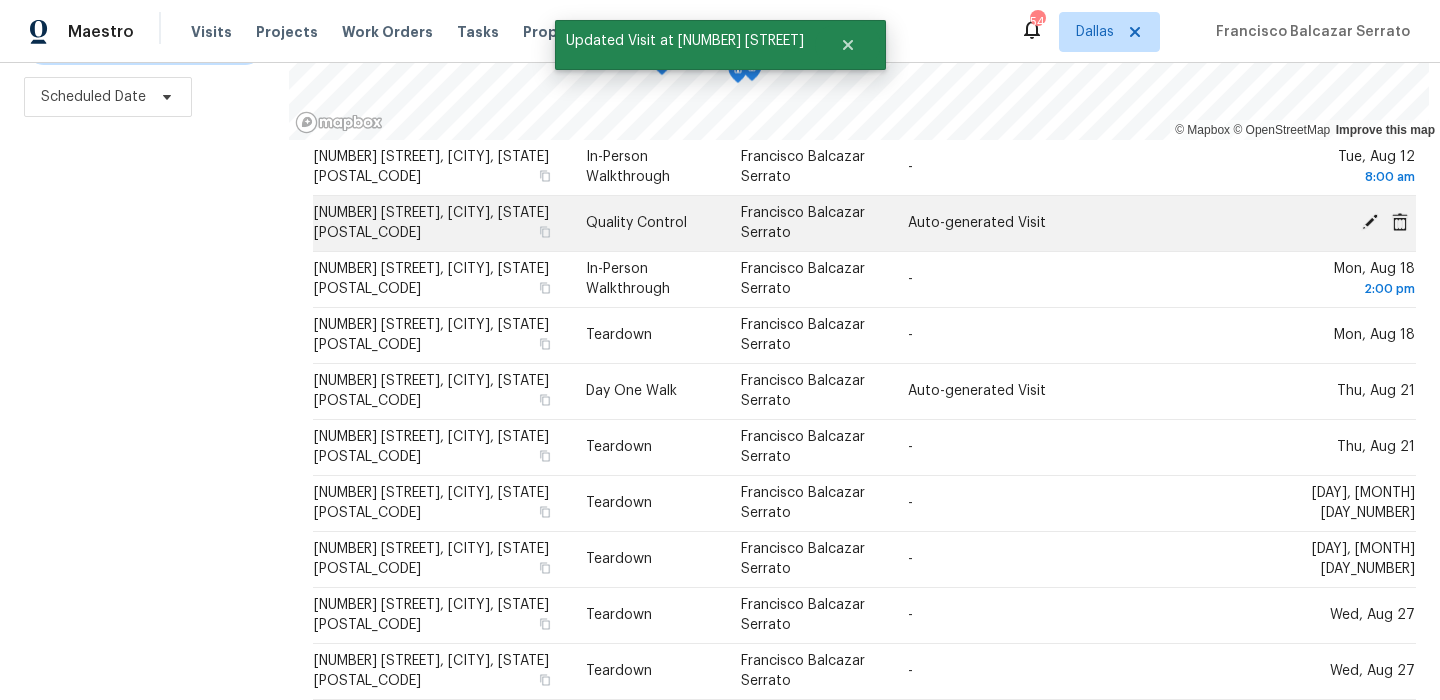 click 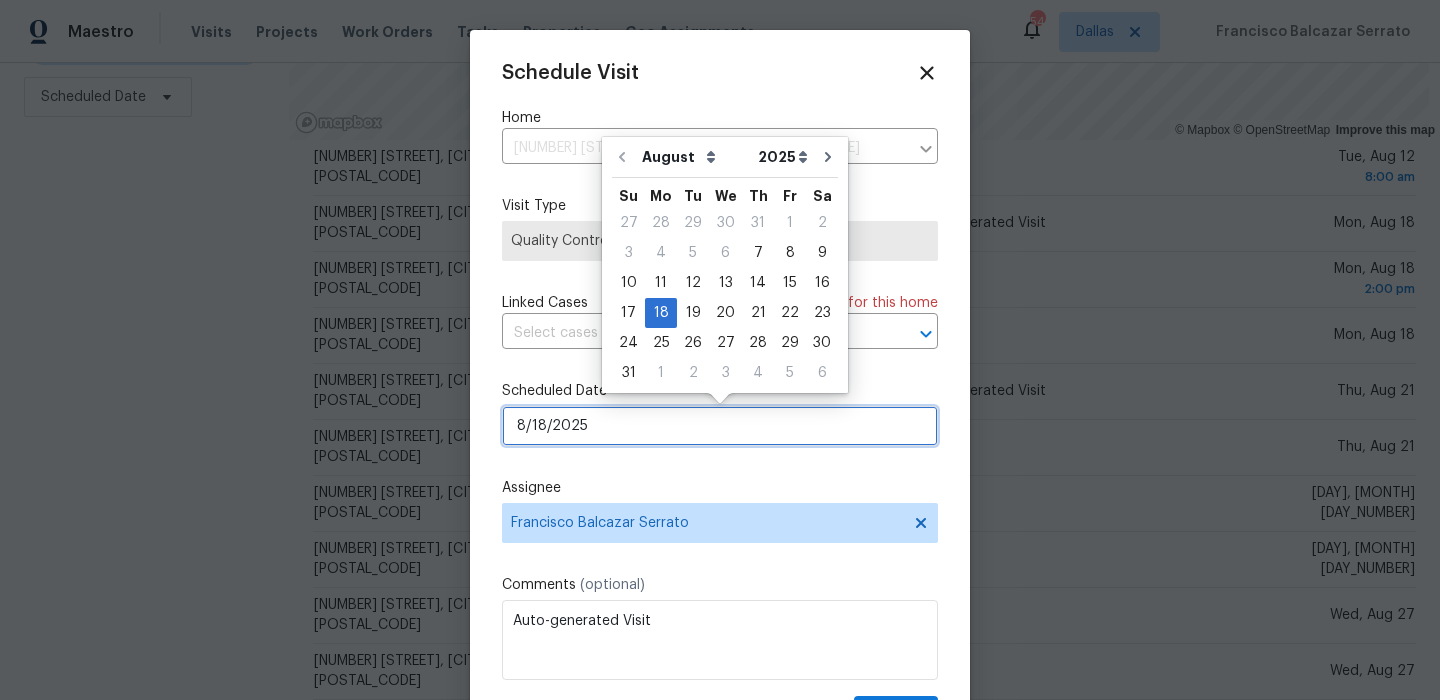 click on "8/18/2025" at bounding box center (720, 426) 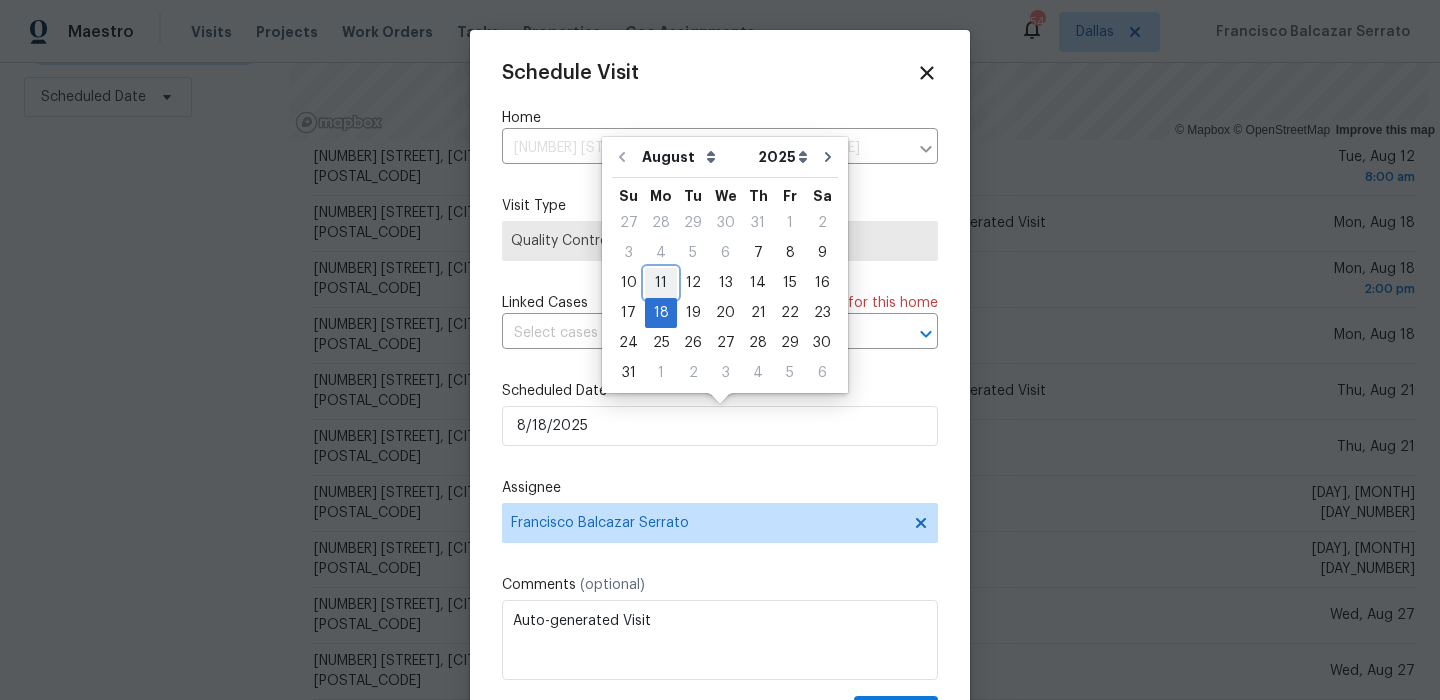 click on "11" at bounding box center (661, 283) 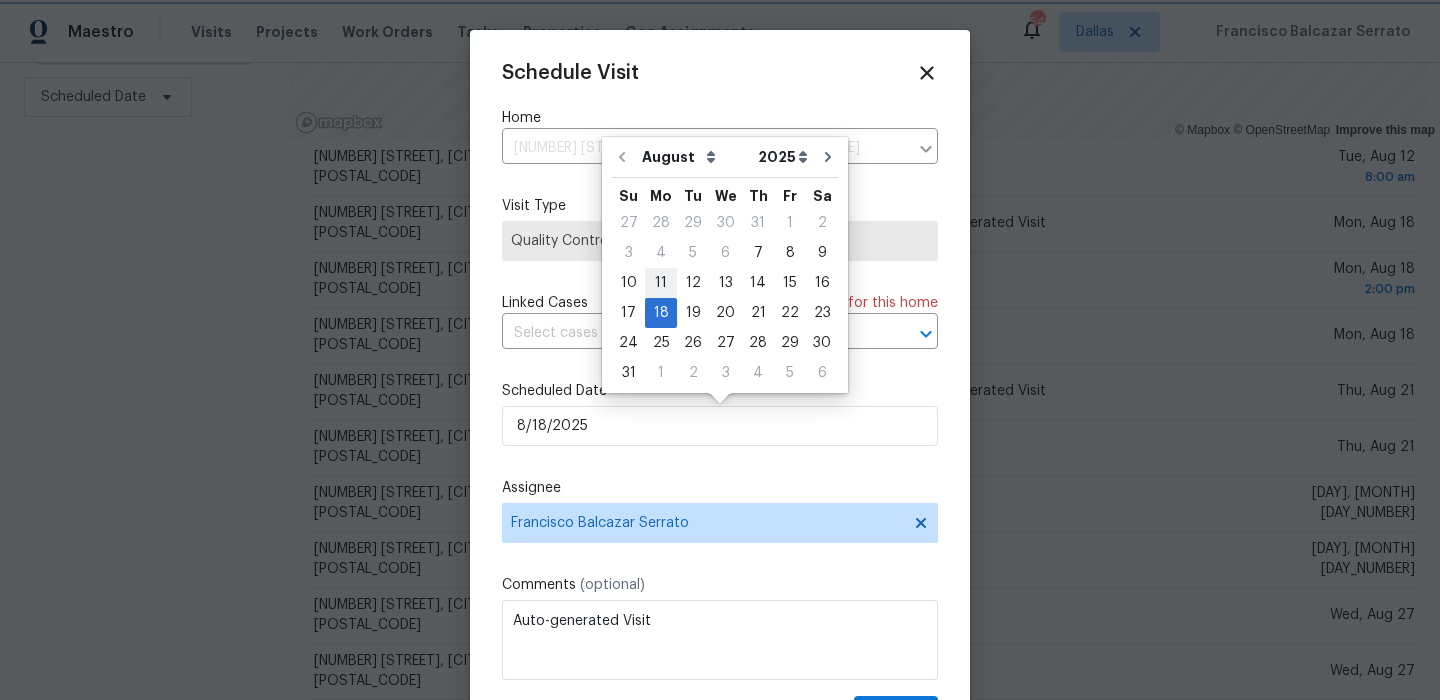 type on "8/11/2025" 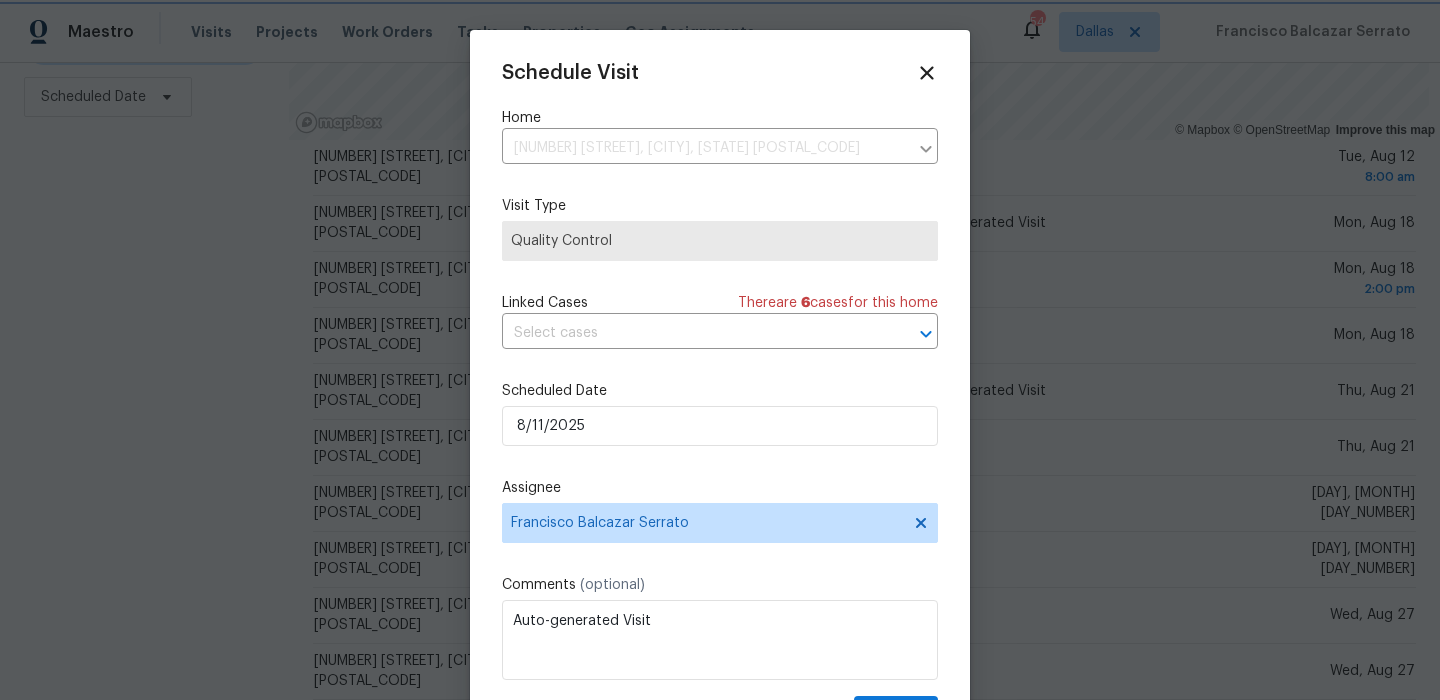 scroll, scrollTop: 36, scrollLeft: 0, axis: vertical 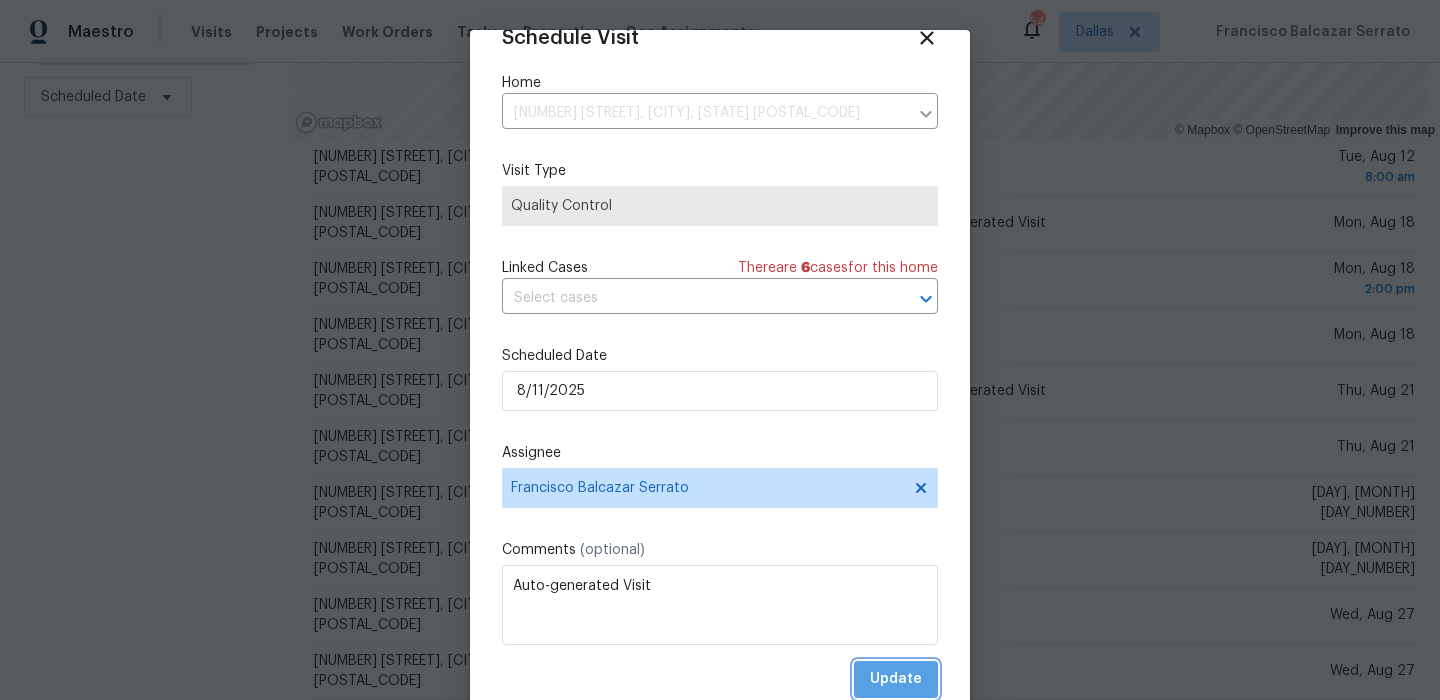 click on "Update" at bounding box center (896, 679) 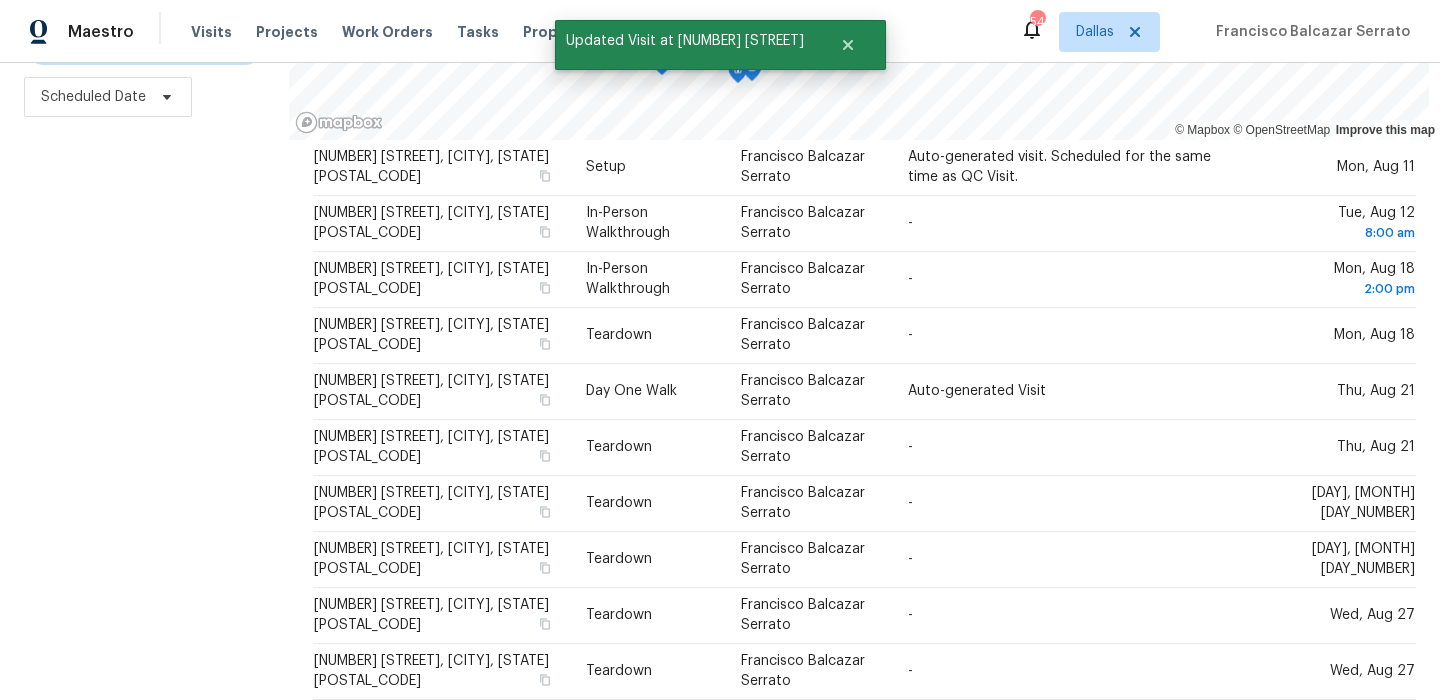 scroll, scrollTop: 200, scrollLeft: 0, axis: vertical 